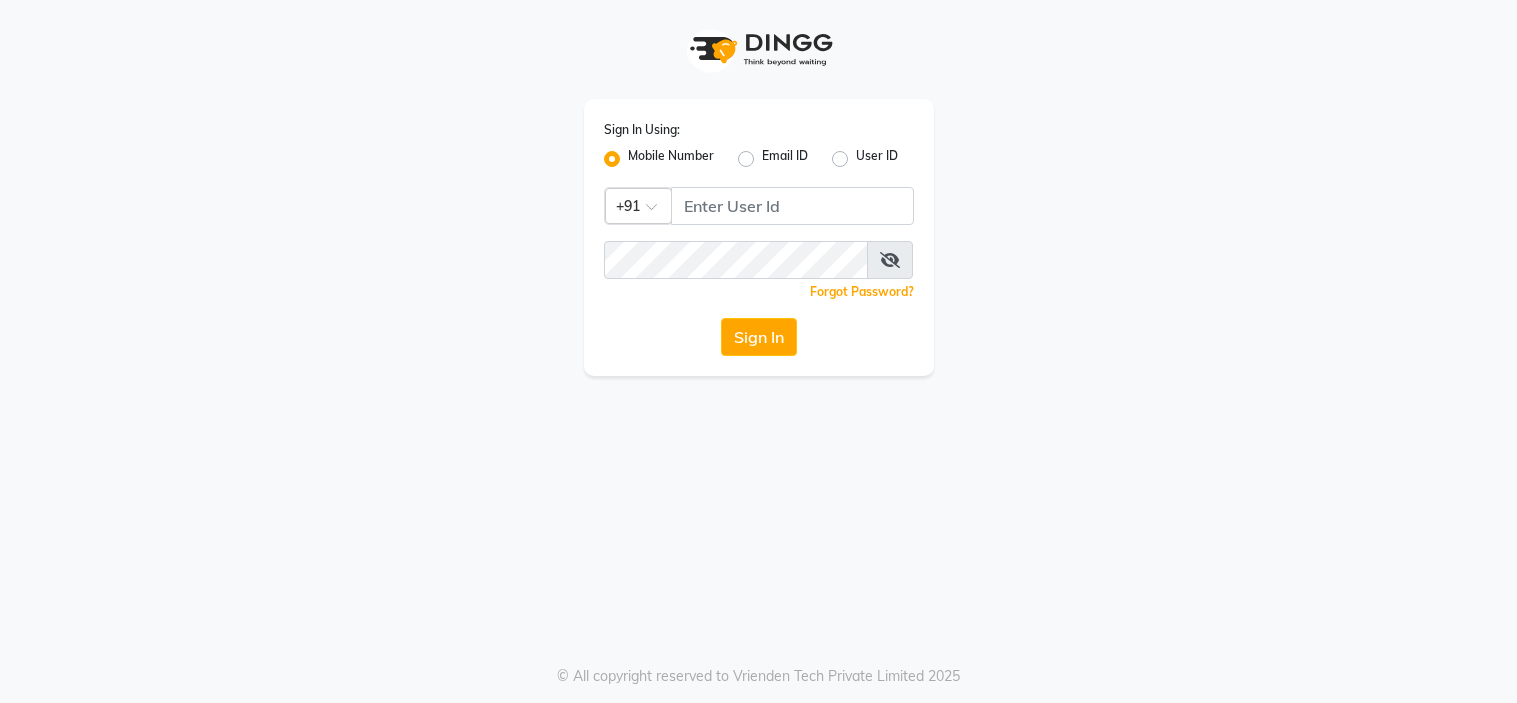 scroll, scrollTop: 0, scrollLeft: 0, axis: both 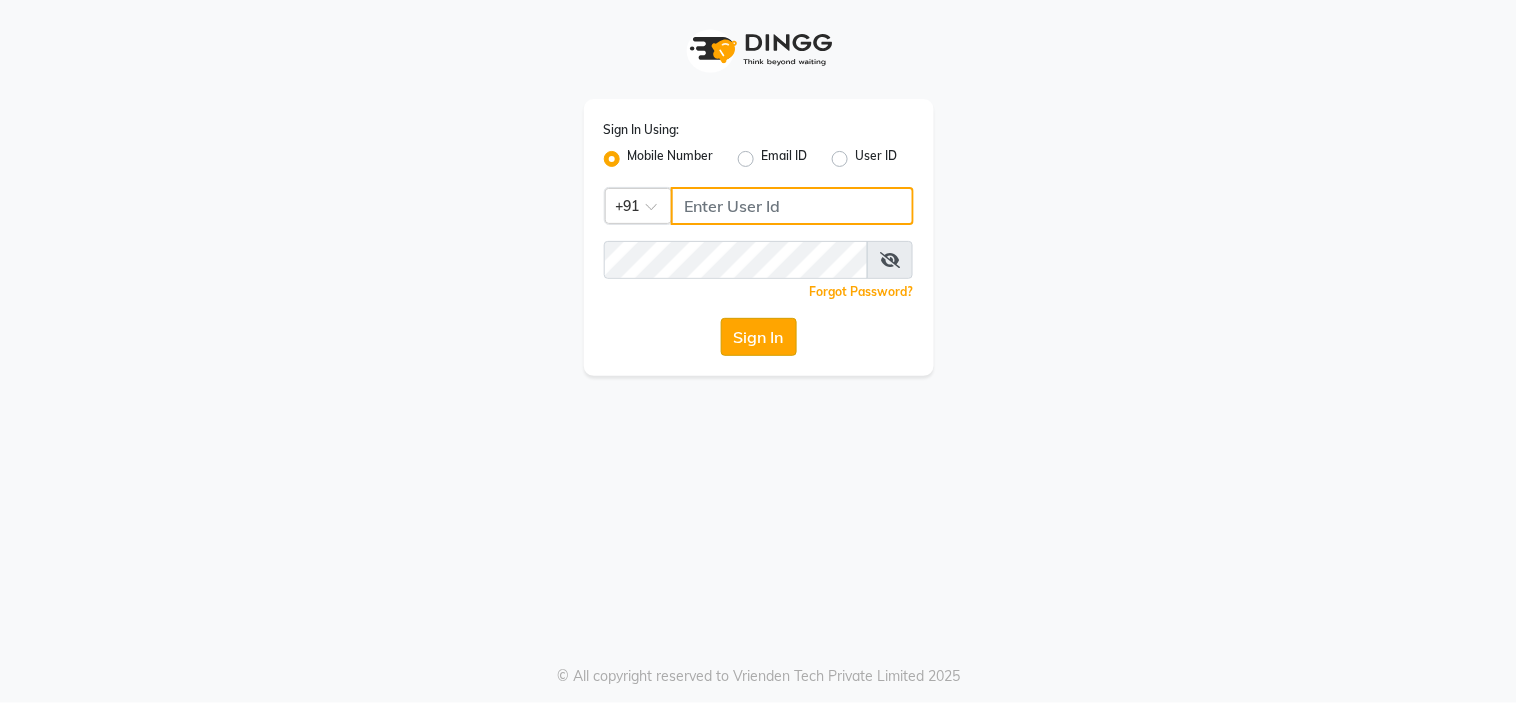type on "8999659395" 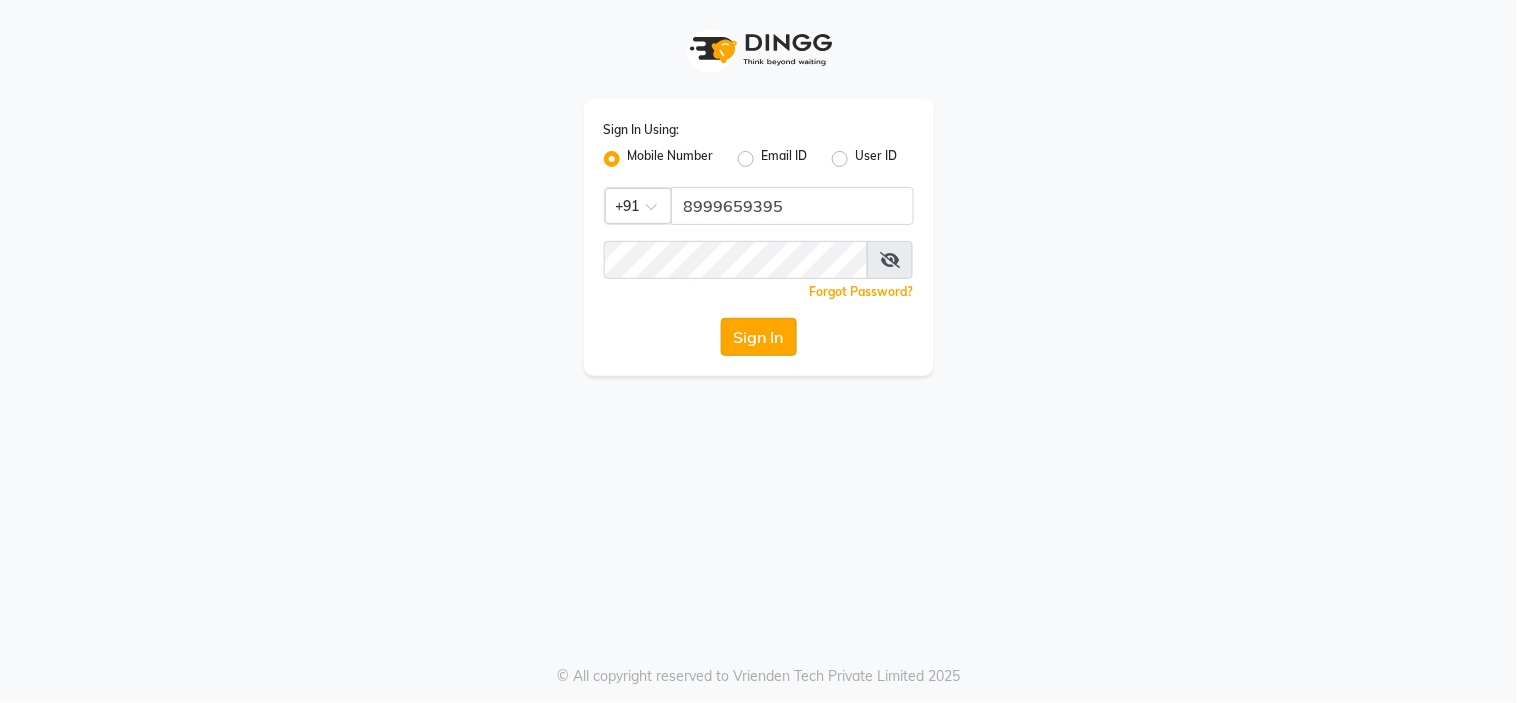 click on "Sign In" 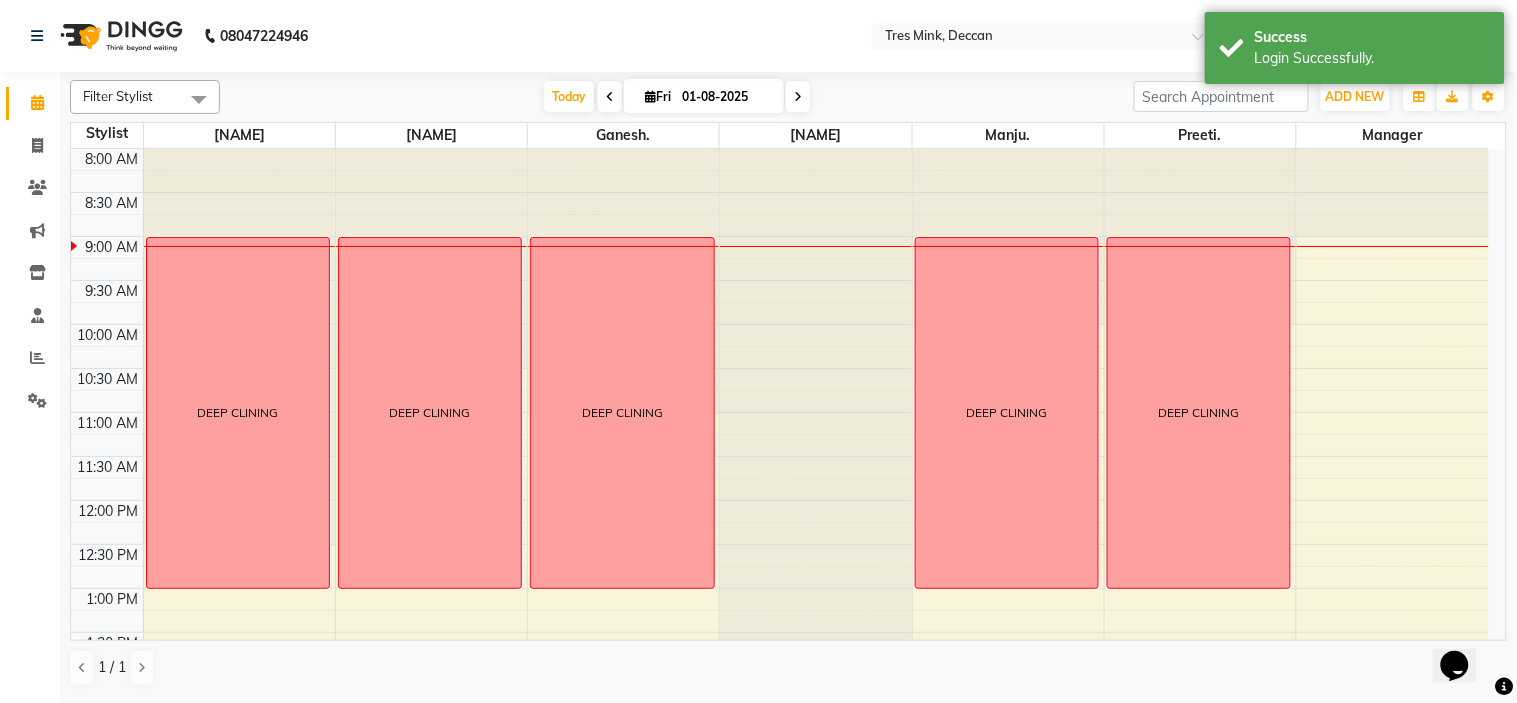 scroll, scrollTop: 0, scrollLeft: 0, axis: both 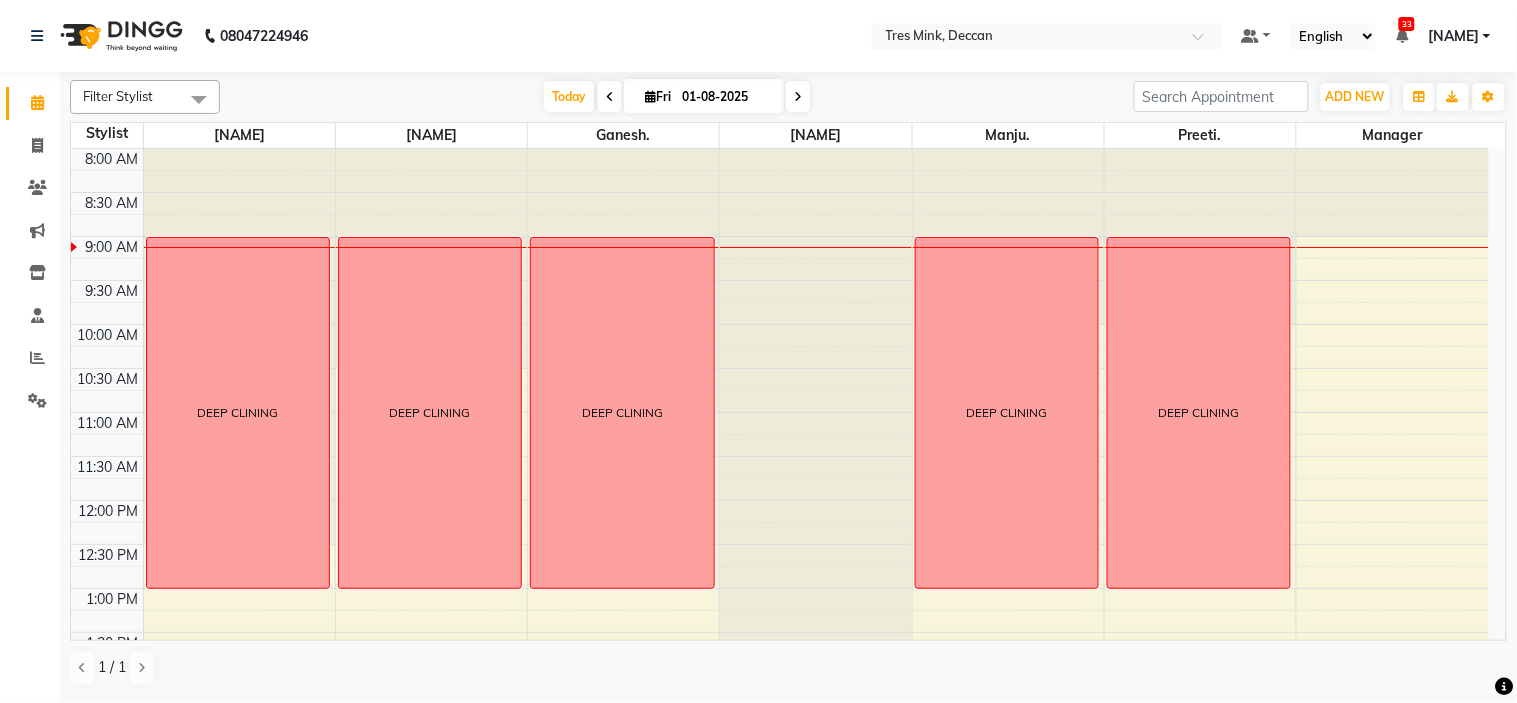 click at bounding box center (610, 96) 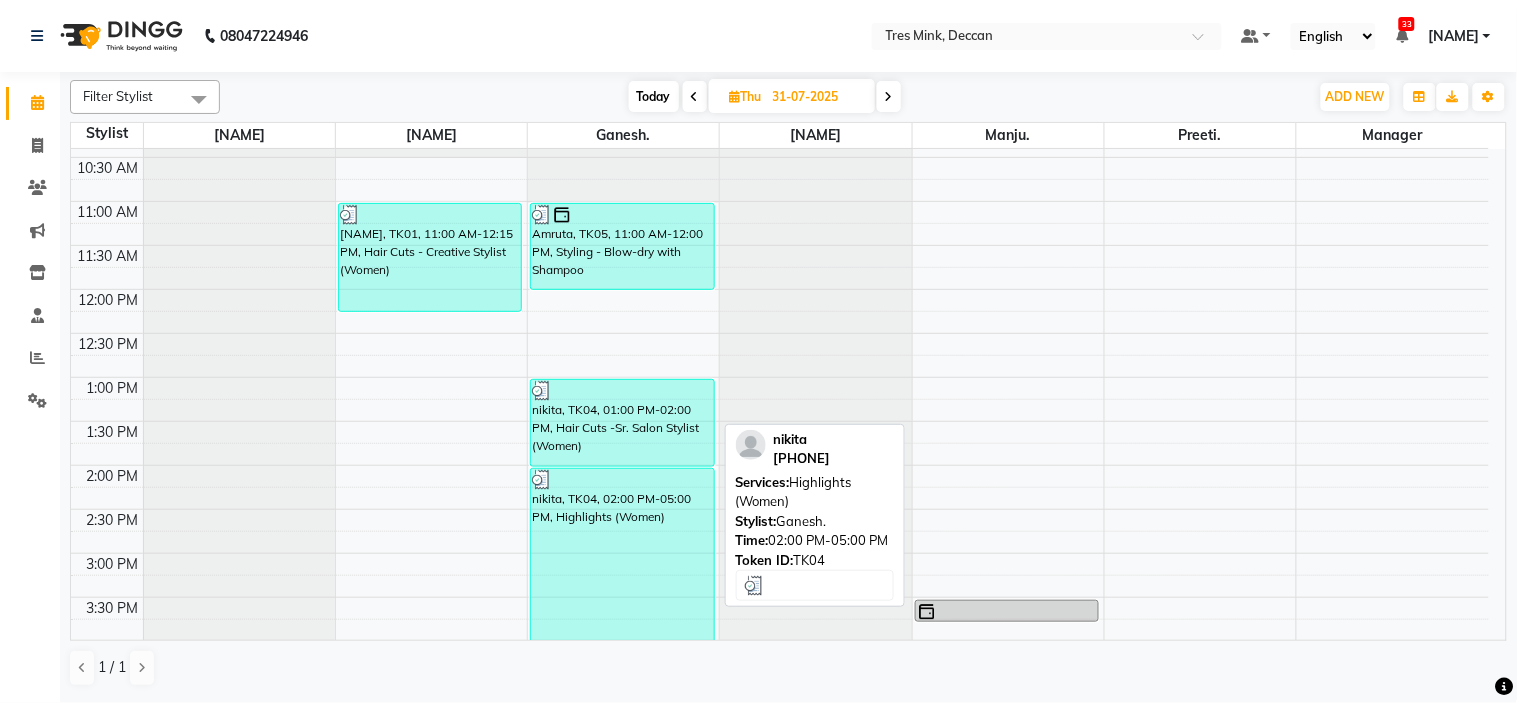 scroll, scrollTop: 0, scrollLeft: 0, axis: both 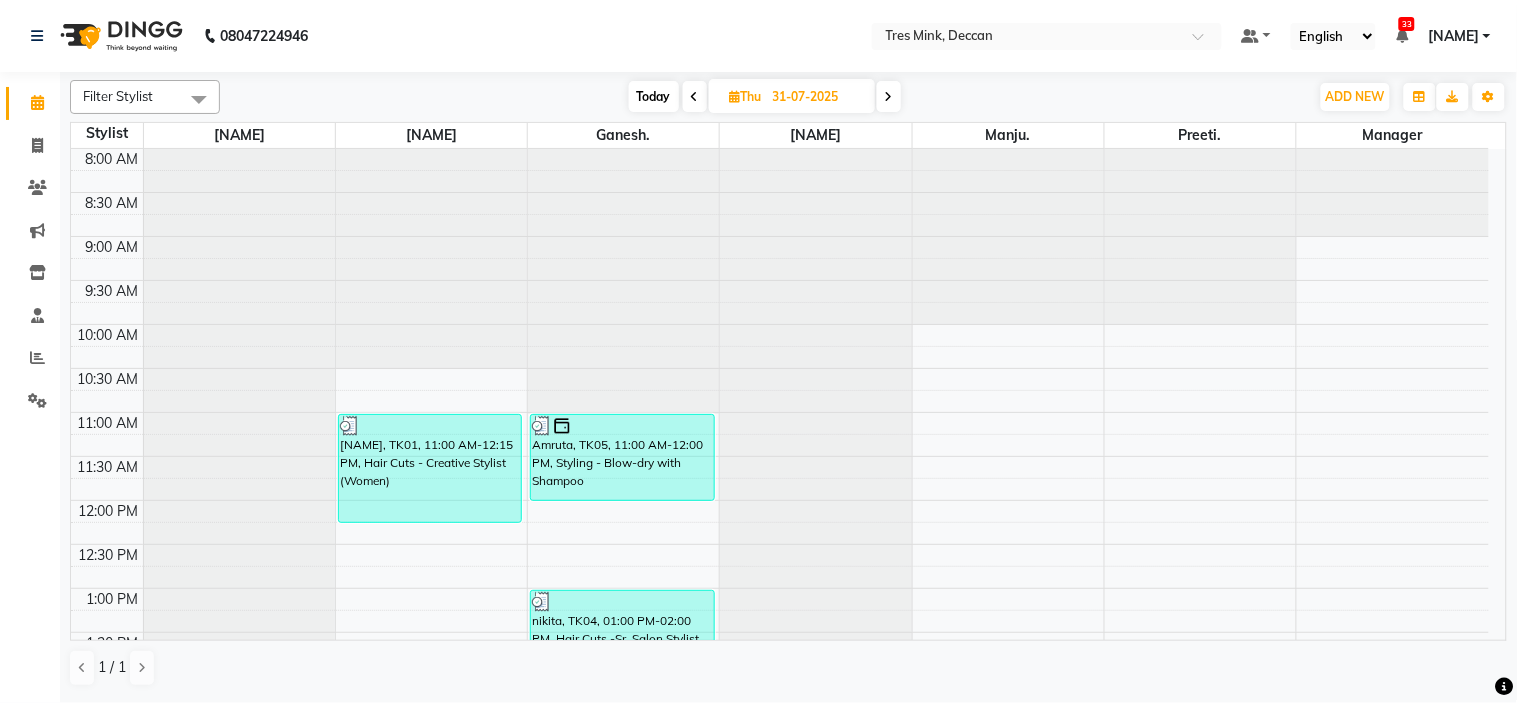 click at bounding box center (695, 96) 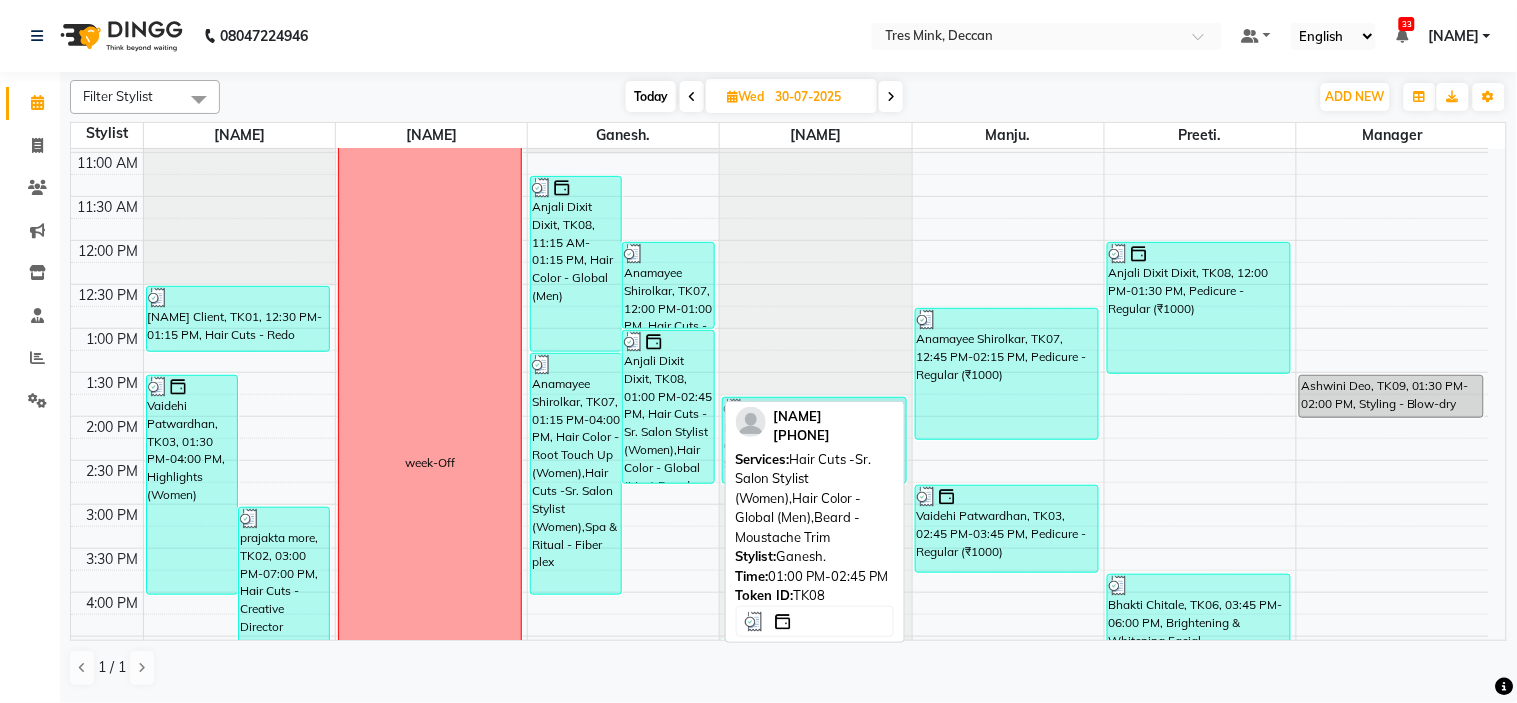 scroll, scrollTop: 222, scrollLeft: 0, axis: vertical 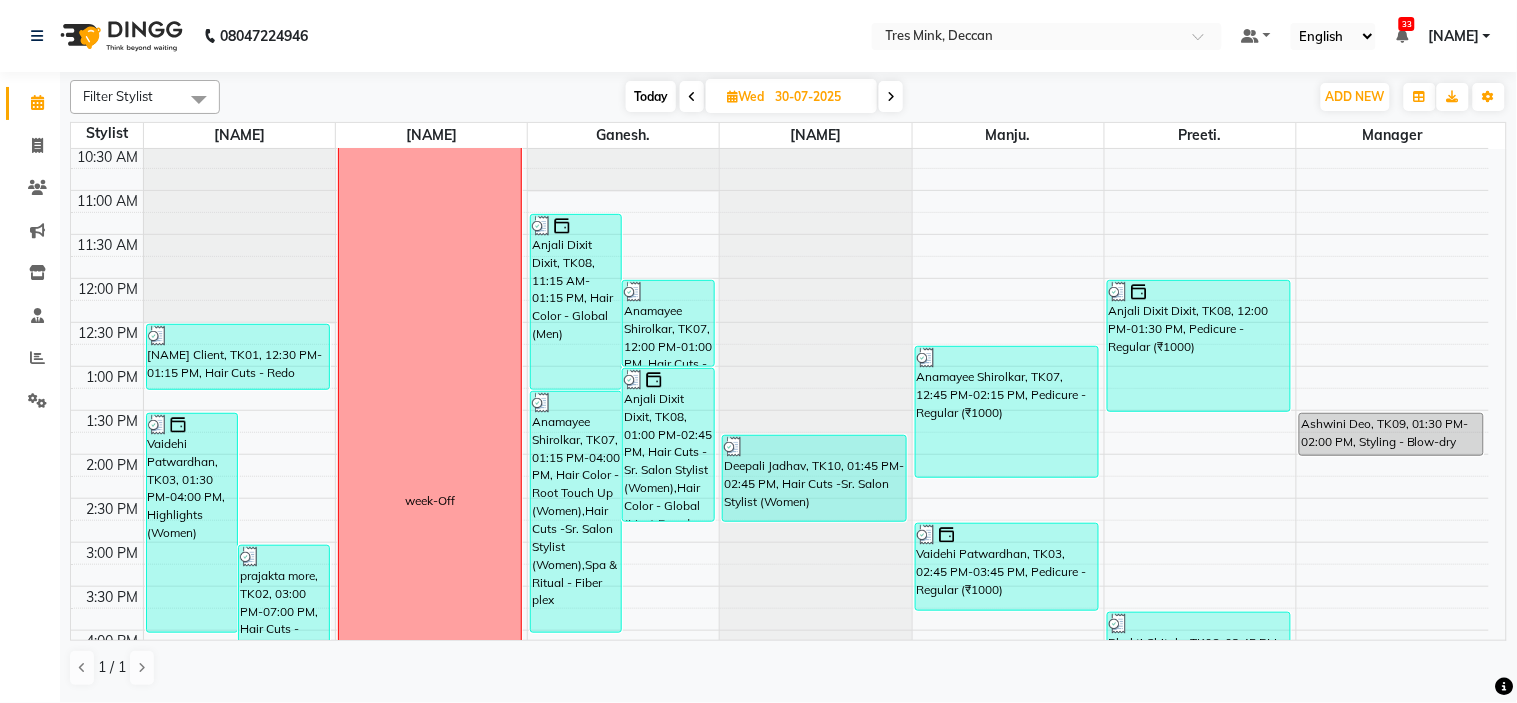 click on "Today" at bounding box center [651, 96] 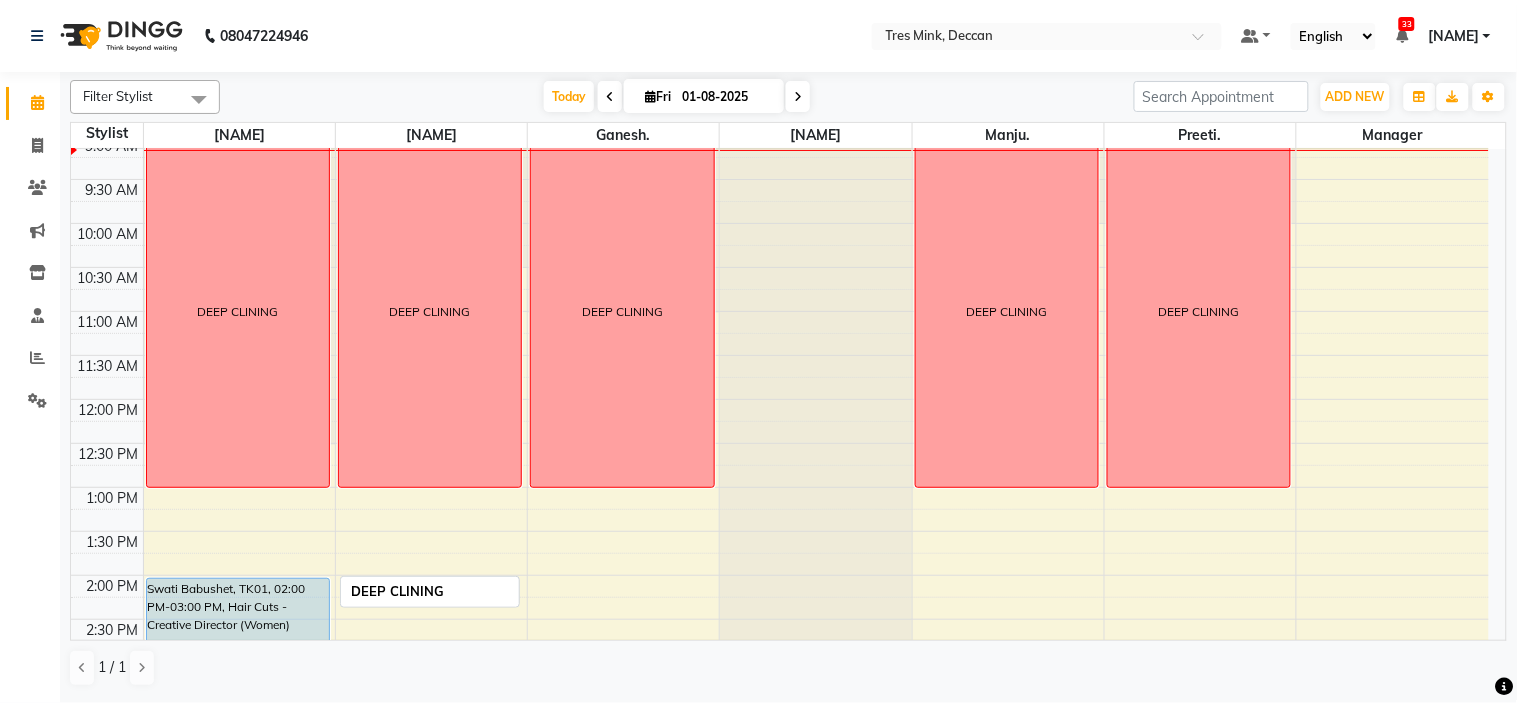 scroll, scrollTop: 0, scrollLeft: 0, axis: both 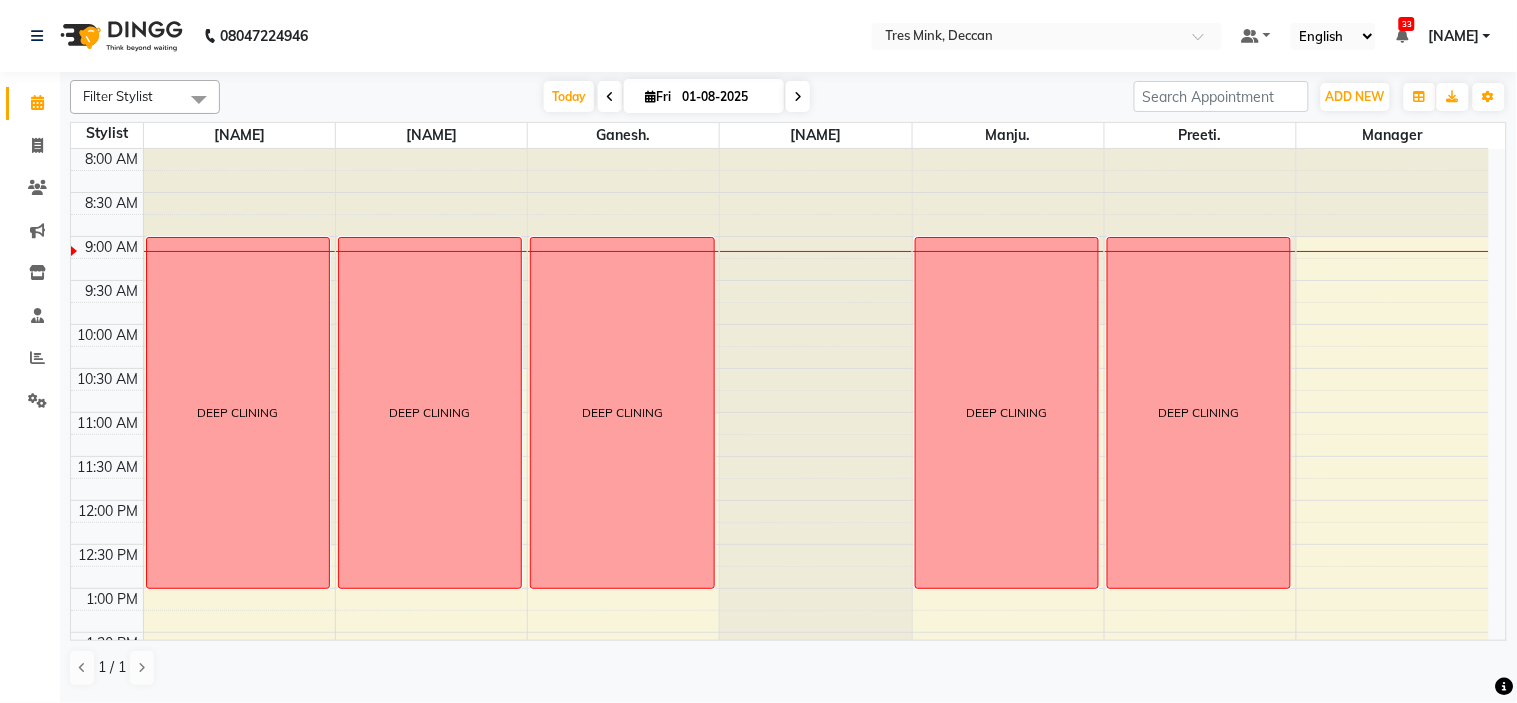 click at bounding box center [610, 97] 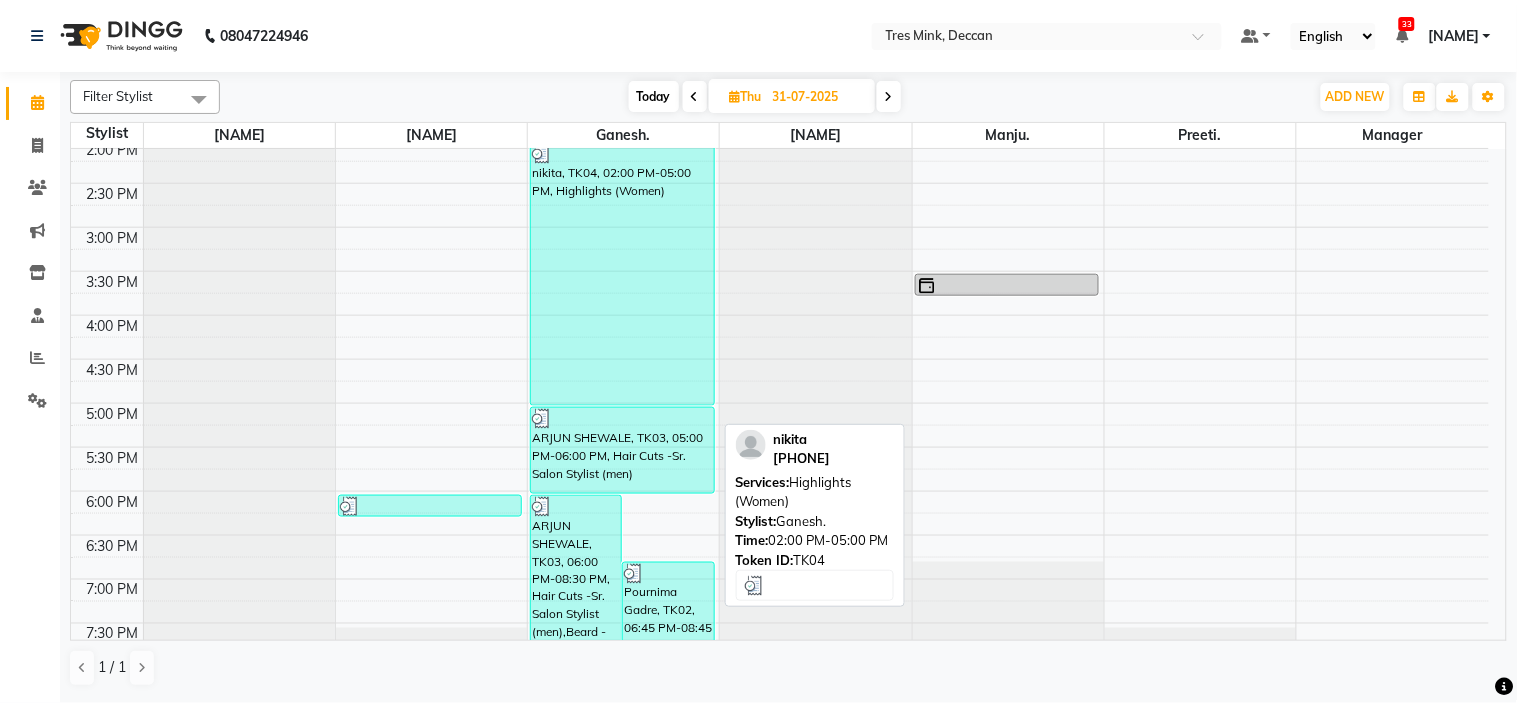 scroll, scrollTop: 656, scrollLeft: 0, axis: vertical 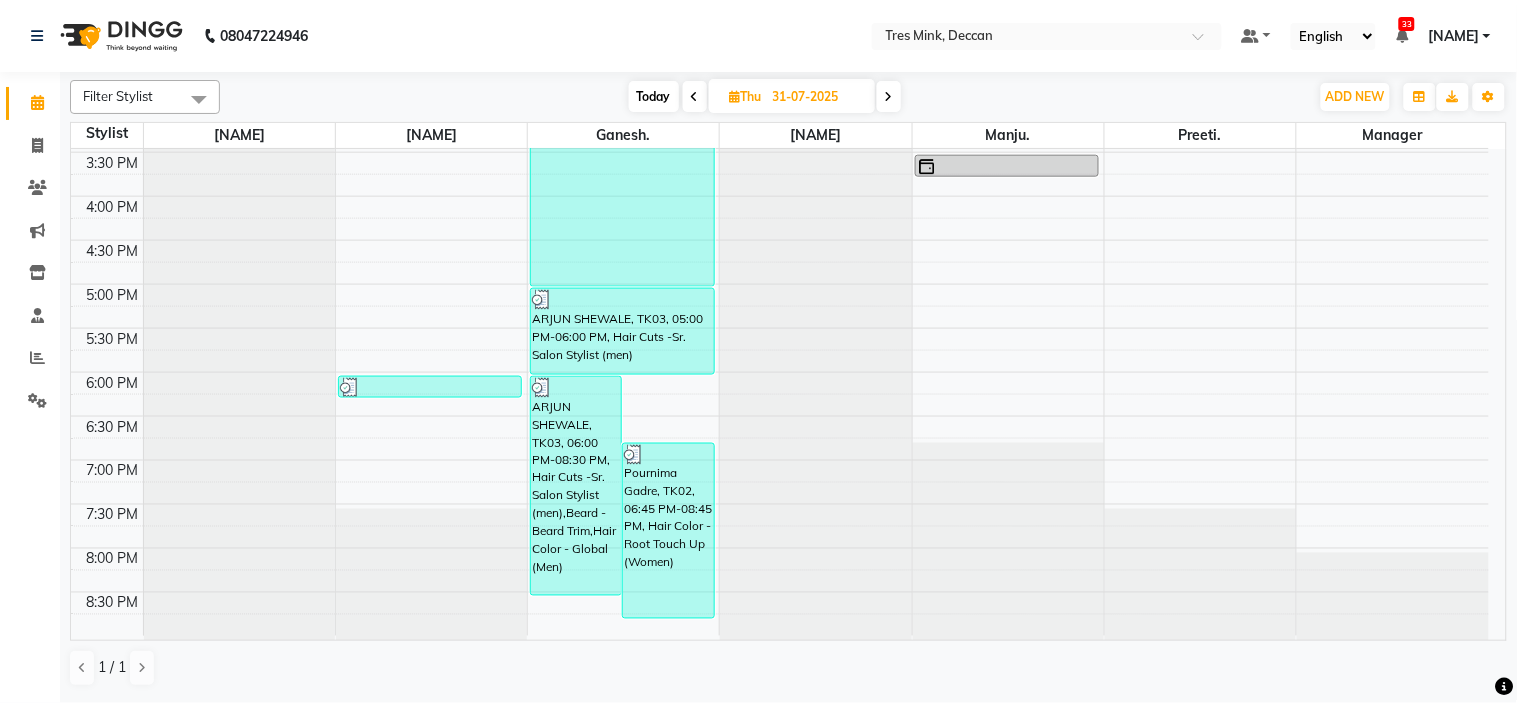 click at bounding box center (695, 97) 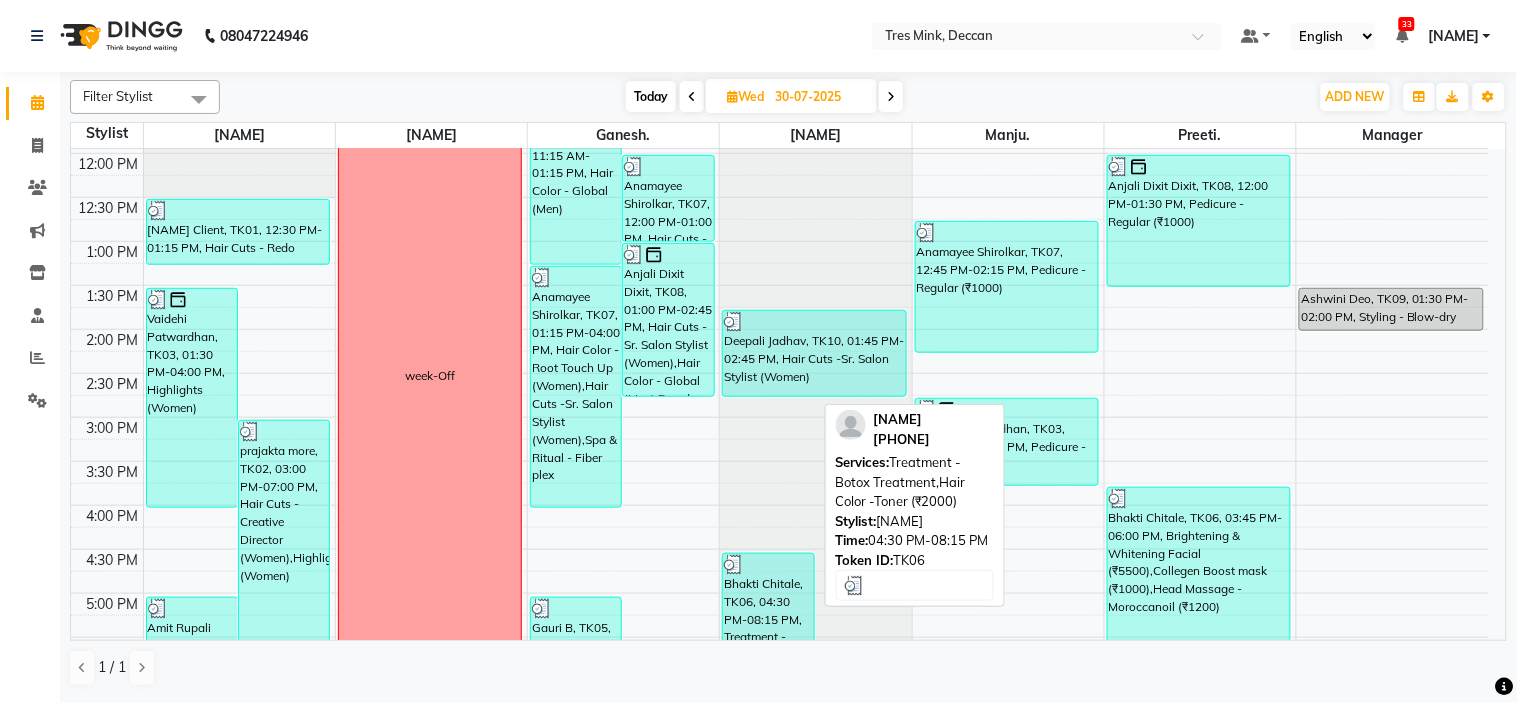 scroll, scrollTop: 311, scrollLeft: 0, axis: vertical 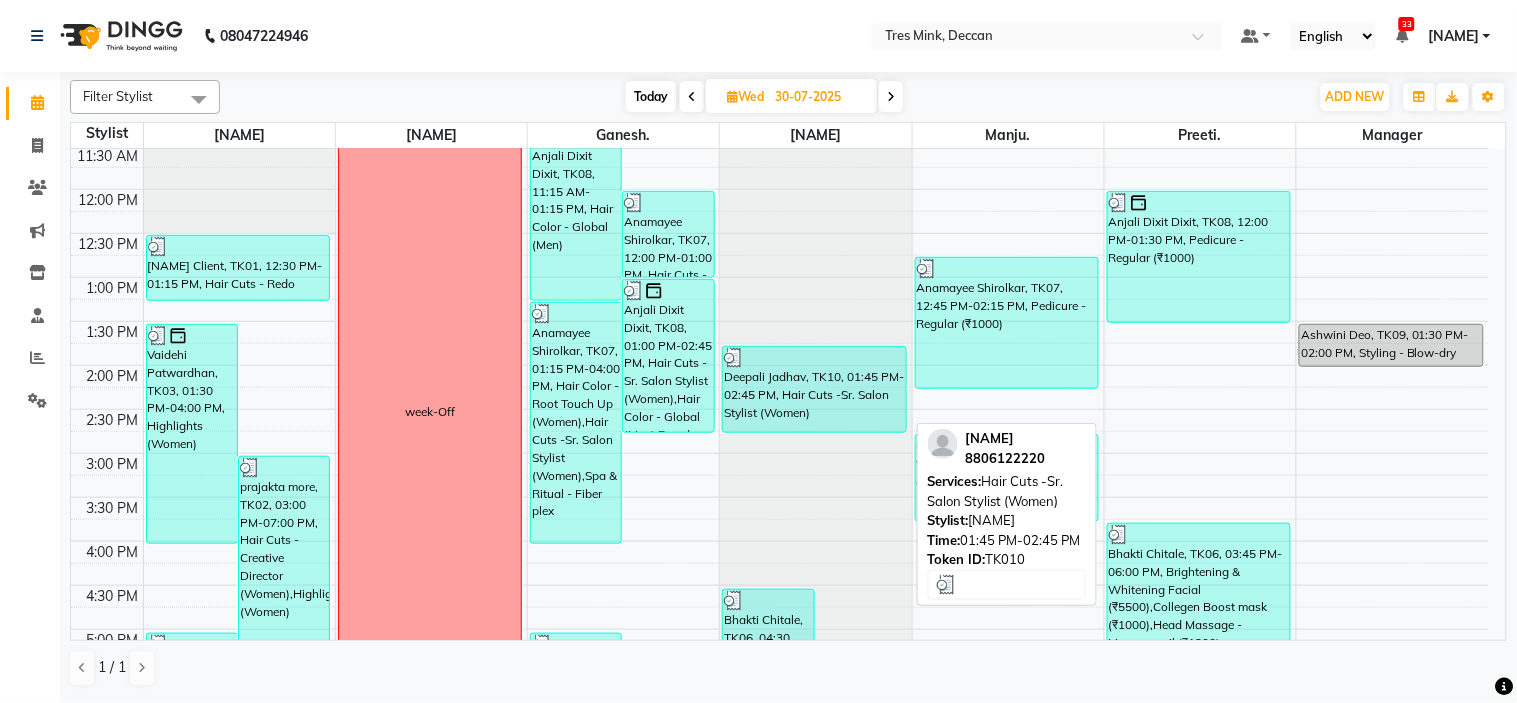 click on "Deepali Jadhav, TK10, 01:45 PM-02:45 PM, Hair Cuts -Sr. Salon Stylist (Women)" at bounding box center [814, 389] 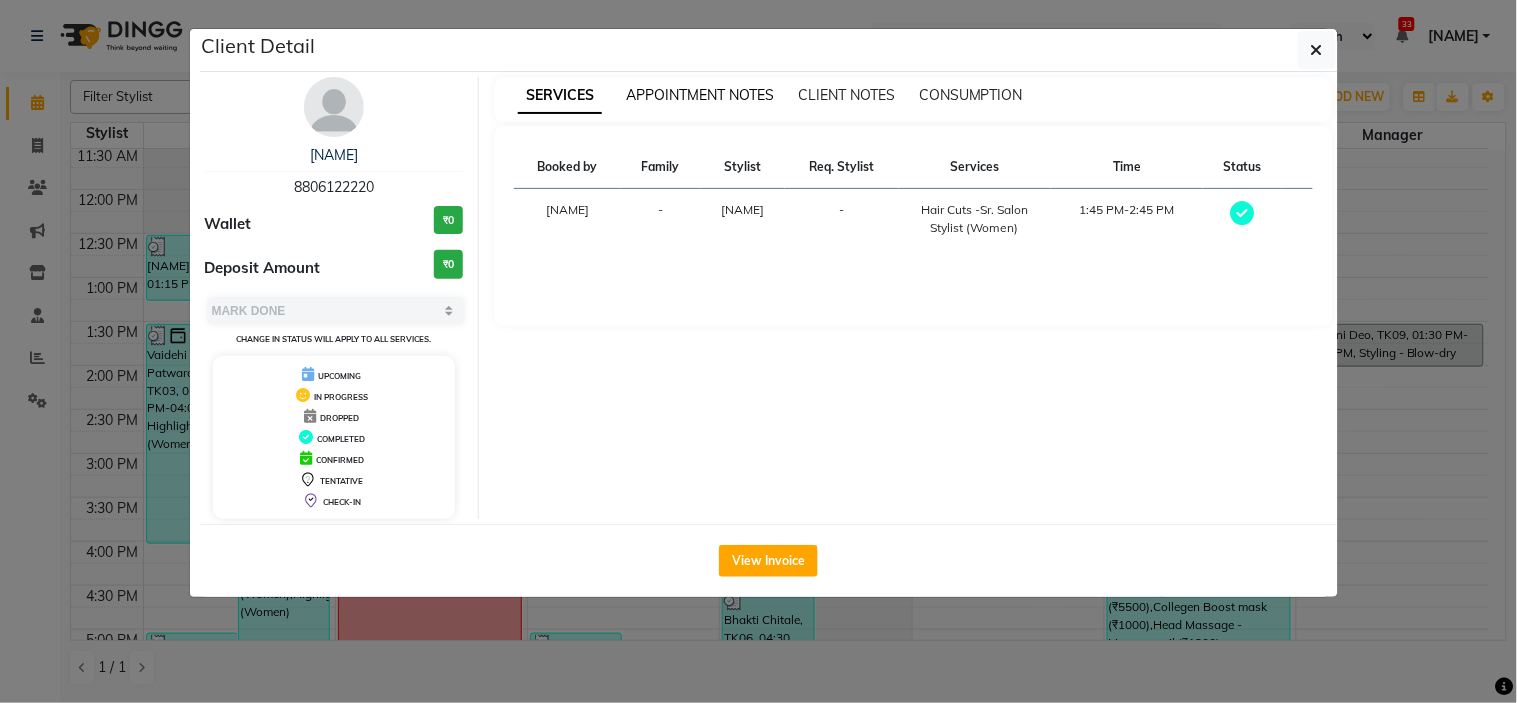 click on "APPOINTMENT NOTES" at bounding box center (700, 95) 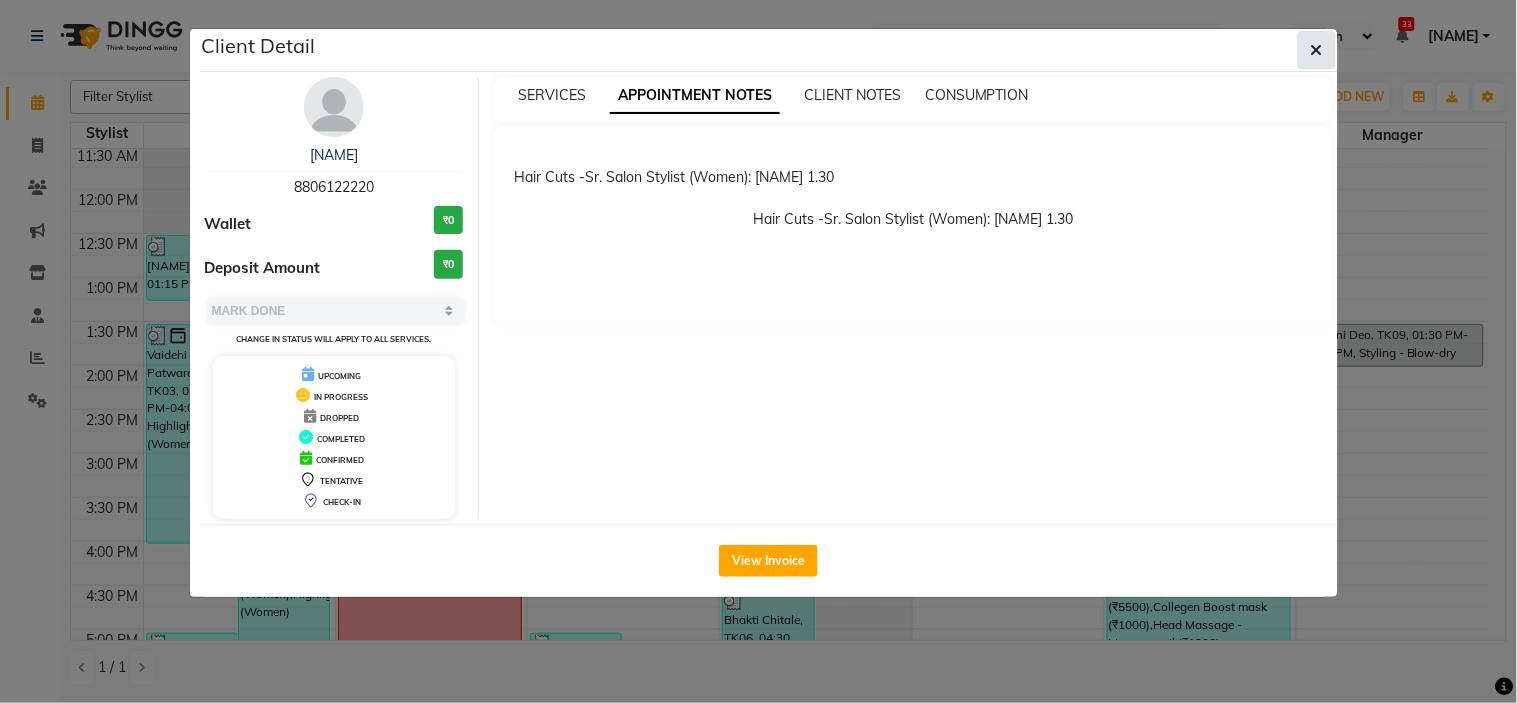 click 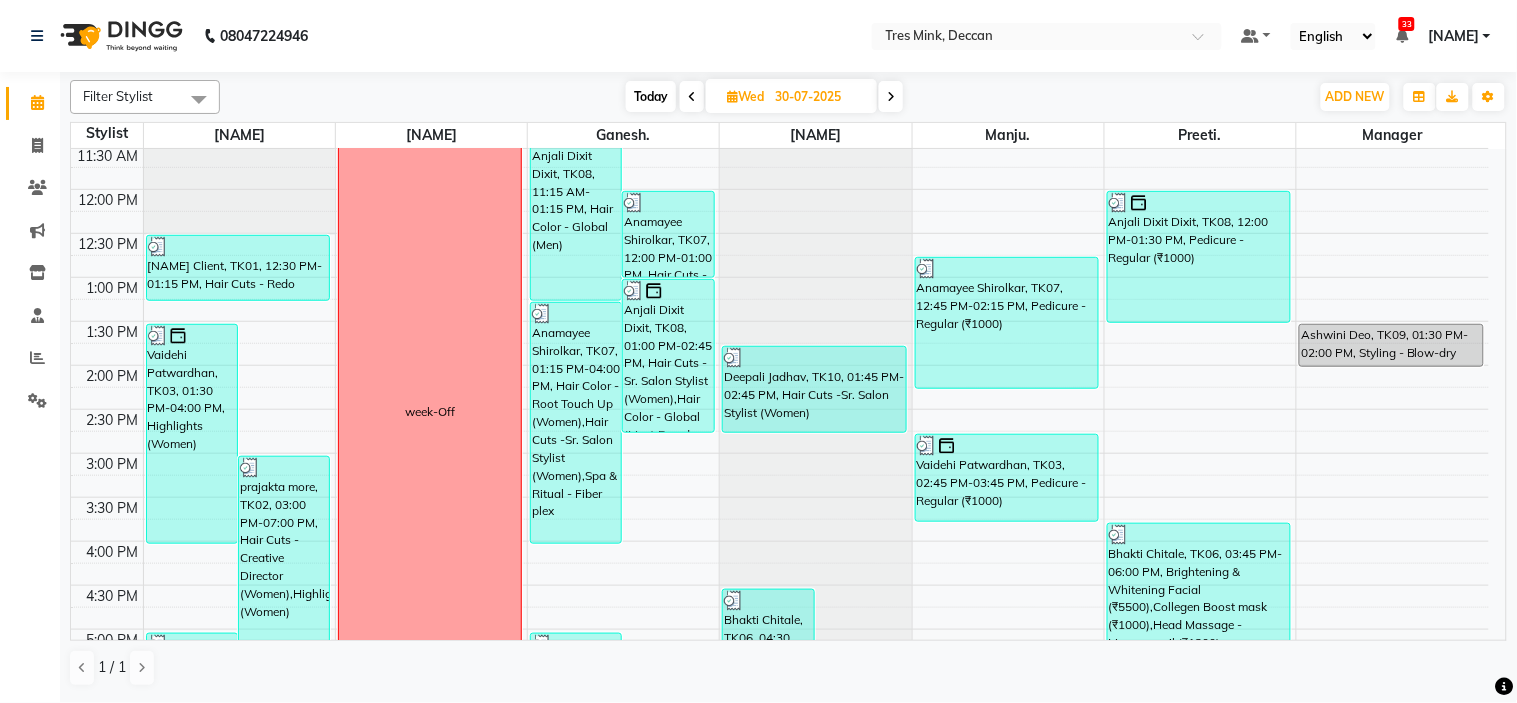 click on "Today" at bounding box center (651, 96) 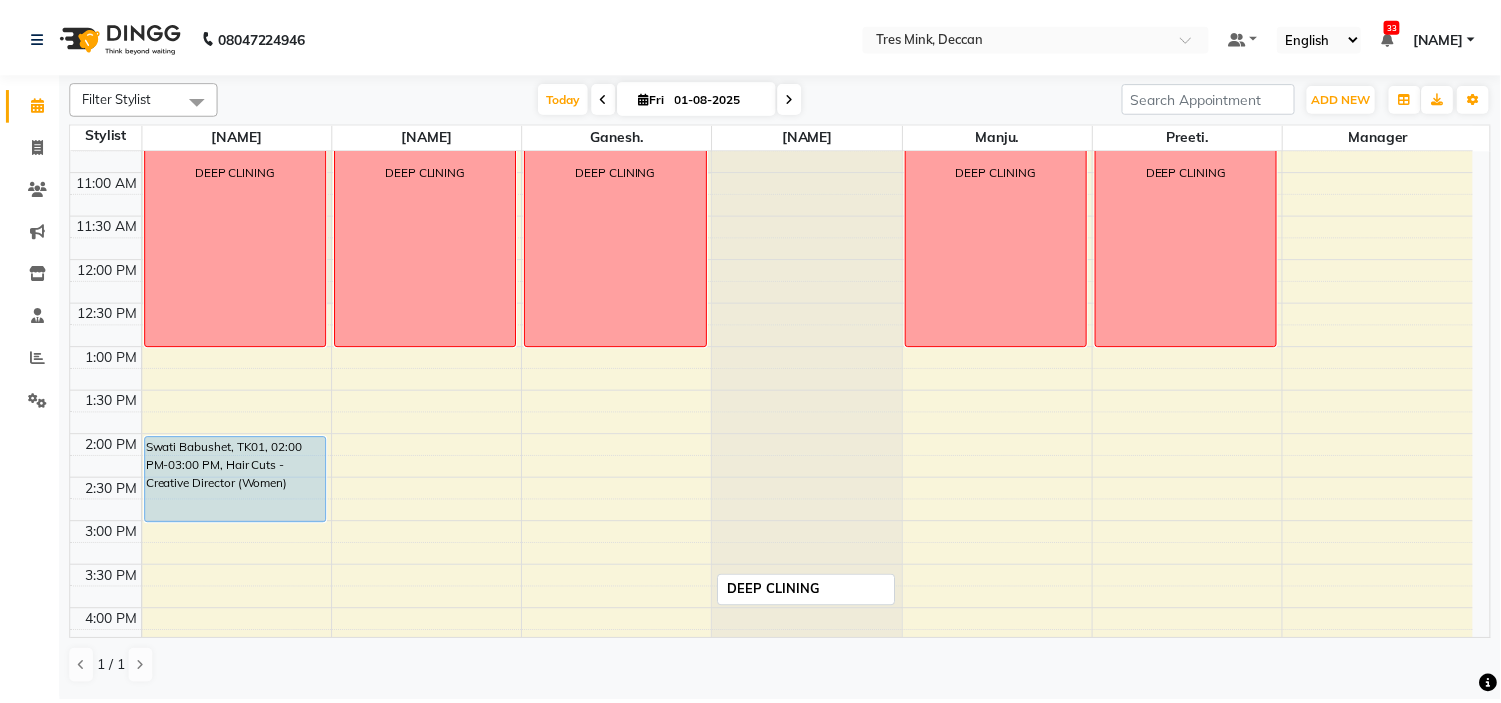 scroll, scrollTop: 243, scrollLeft: 0, axis: vertical 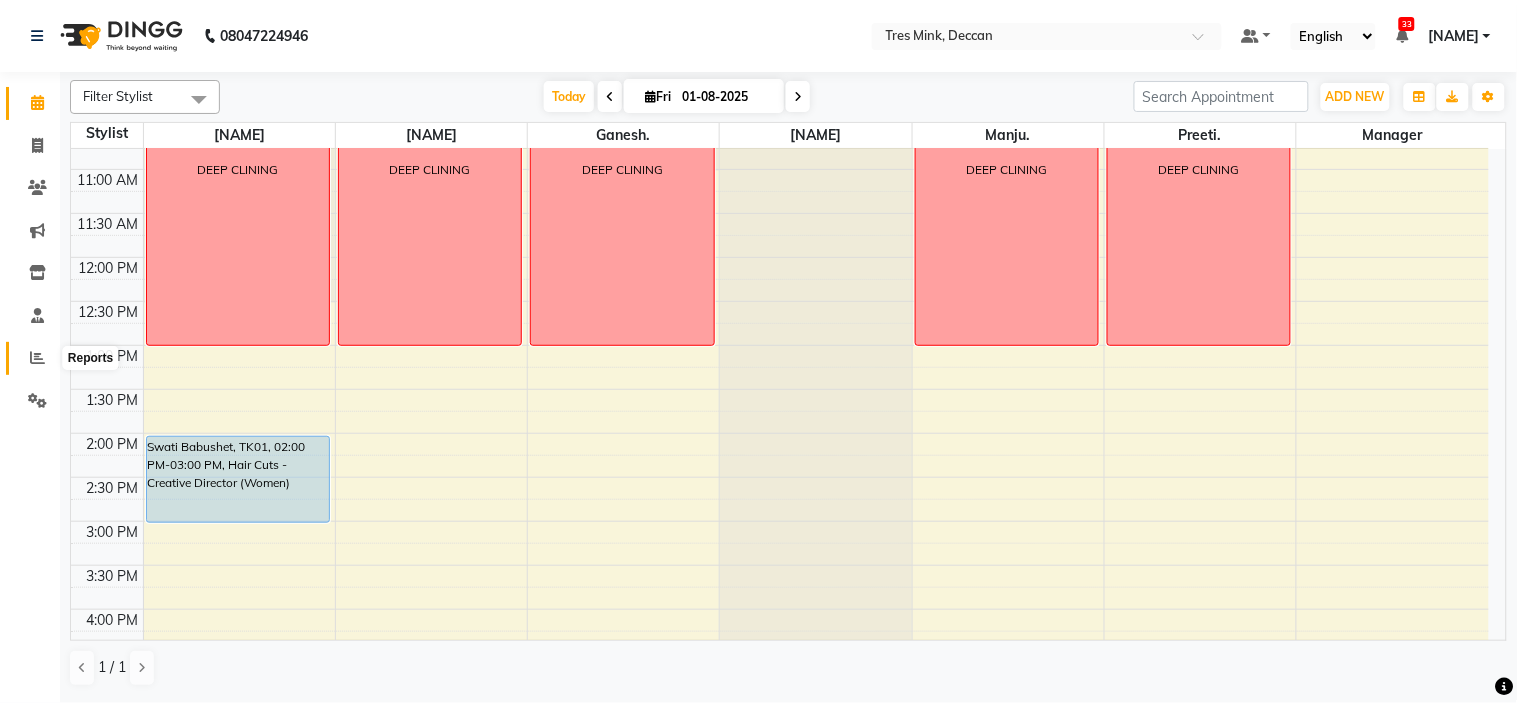 click 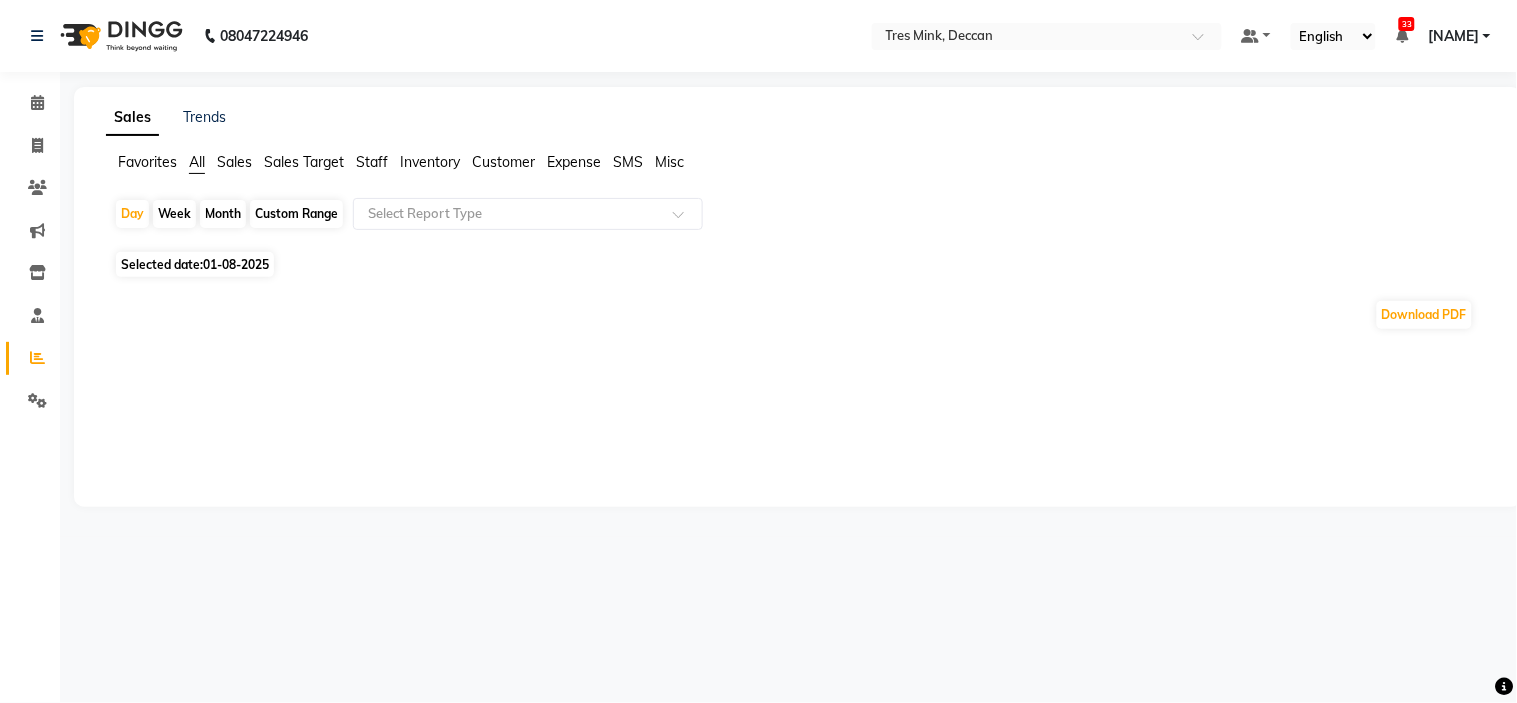 click on "Month" 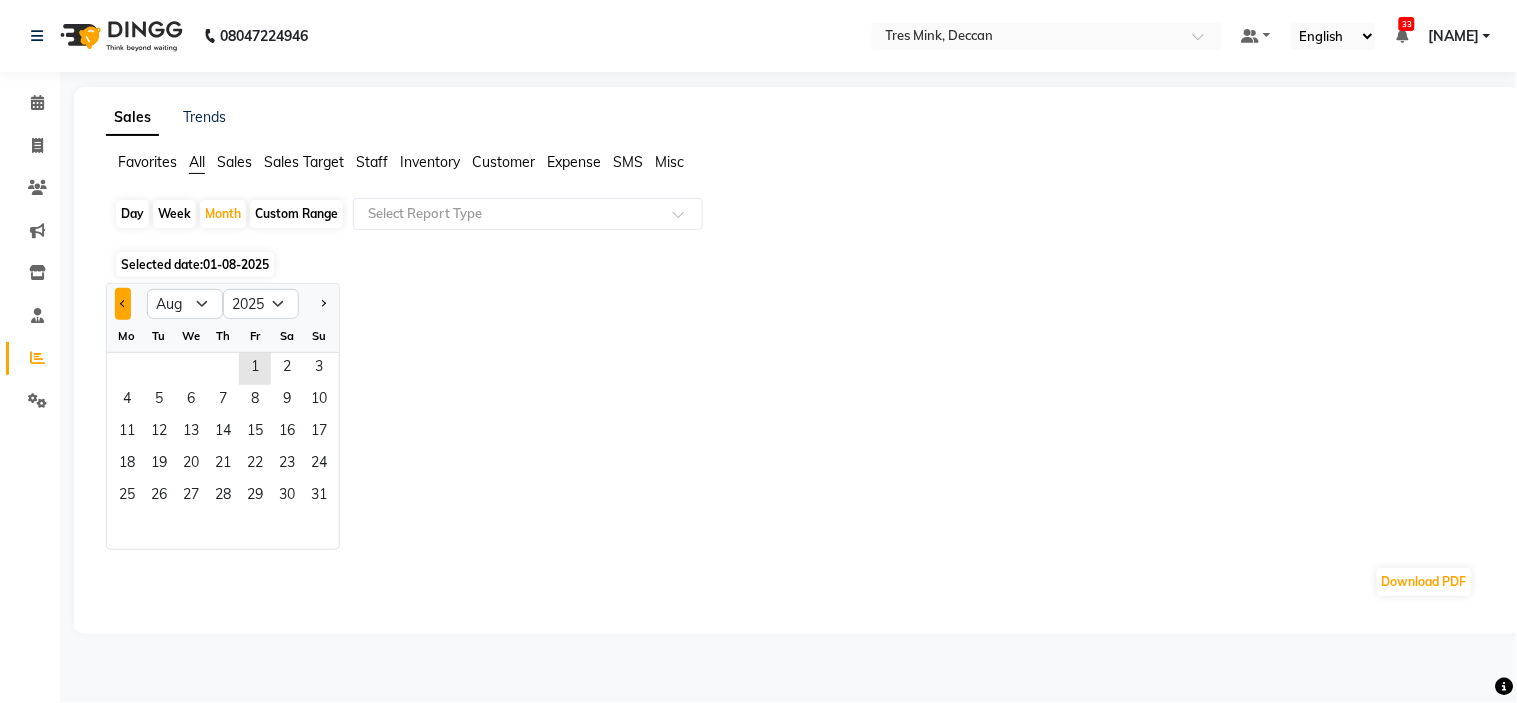 click 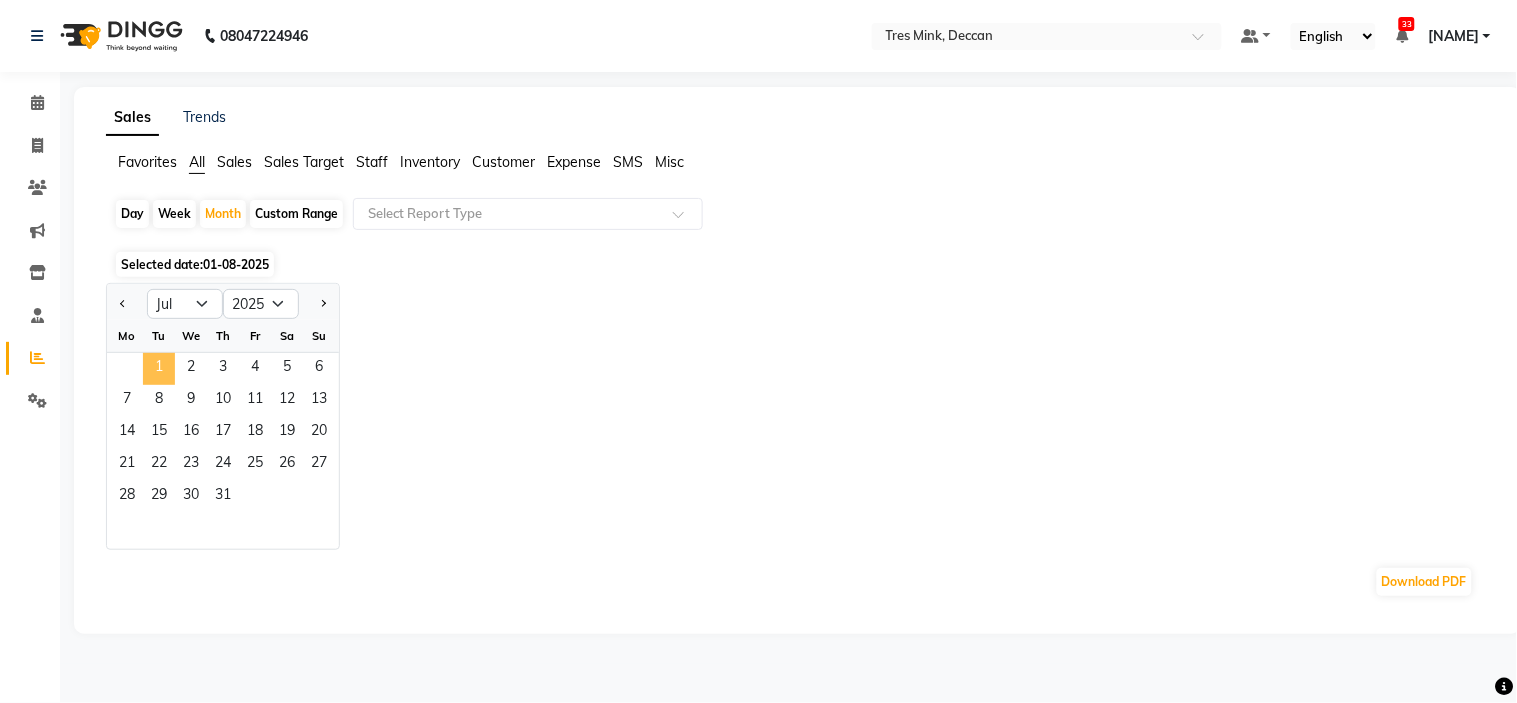 click on "1" 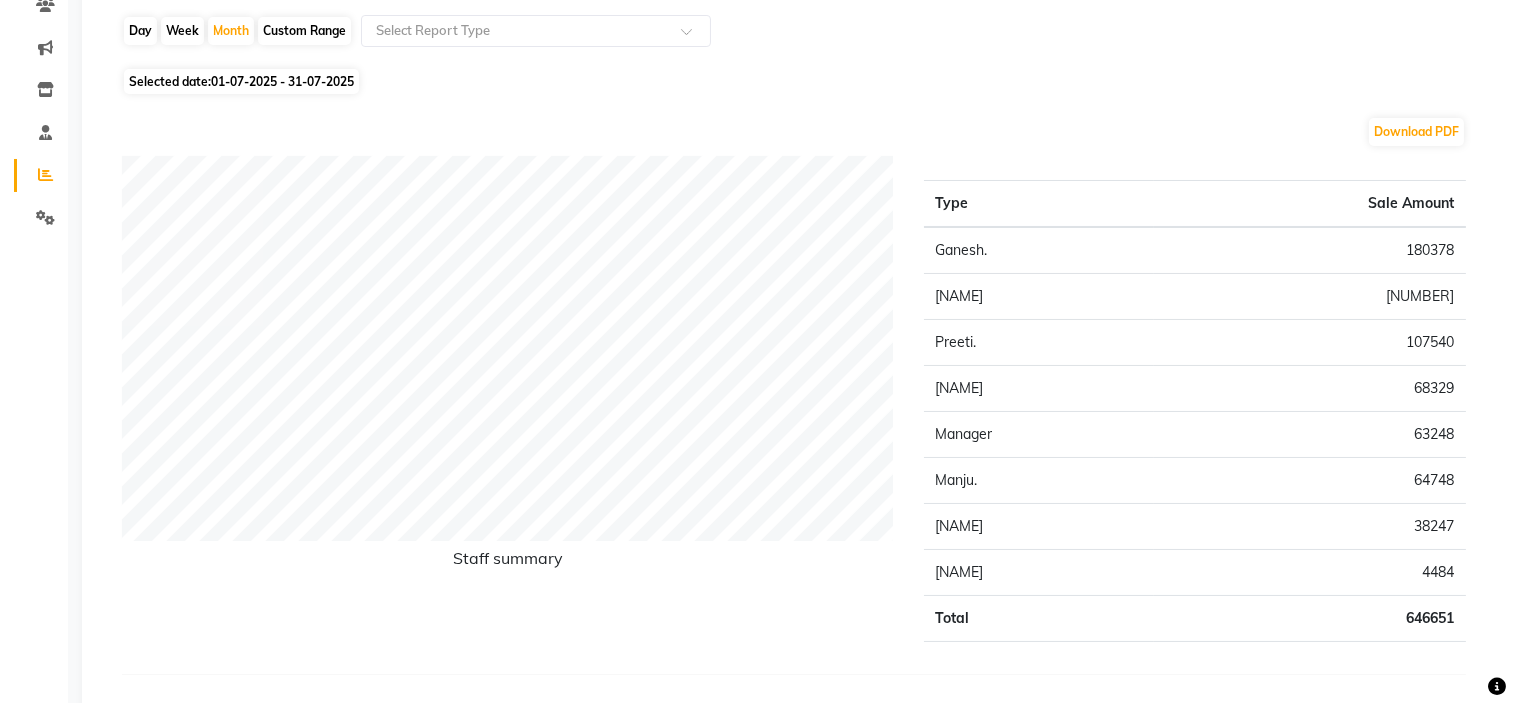 scroll, scrollTop: 0, scrollLeft: 0, axis: both 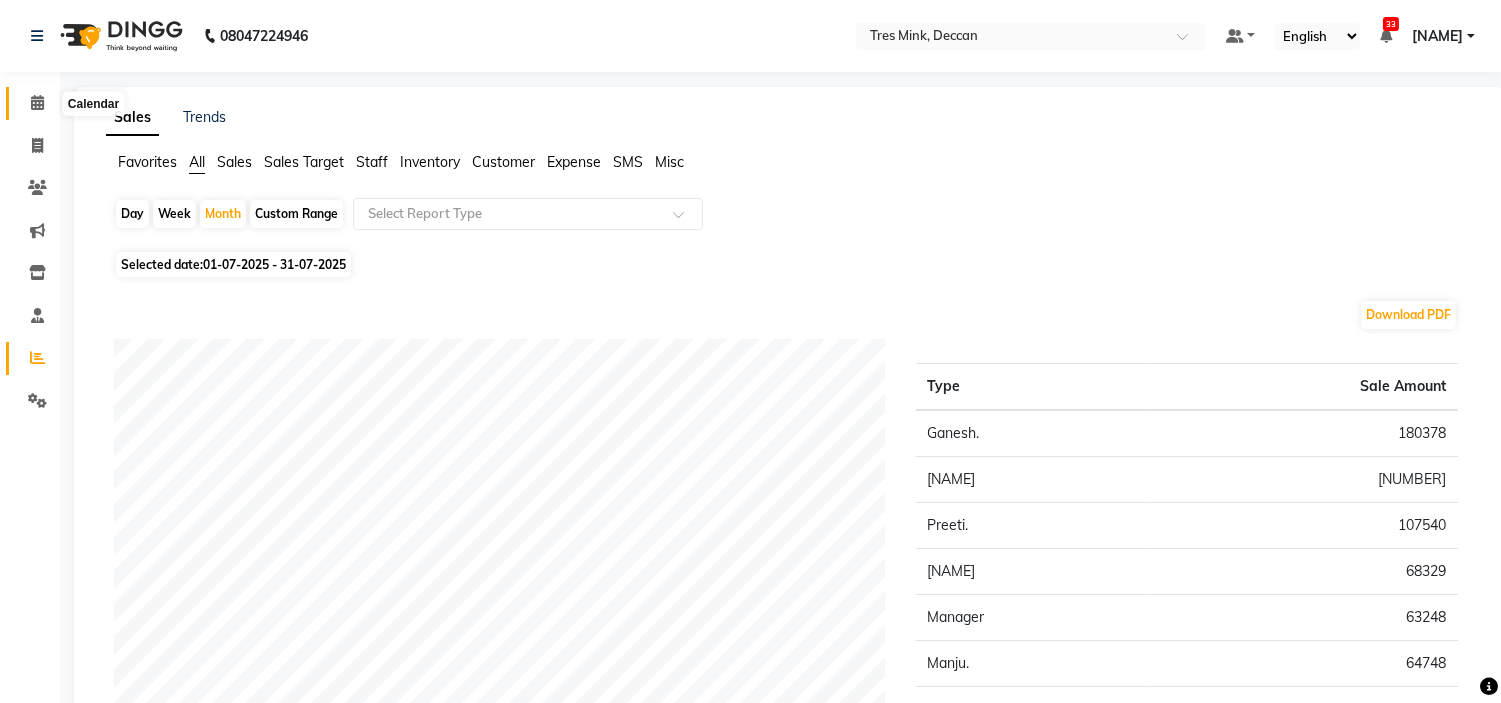 click 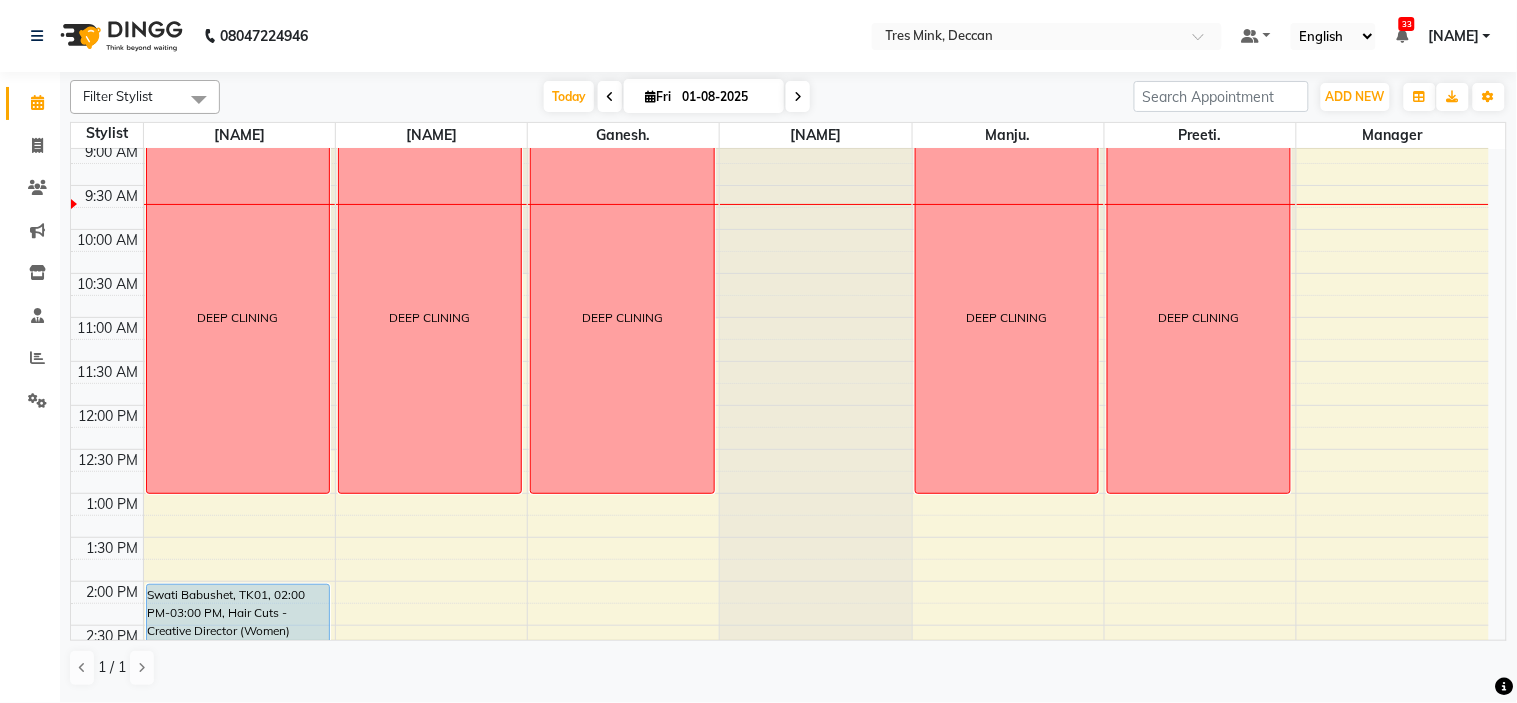 scroll, scrollTop: 96, scrollLeft: 0, axis: vertical 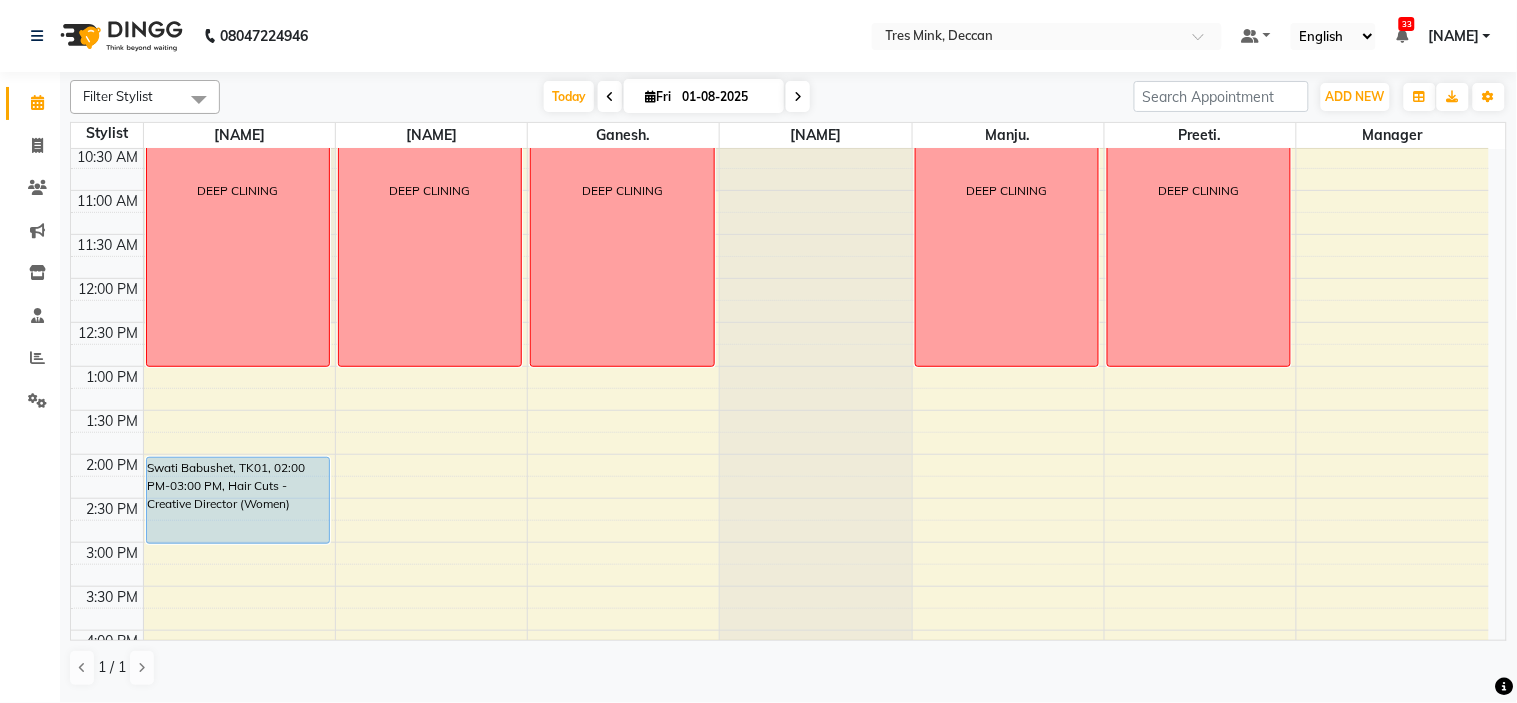 click at bounding box center [610, 97] 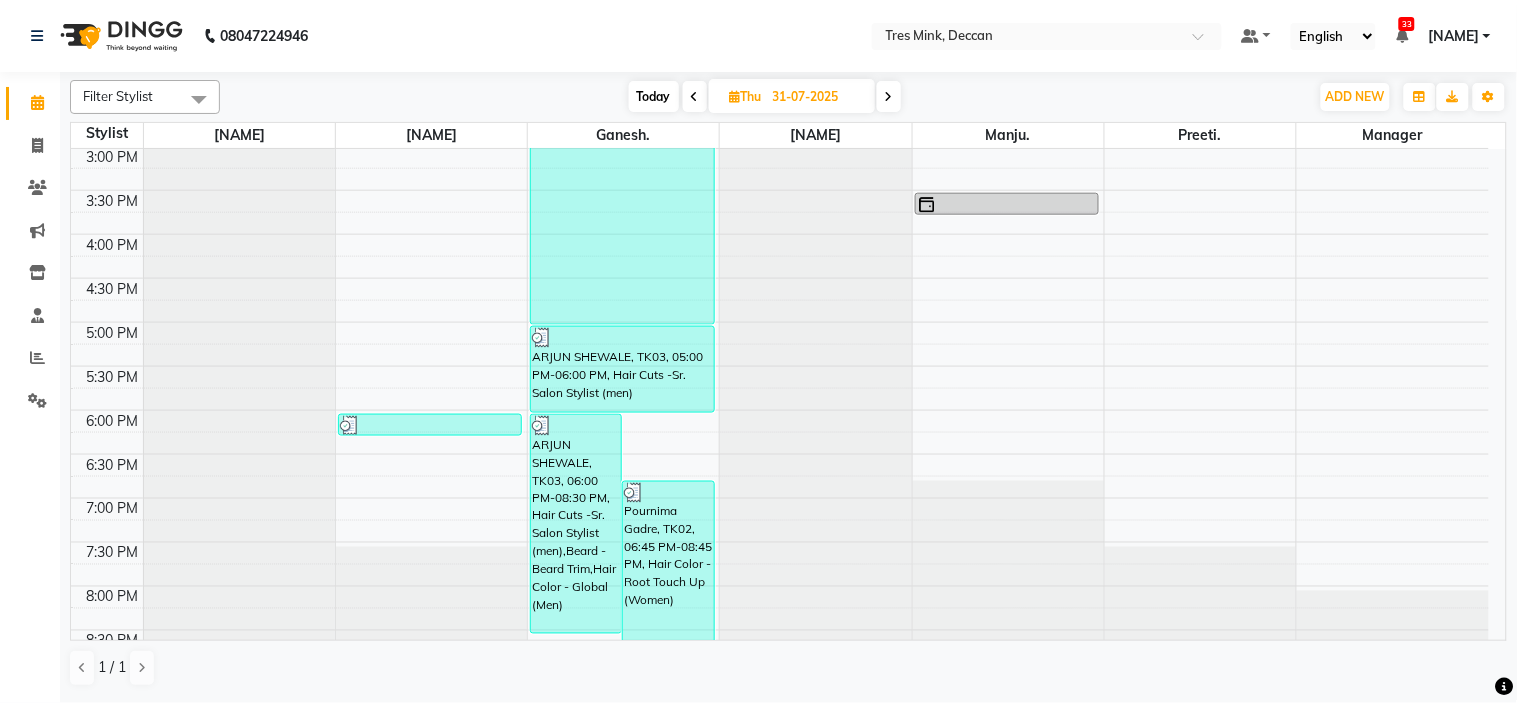 scroll, scrollTop: 656, scrollLeft: 0, axis: vertical 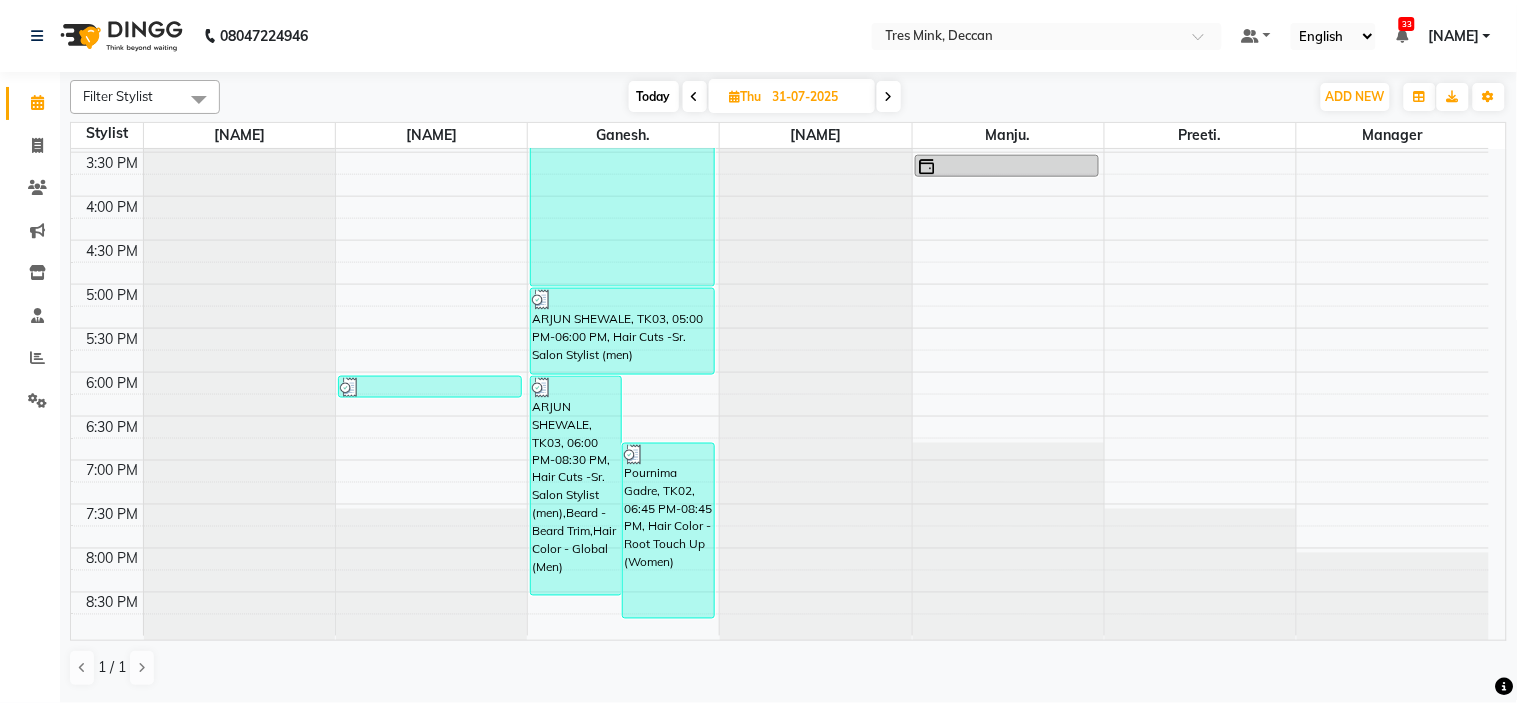 click on "Today" at bounding box center (654, 96) 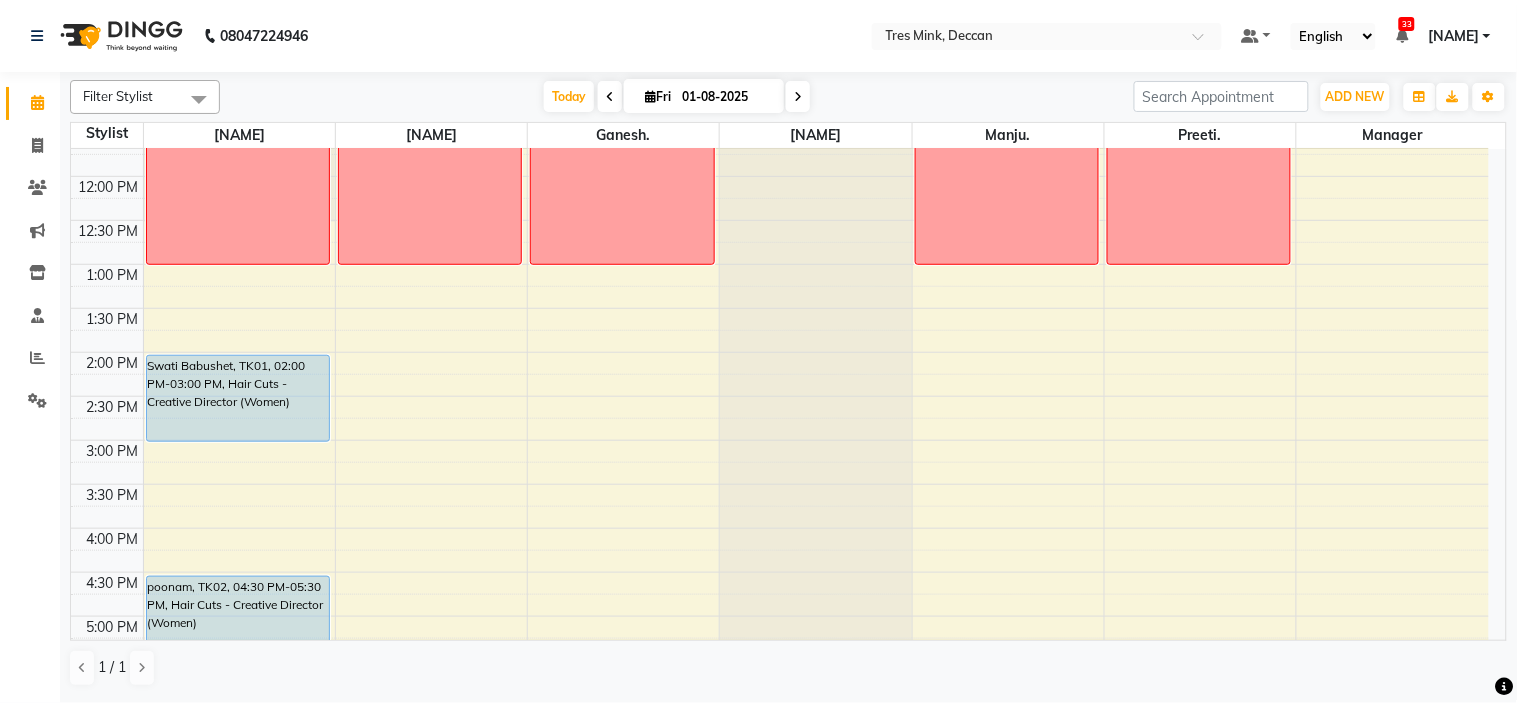 scroll, scrollTop: 0, scrollLeft: 0, axis: both 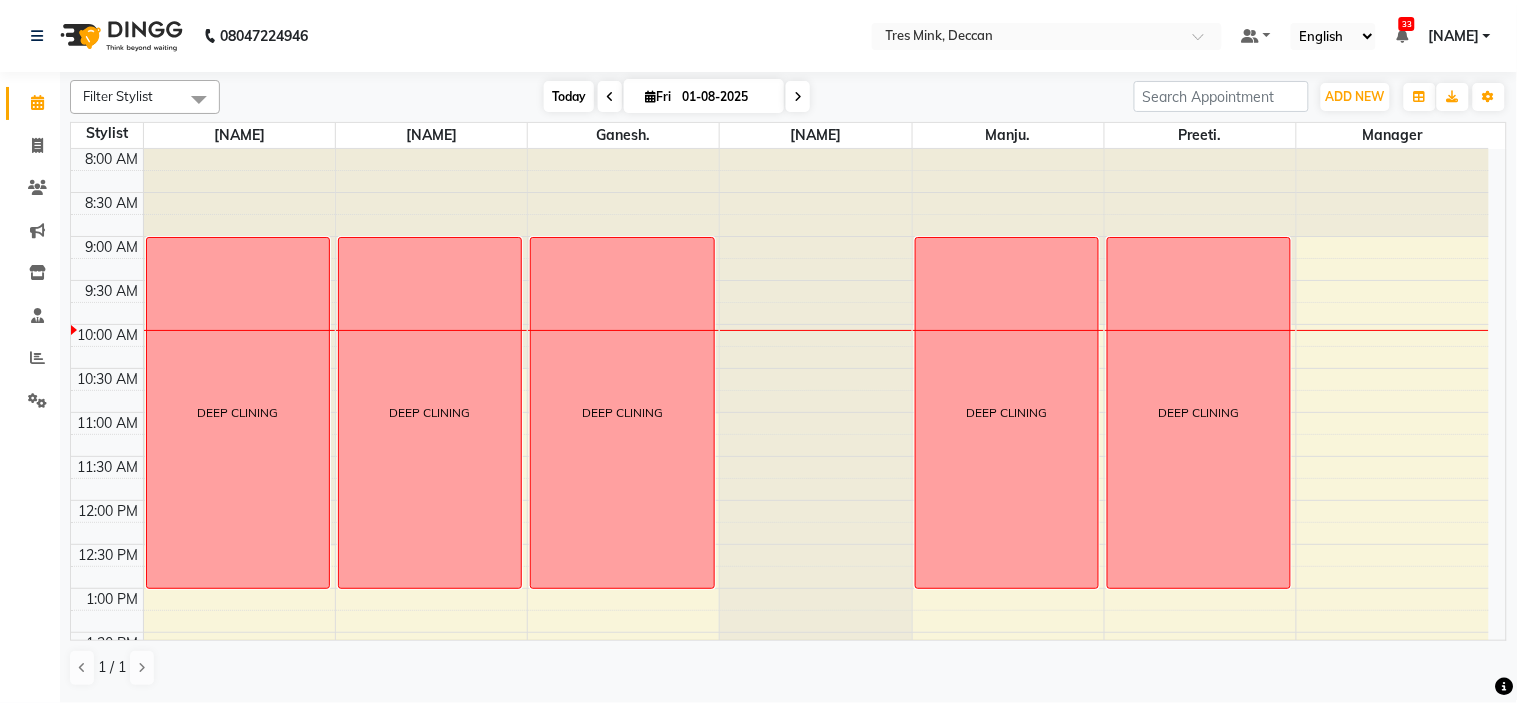 click on "Today" at bounding box center [569, 96] 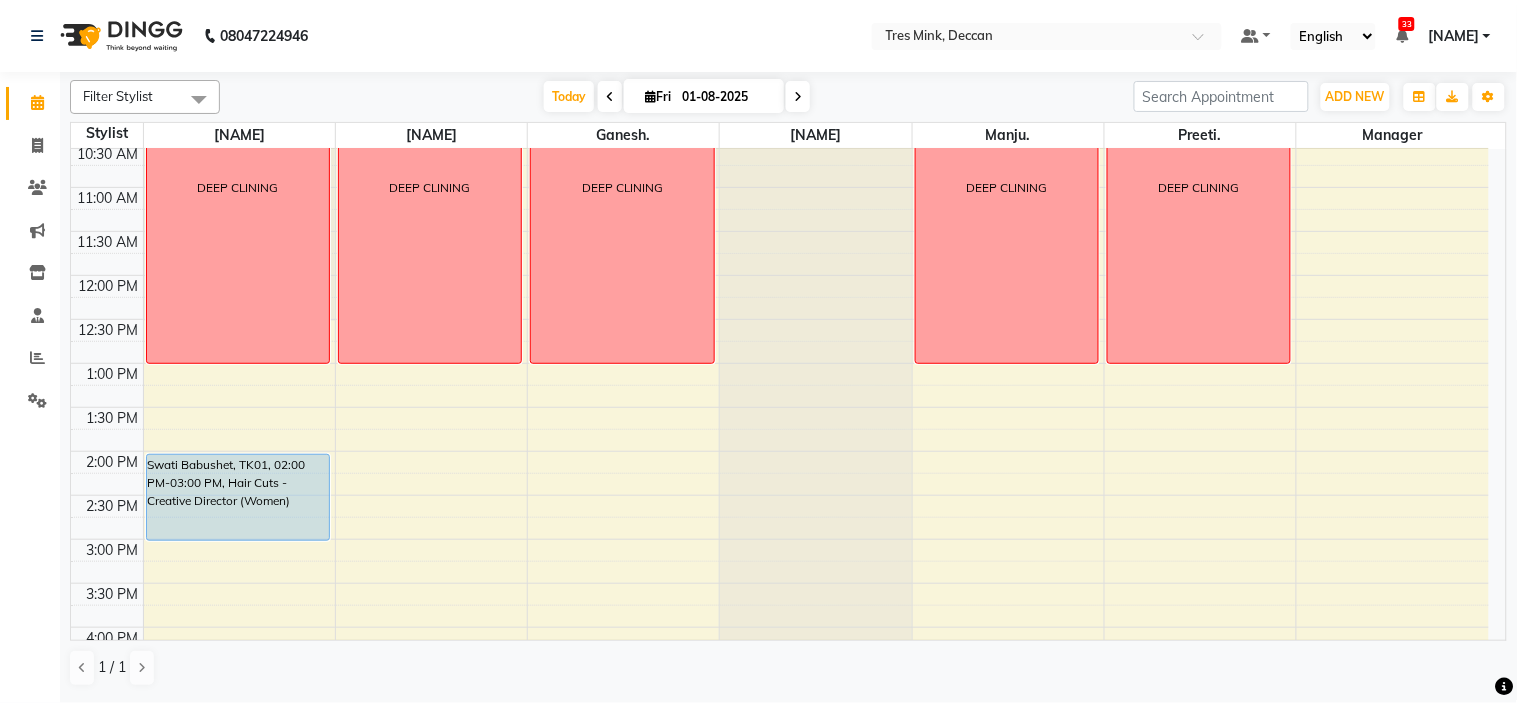 scroll, scrollTop: 101, scrollLeft: 0, axis: vertical 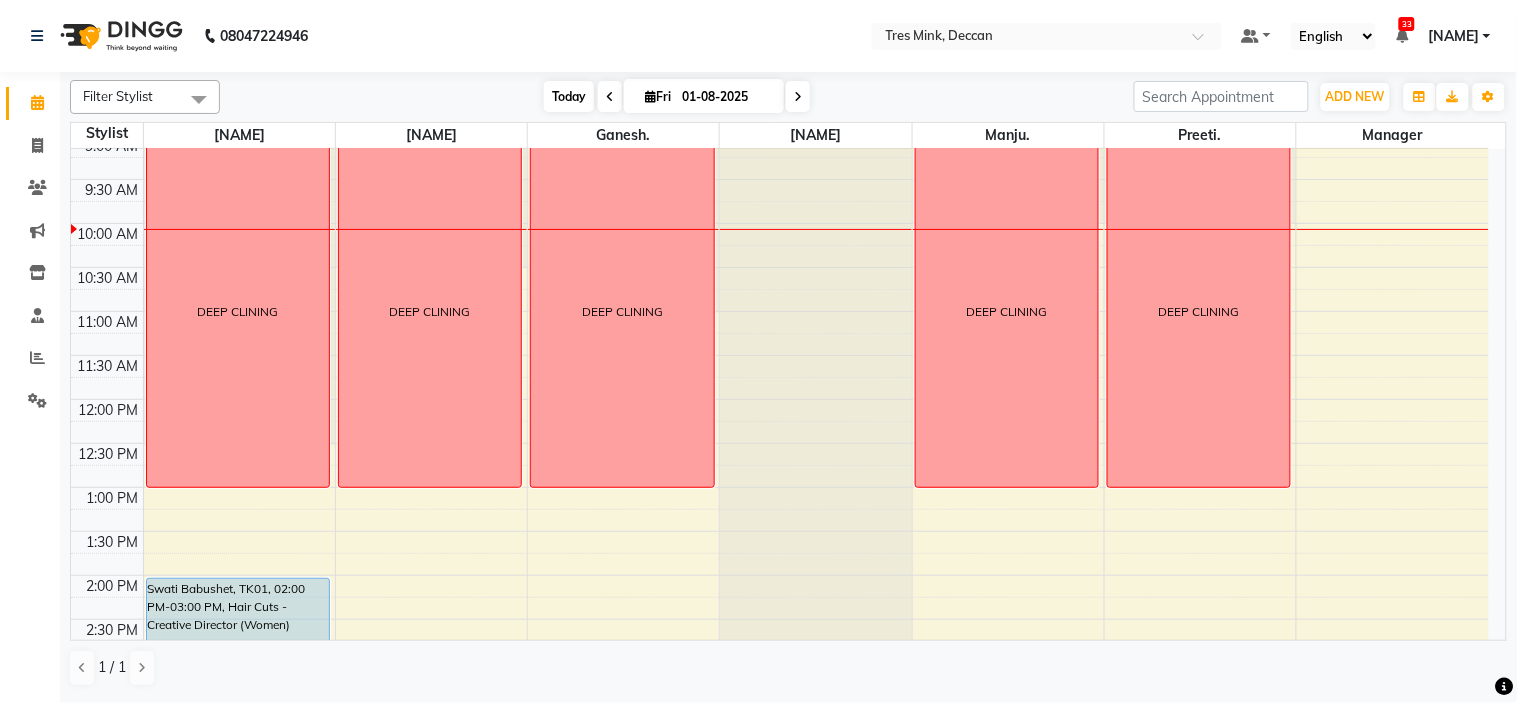 click on "Today" at bounding box center (569, 96) 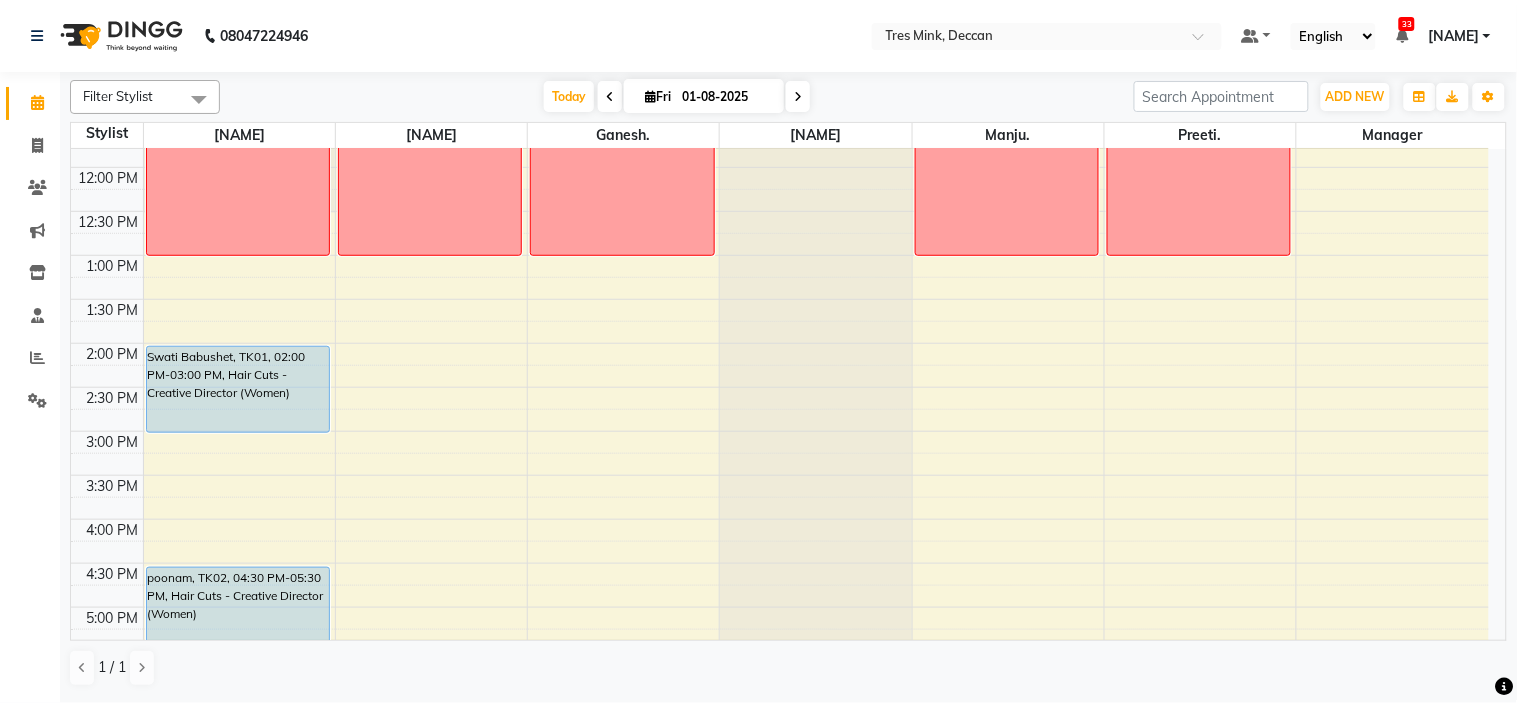 scroll, scrollTop: 656, scrollLeft: 0, axis: vertical 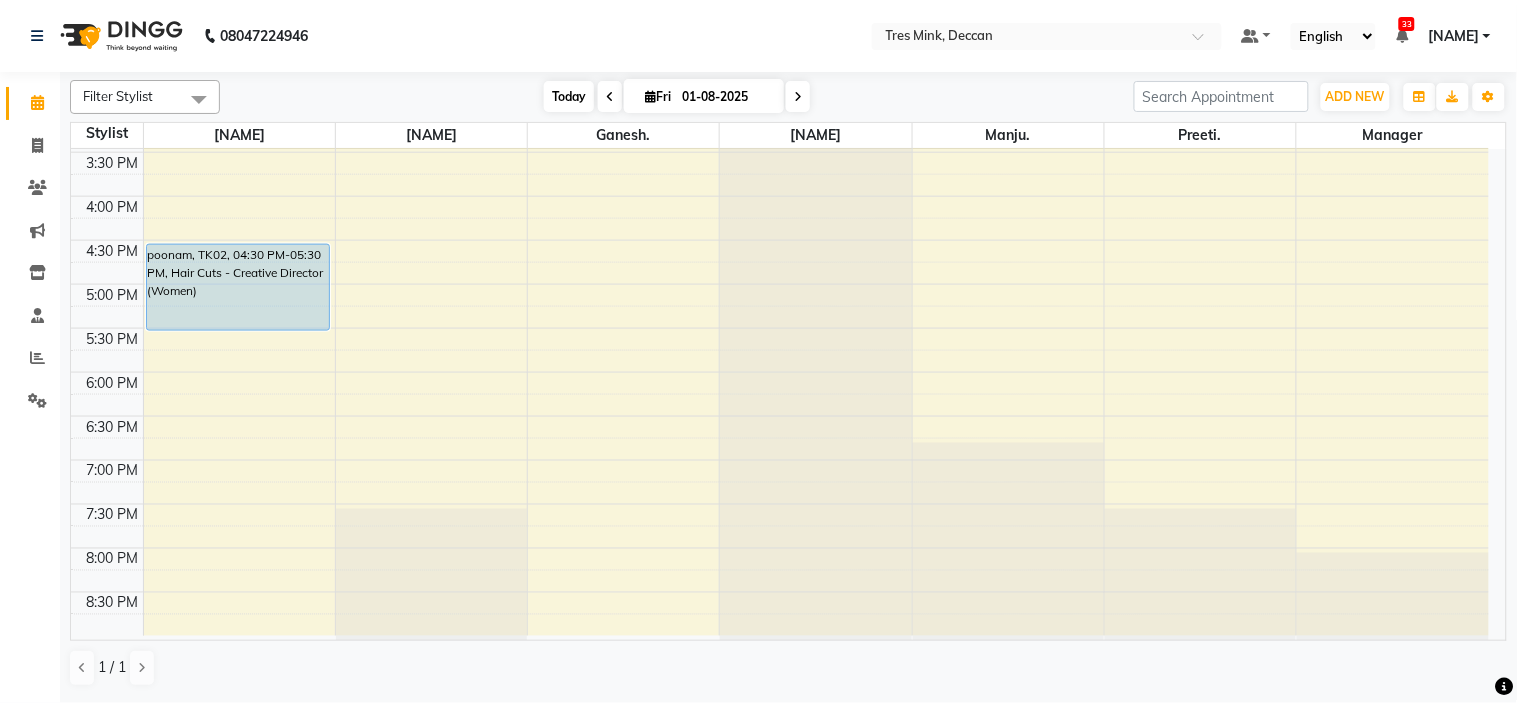 click on "Today" at bounding box center [569, 96] 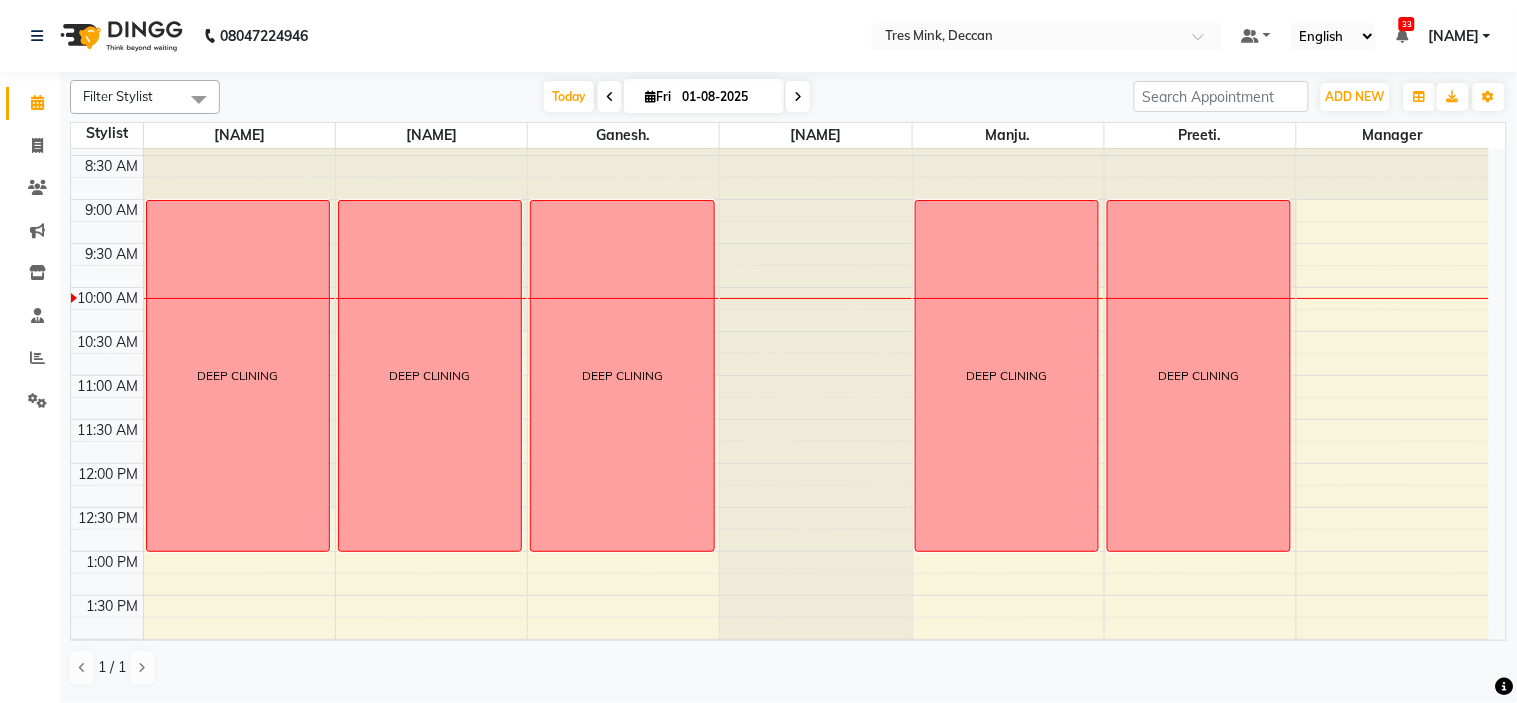 scroll, scrollTop: 0, scrollLeft: 0, axis: both 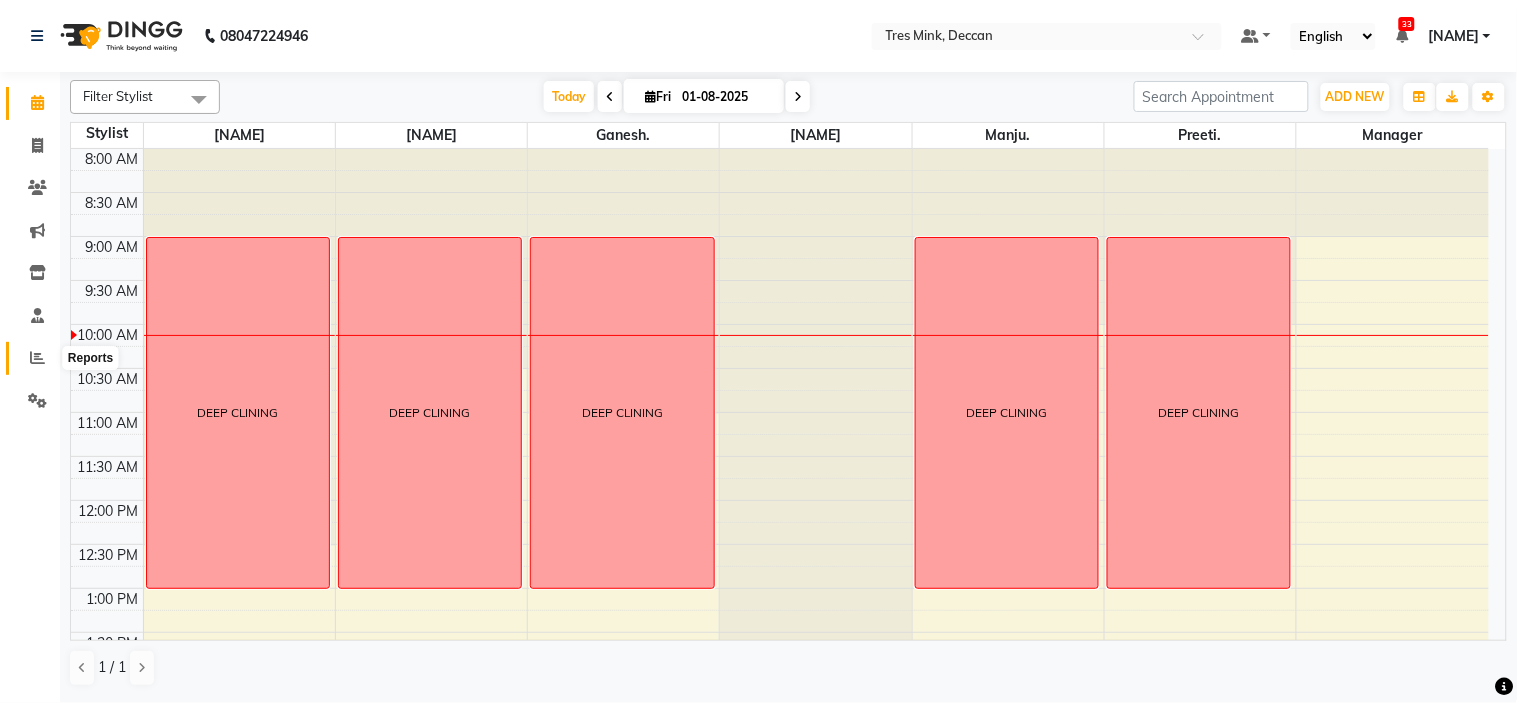 click 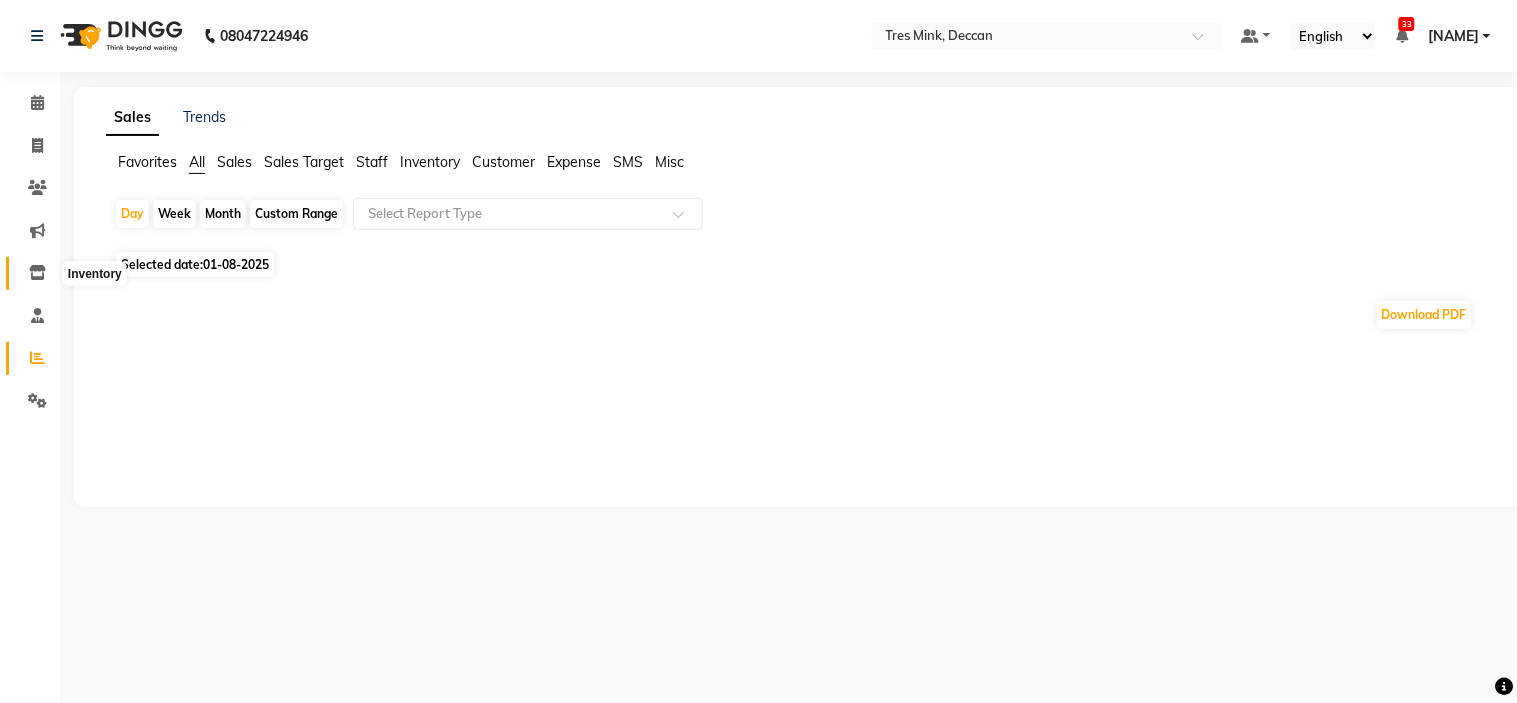 click 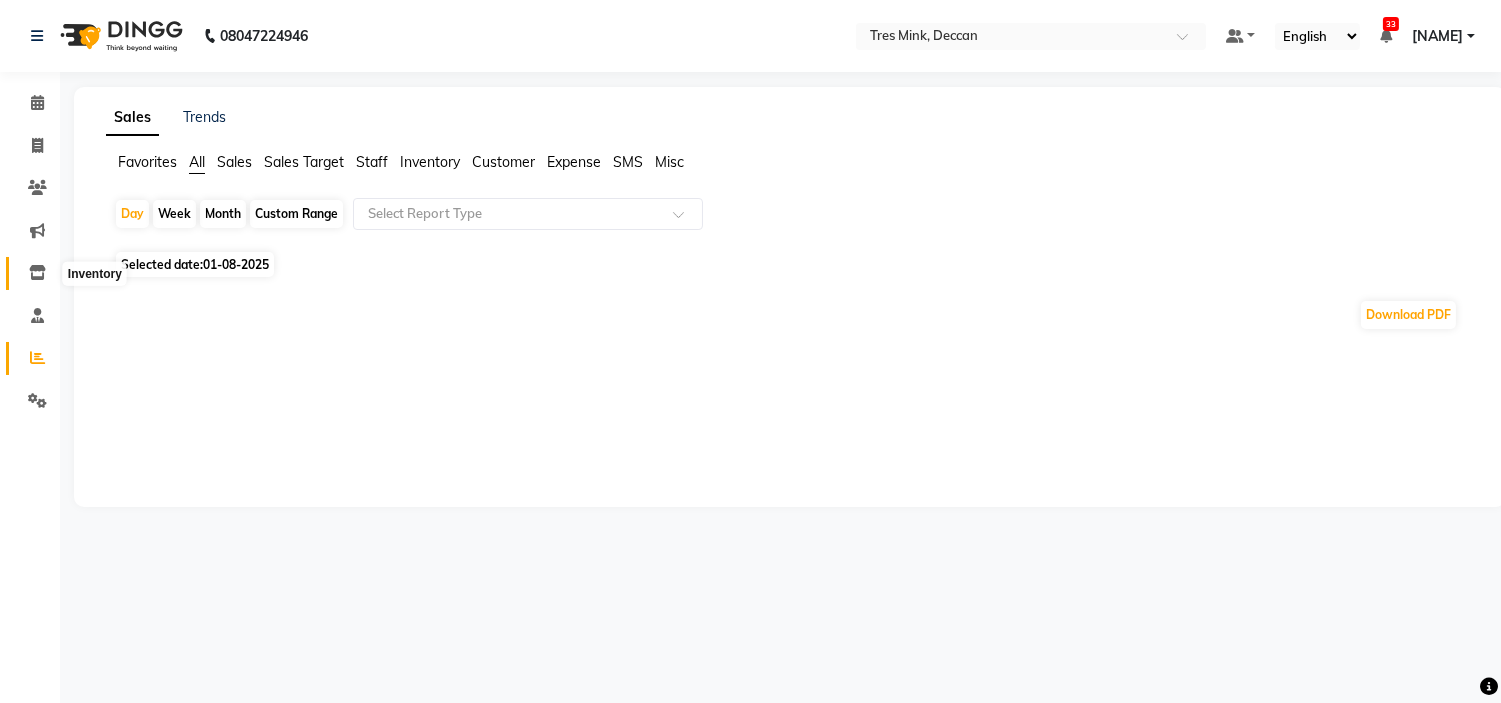 select 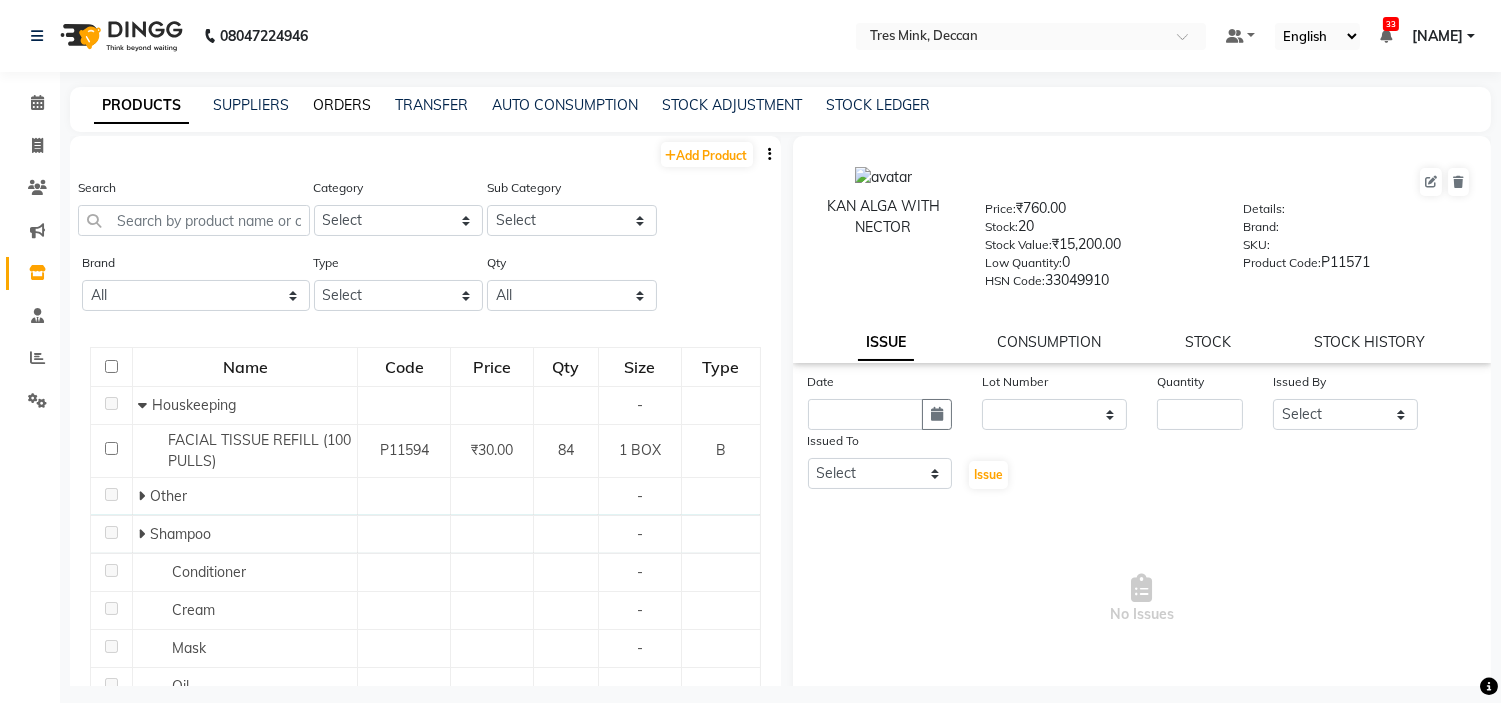click on "ORDERS" 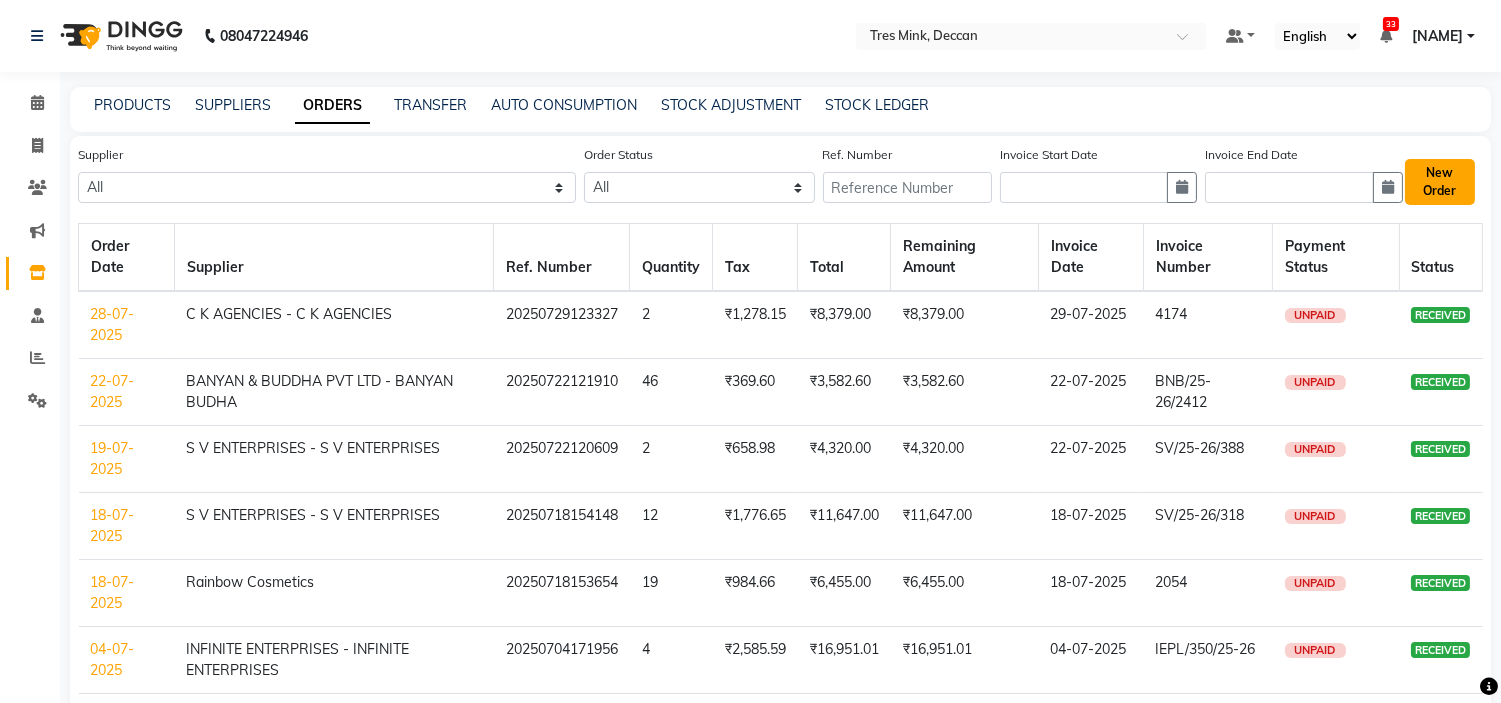 click on "New Order" 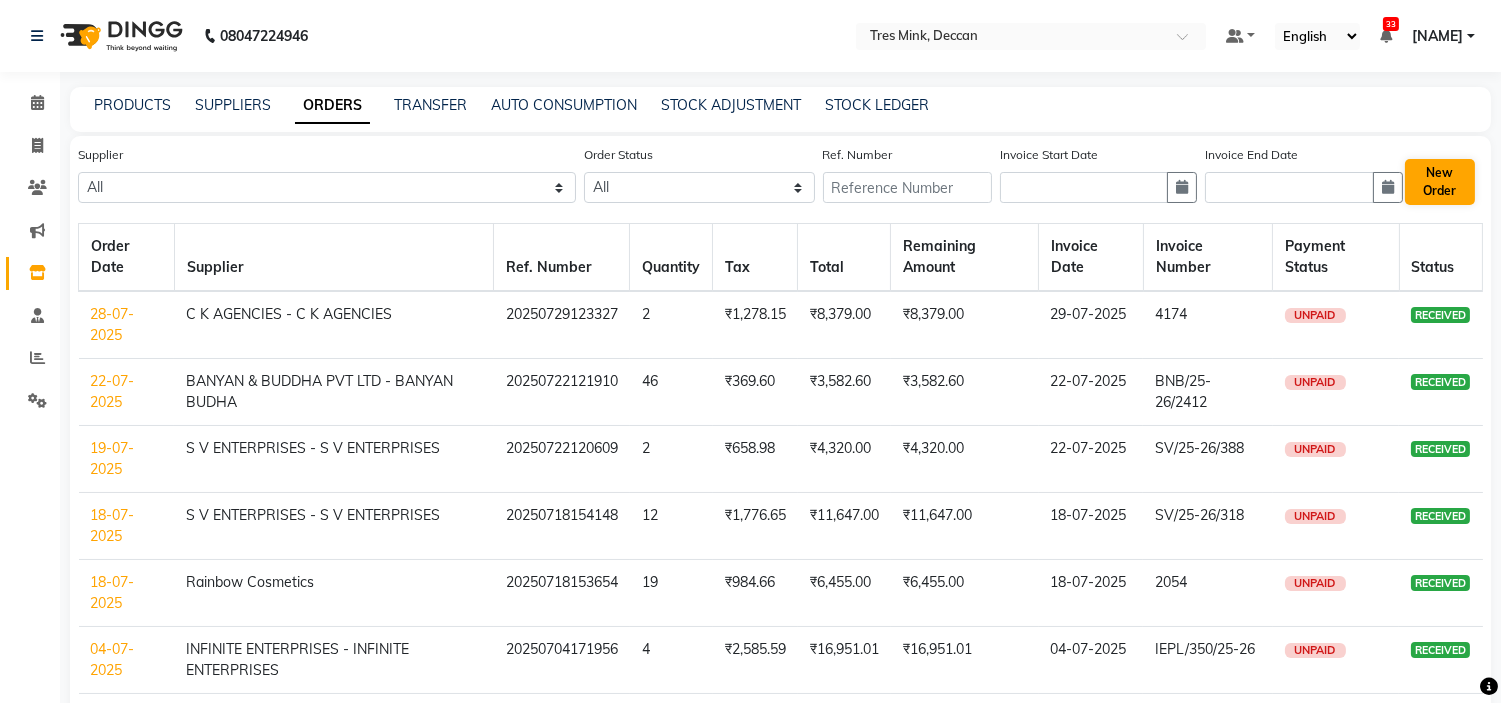 select on "true" 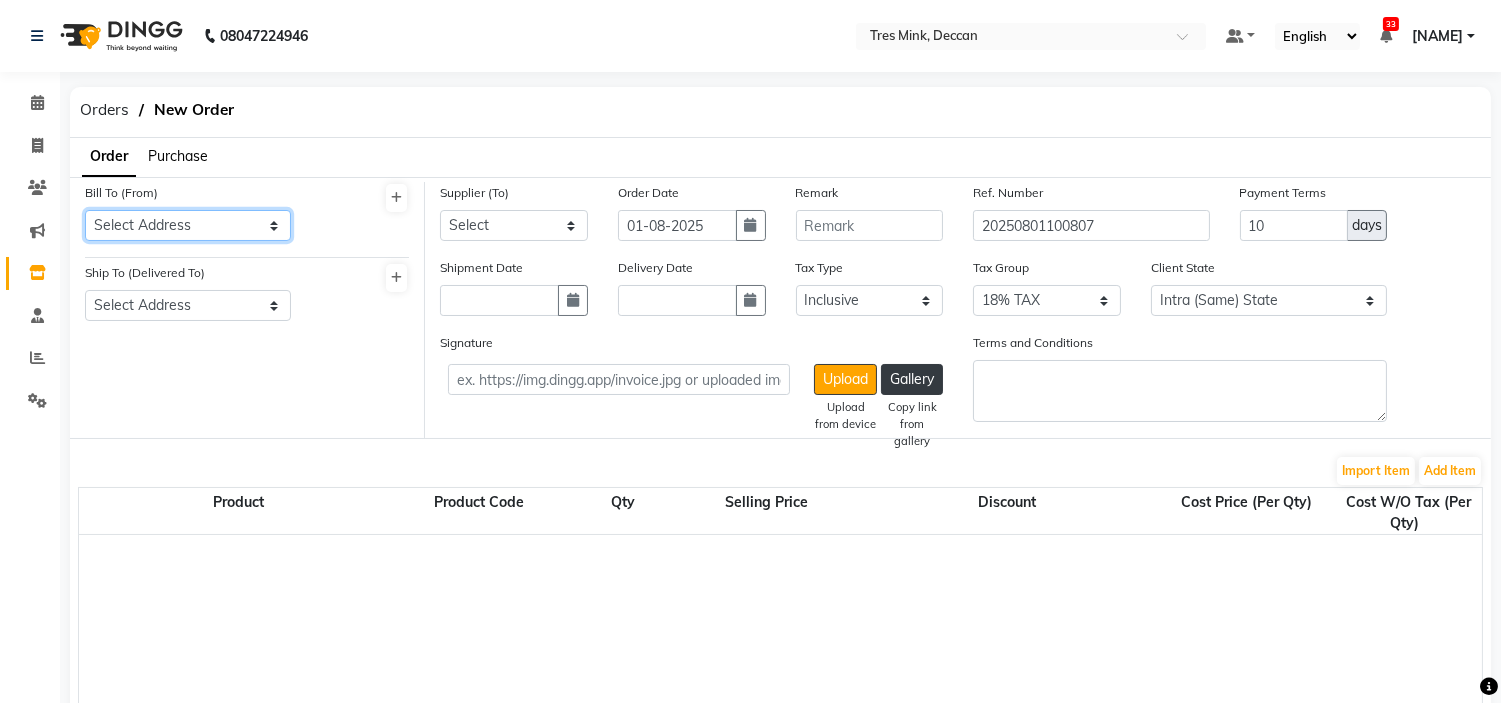 click on "Select Address  [STREET]" 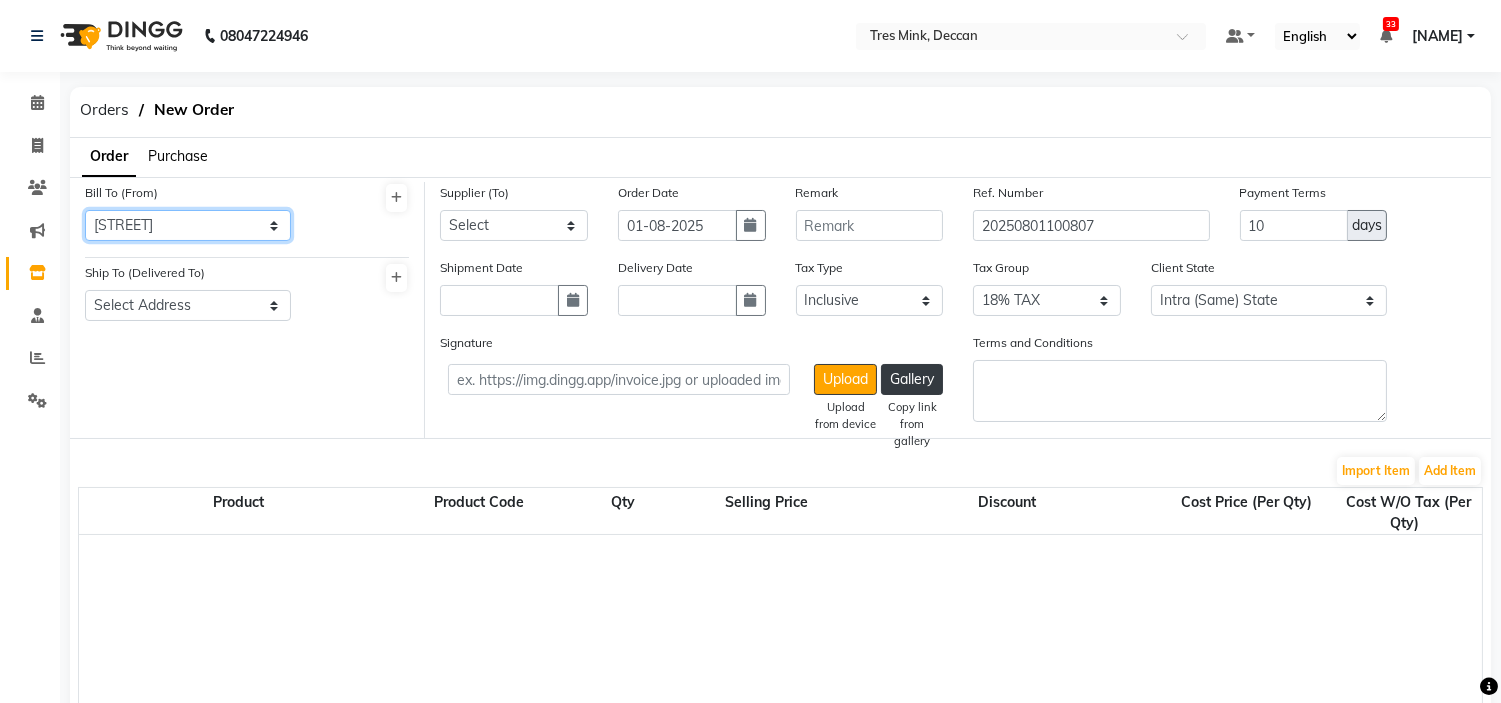 click on "Select Address  [STREET]" 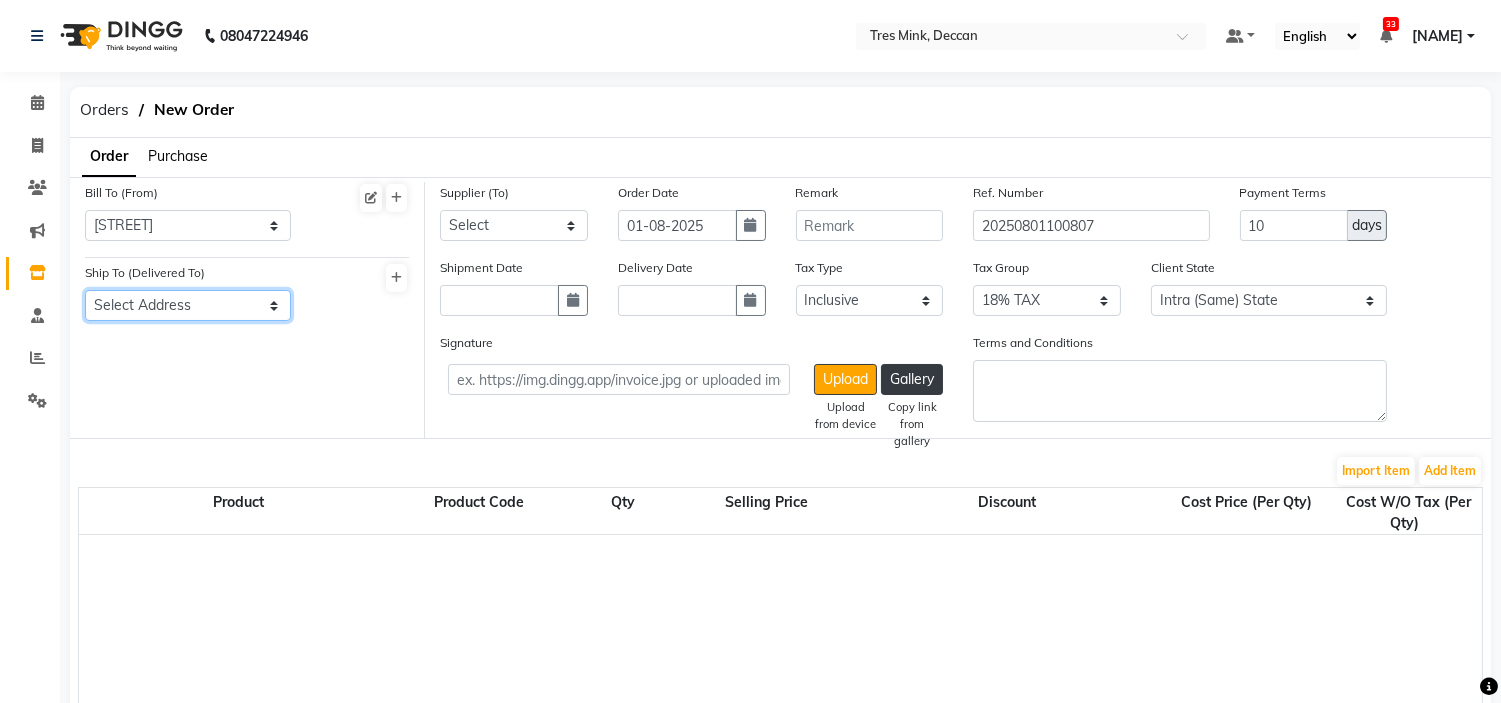 click on "Select Address  [STREET]" 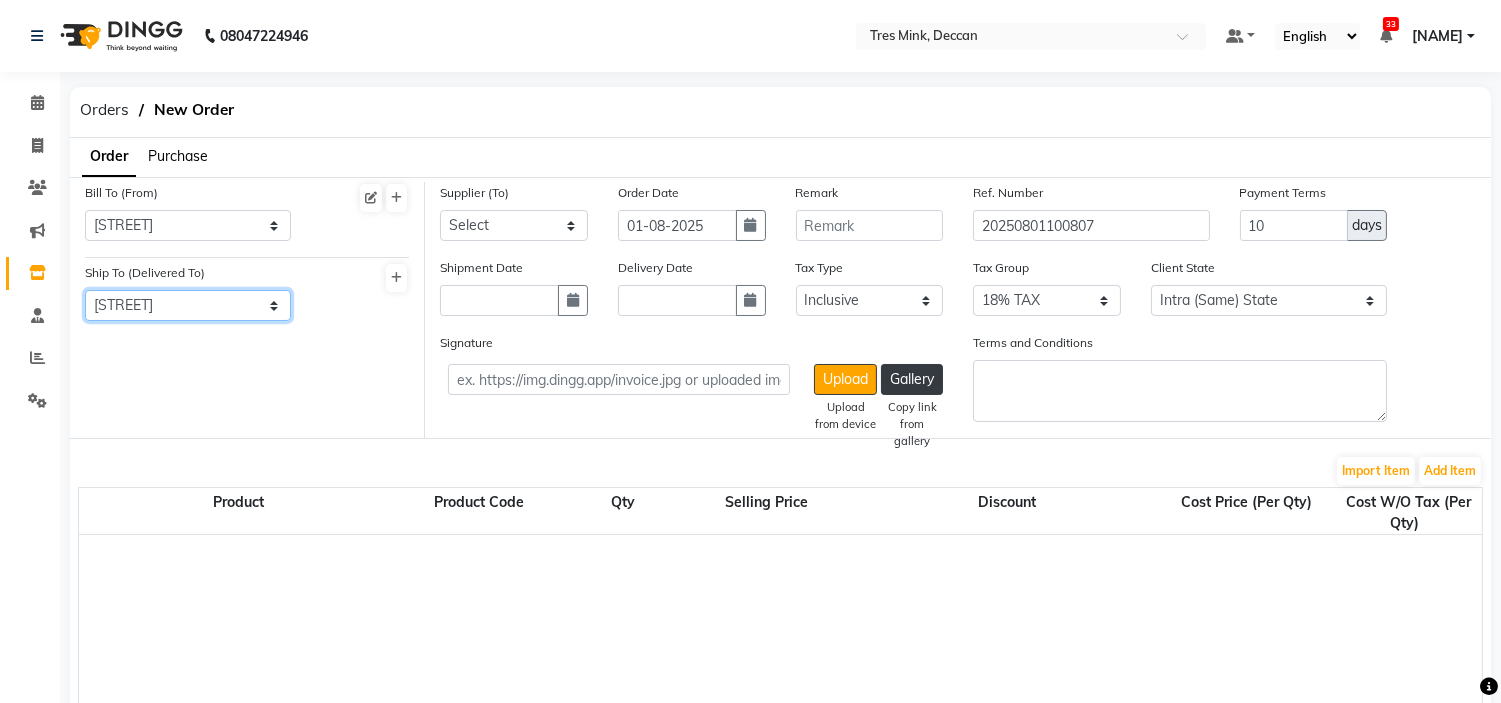 click on "Select Address  [STREET]" 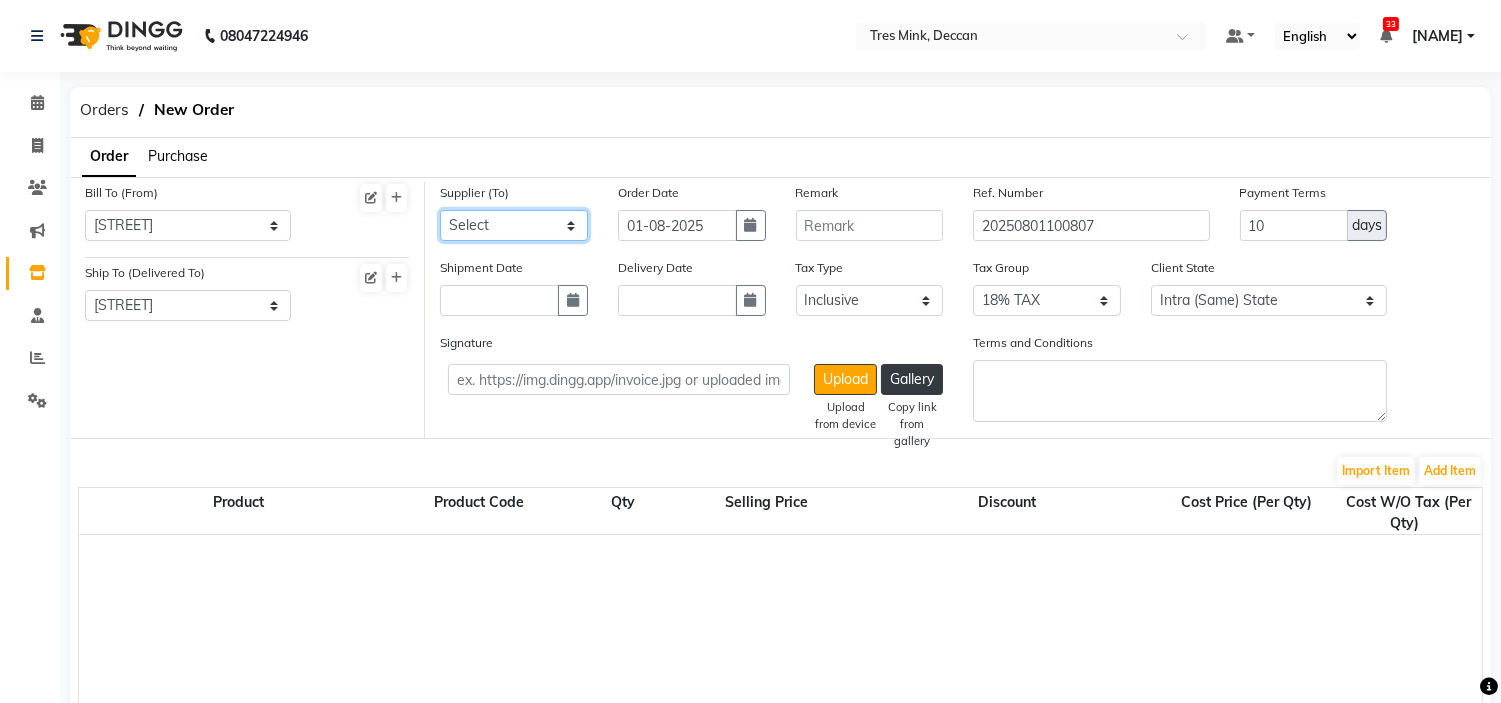 click on "Select CRESCENT ROOTS - CRESCENT ROOTS S V ENTERPRISES - S V ENTERPRISES C K AGENCIES - C K AGENCIES Rainbow  Cosmetics INFINITE ENTERPRISES - INFINITE ENTERPRISES siddhashila - [NAME] - siddhashila  sidhashila- [NAME] - sidhashila SAMRUDDHI ENTERPRISES - [NAME] PRAVINKUMAR & BROTHERS PRIVATE LIMITED - PRAVINKUMAR BANYAN & BUDDHA PVT LTD - BANYAN BUDHA TULSI RETAIL - TULSI BOSCCO FURNISHING PVT. LTD. - BOSCCO FURNISHING VARIETY COSMETICS LLP - VARIETY BEAUTY PALACE - BEAUTY PALACE VIREN ENTERPRISES - VIREN ENTERPRISES ROHIT ENTERPRISES - ROHIT ENTERPRISES" 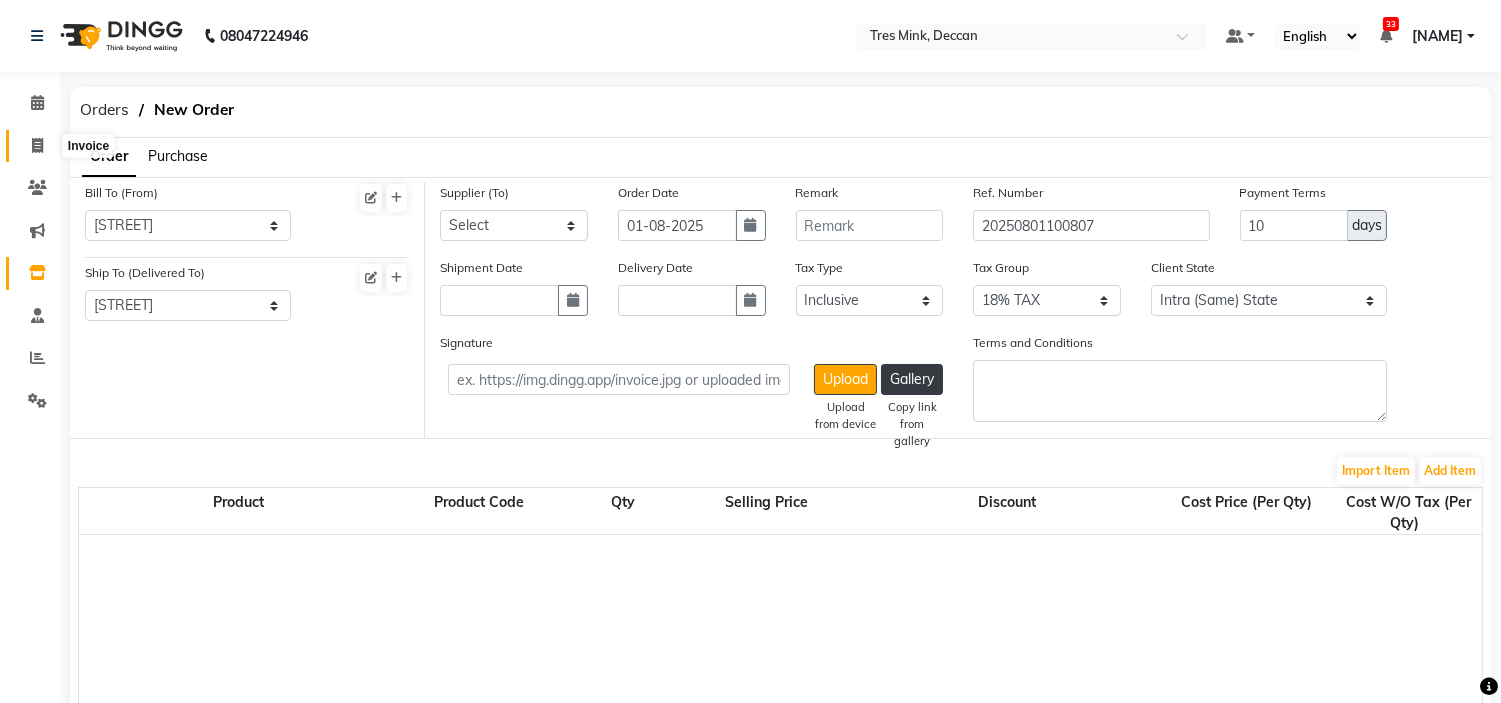 click 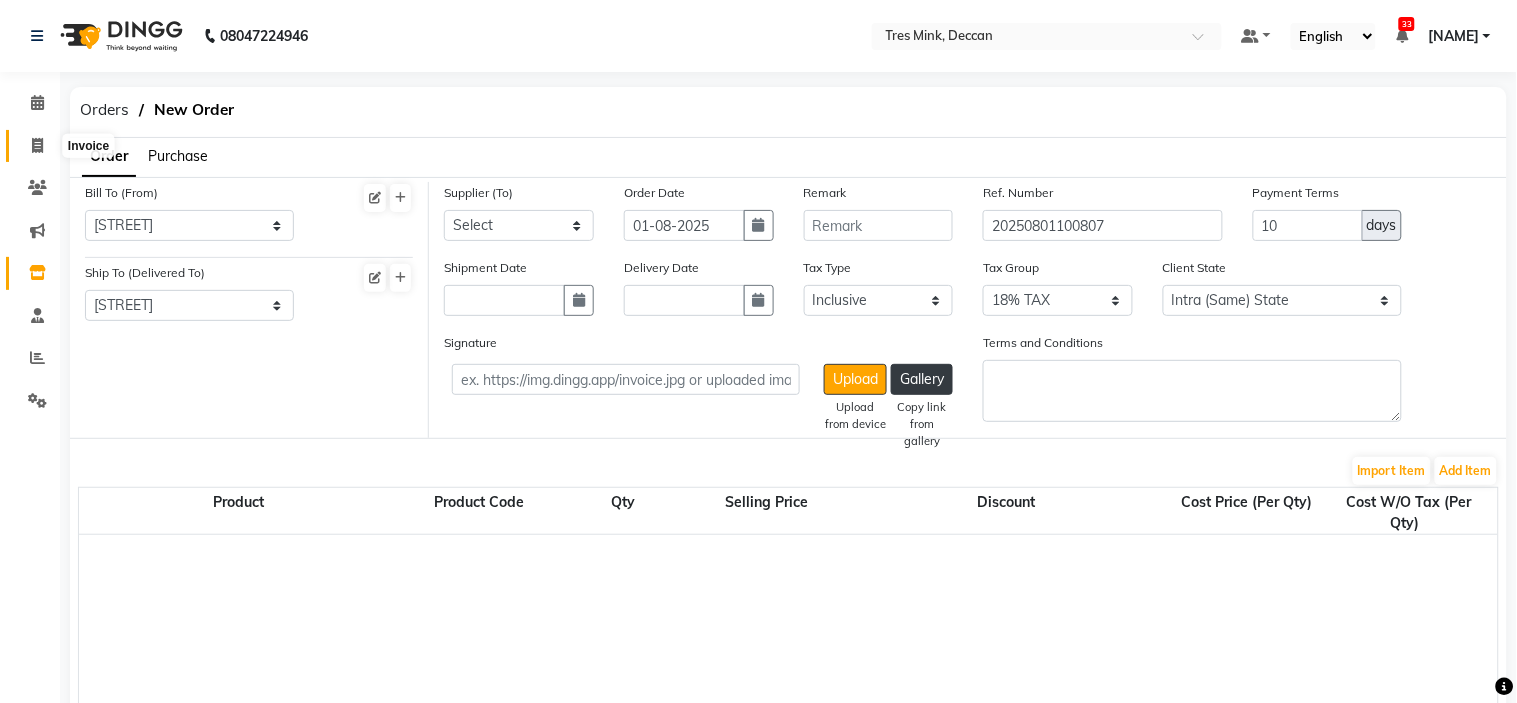 select on "service" 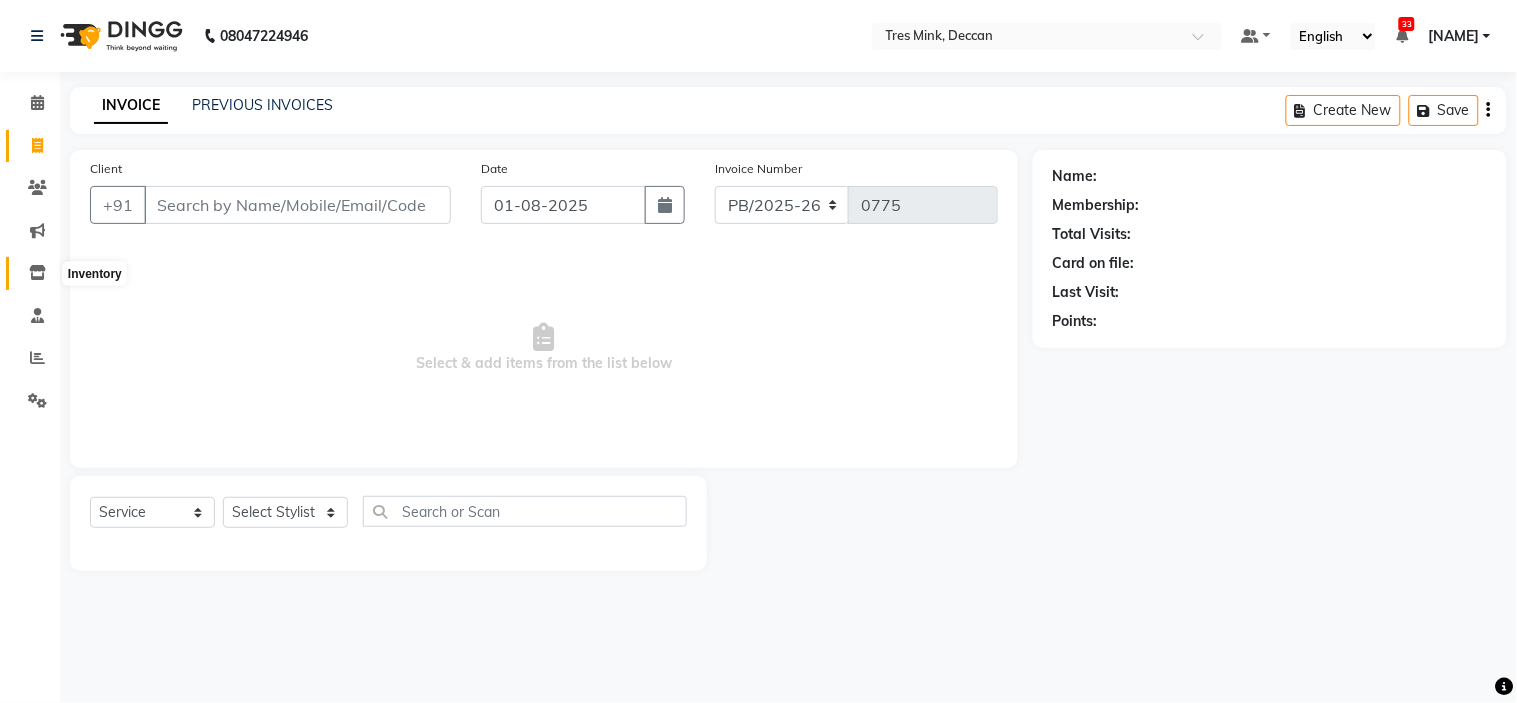 click 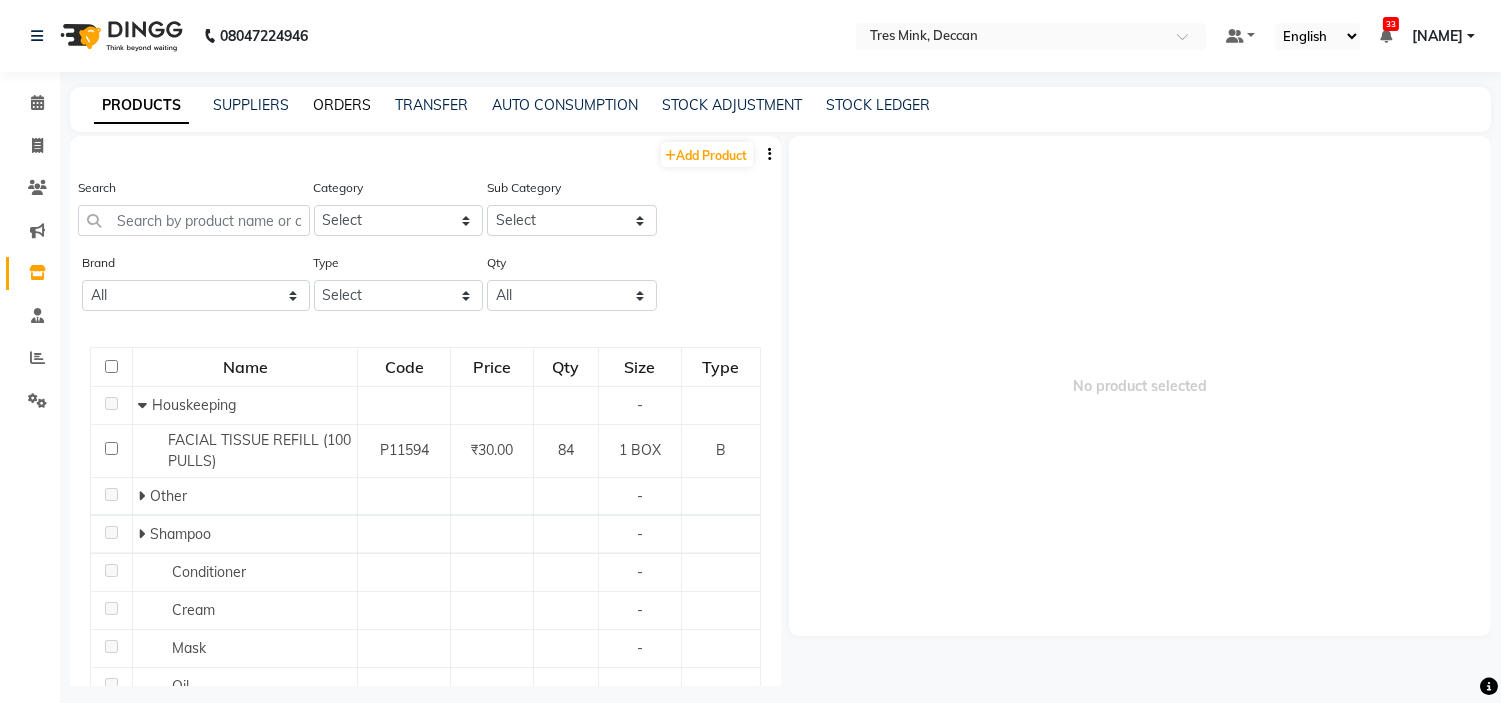 click on "ORDERS" 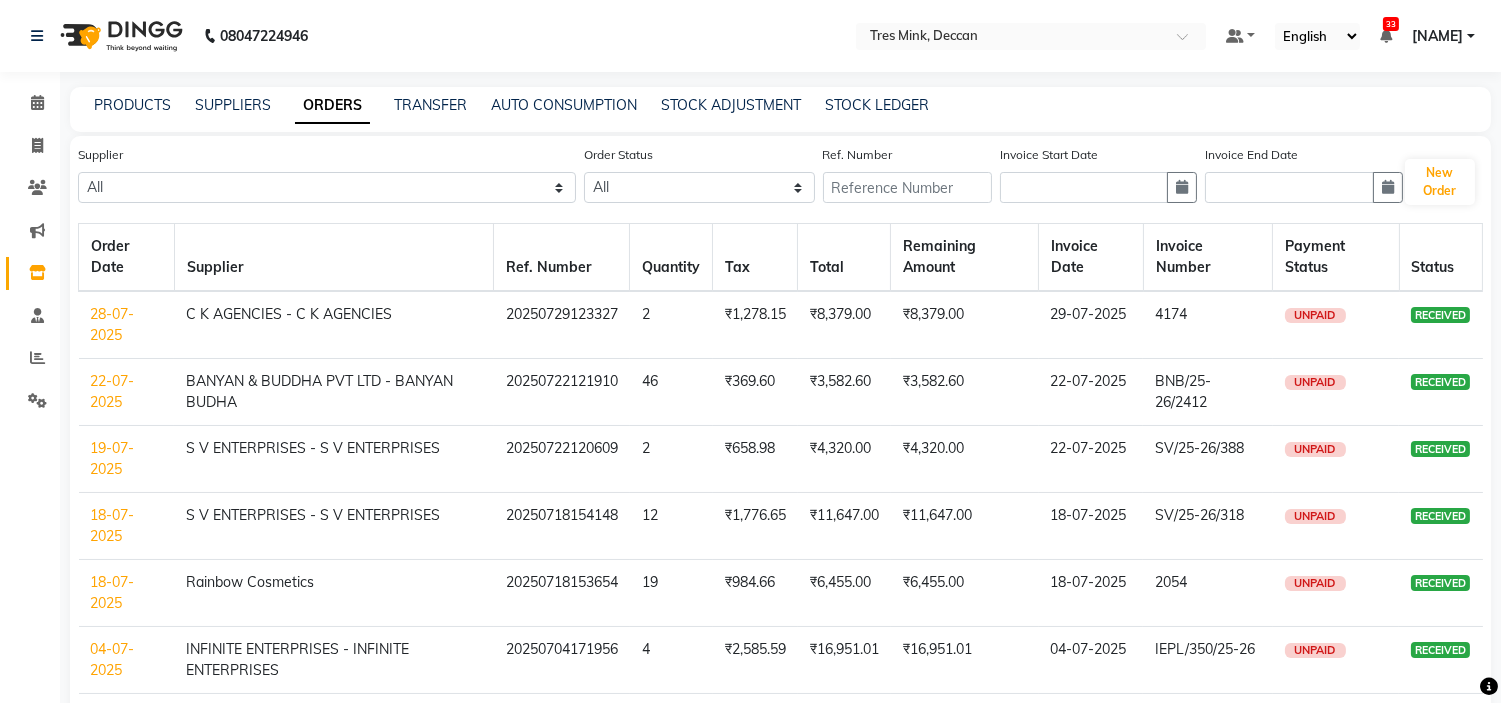 click on "STOCK ADJUSTMENT" 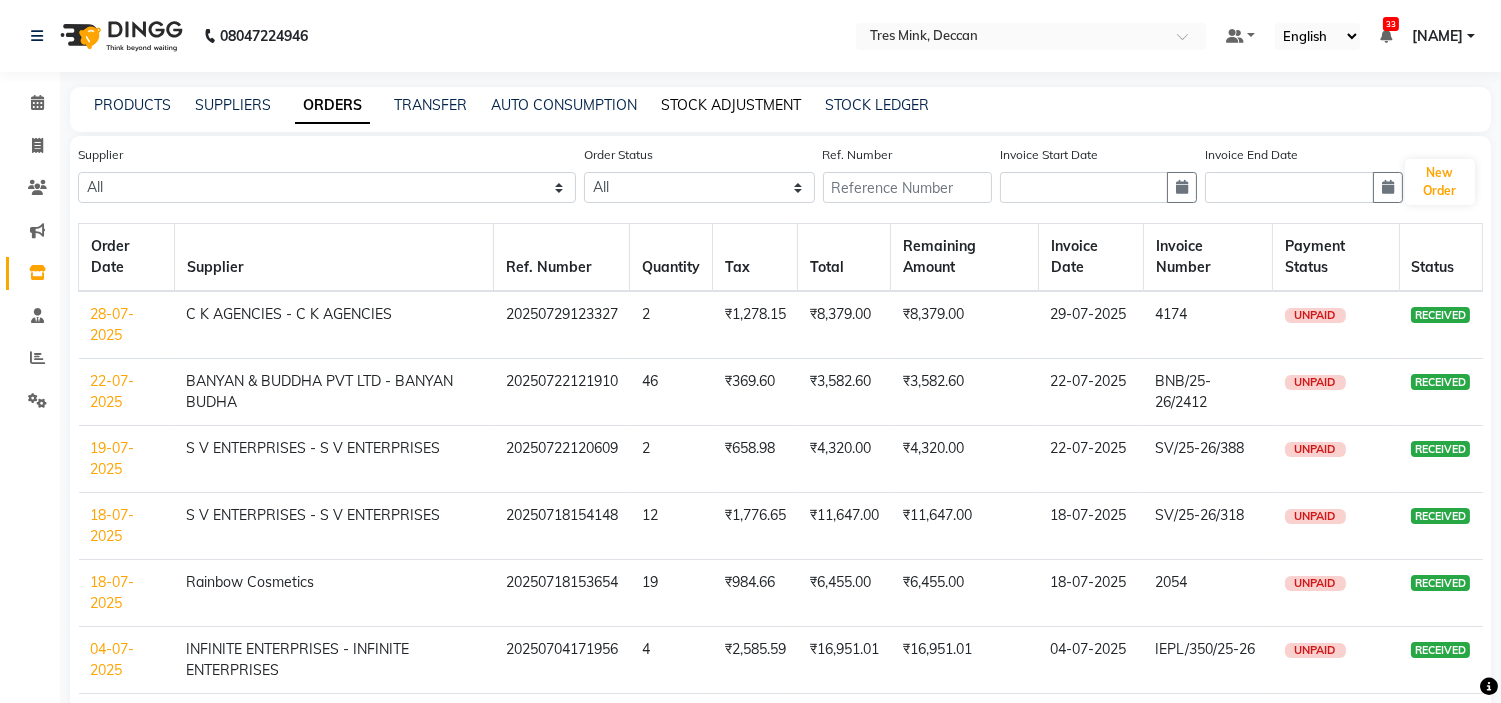 click on "STOCK ADJUSTMENT" 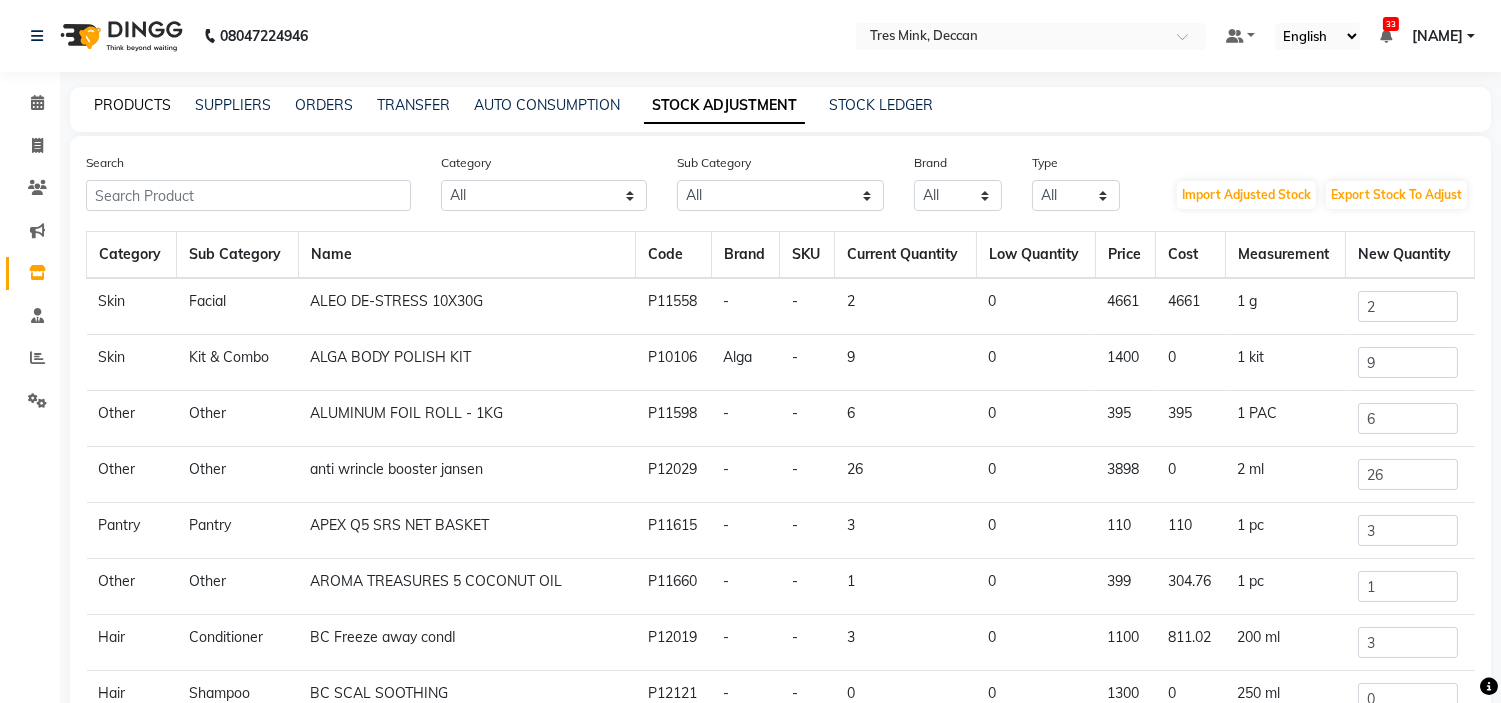 click on "PRODUCTS" 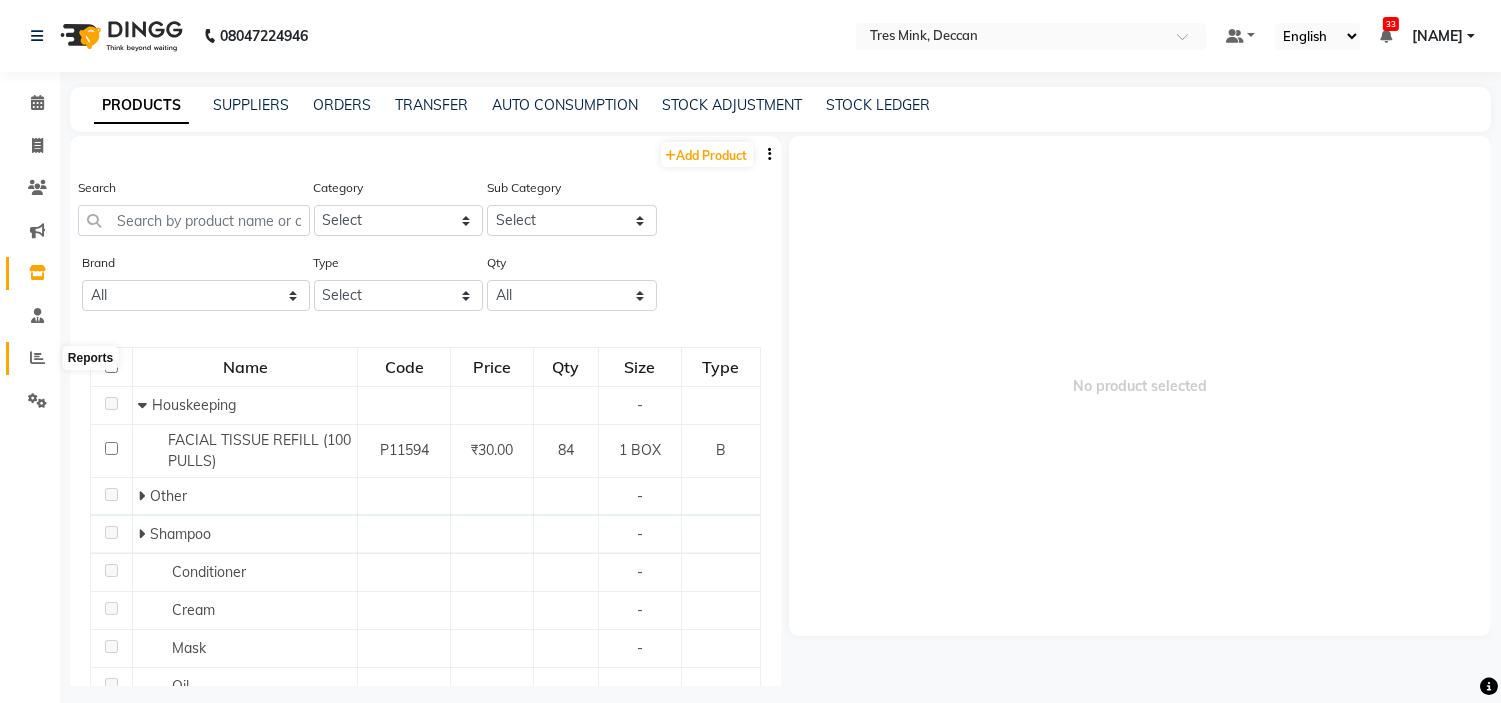 click 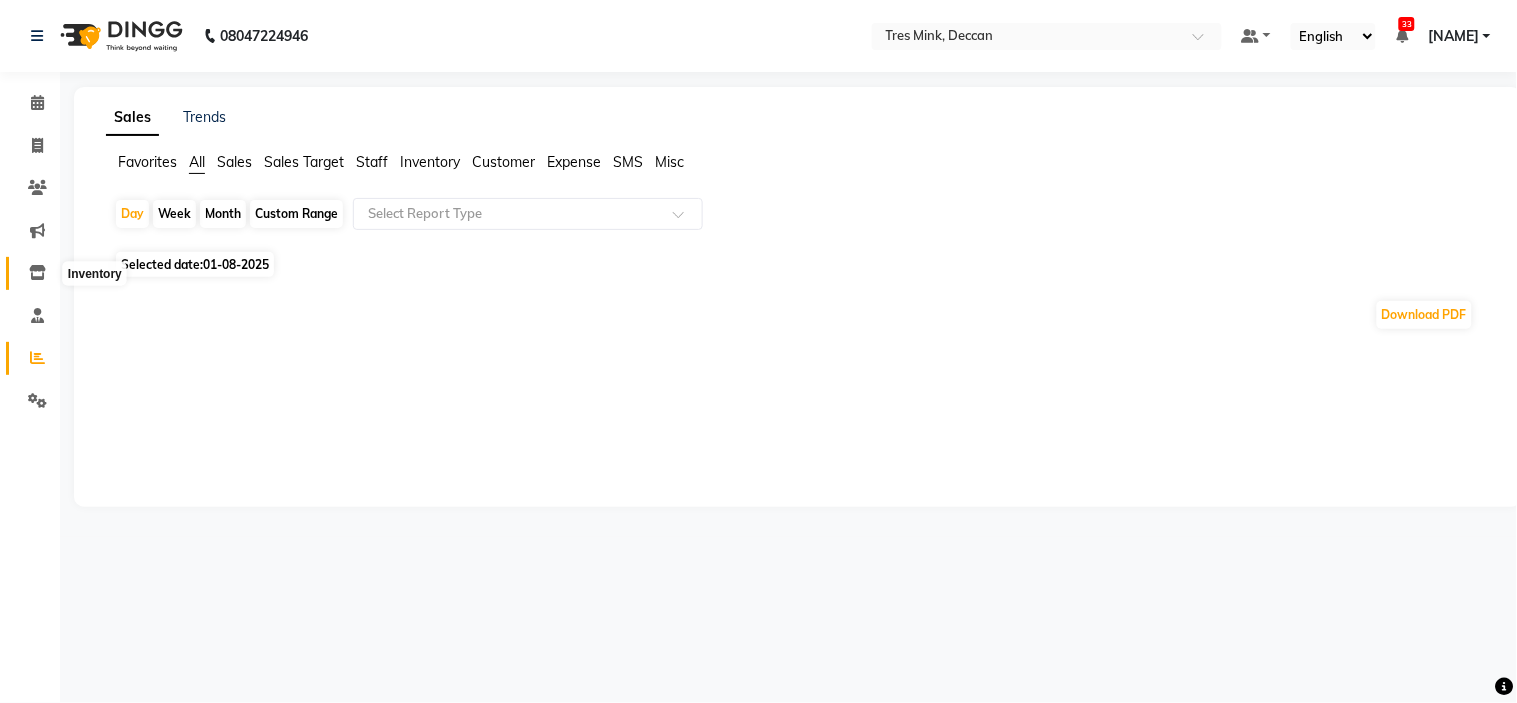 click 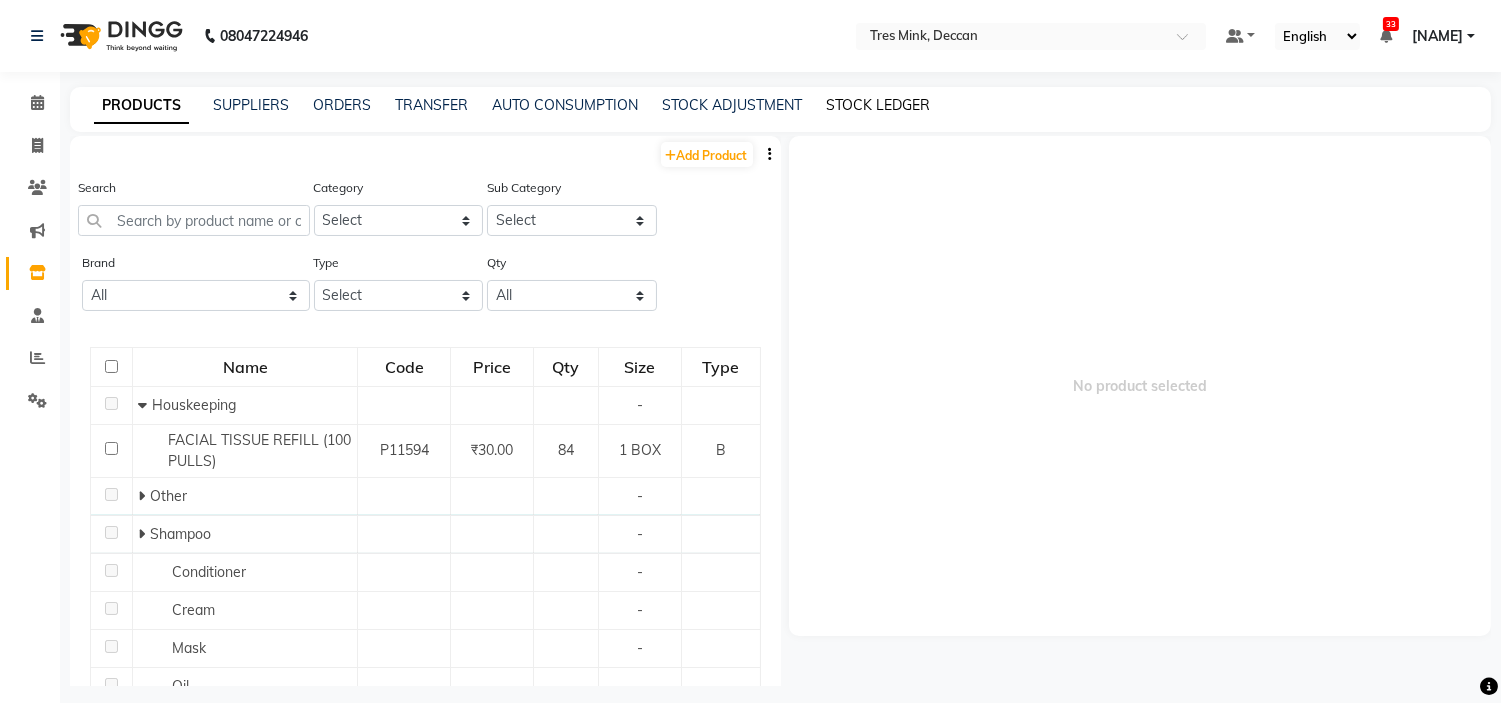 click on "STOCK LEDGER" 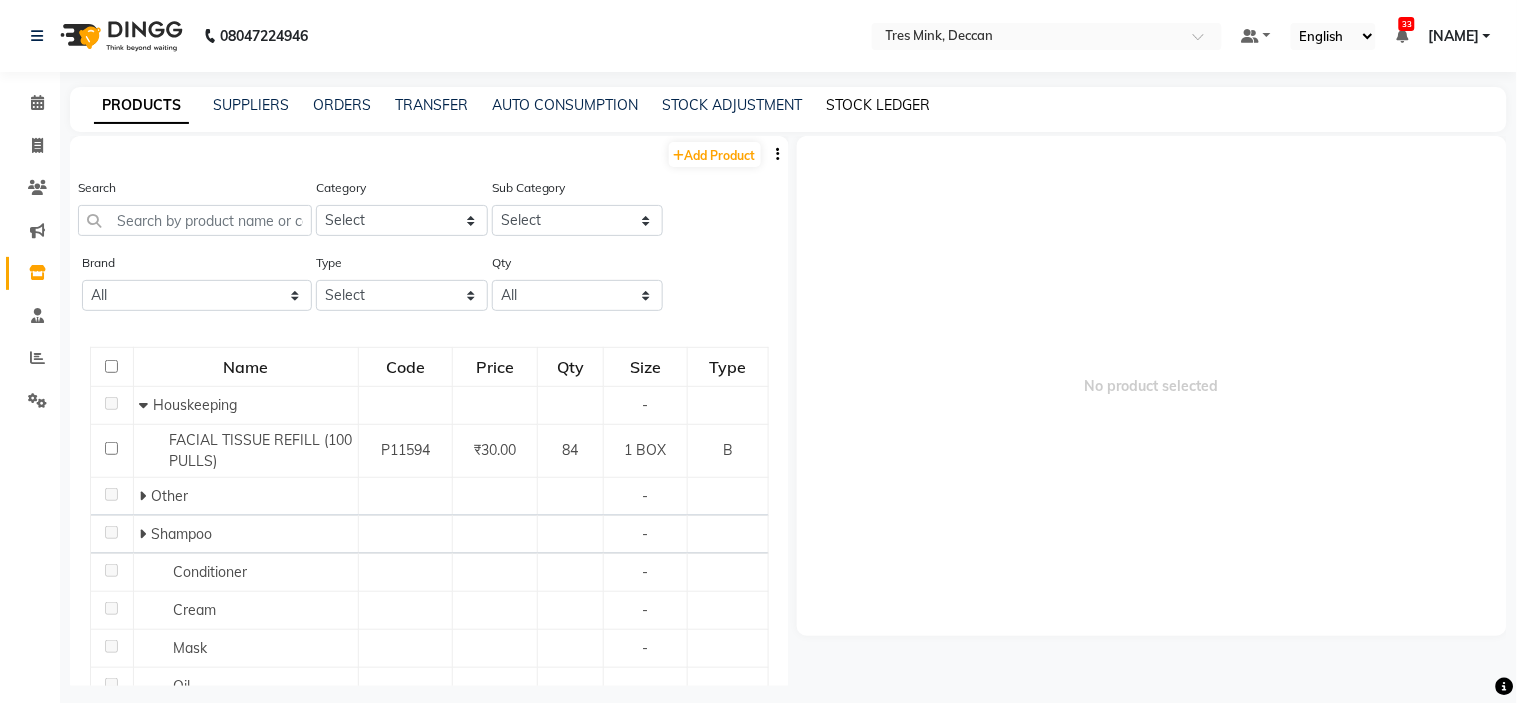 select on "all" 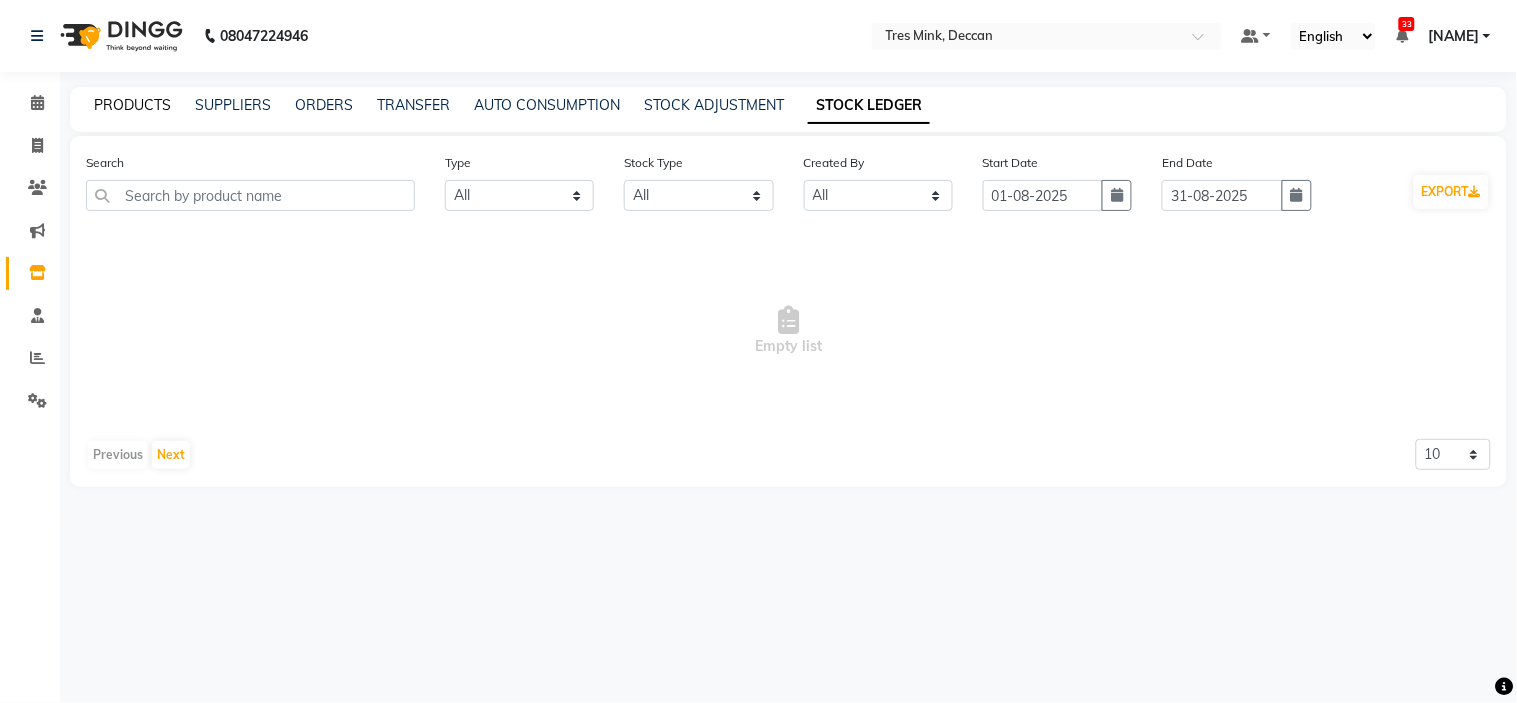 click on "PRODUCTS" 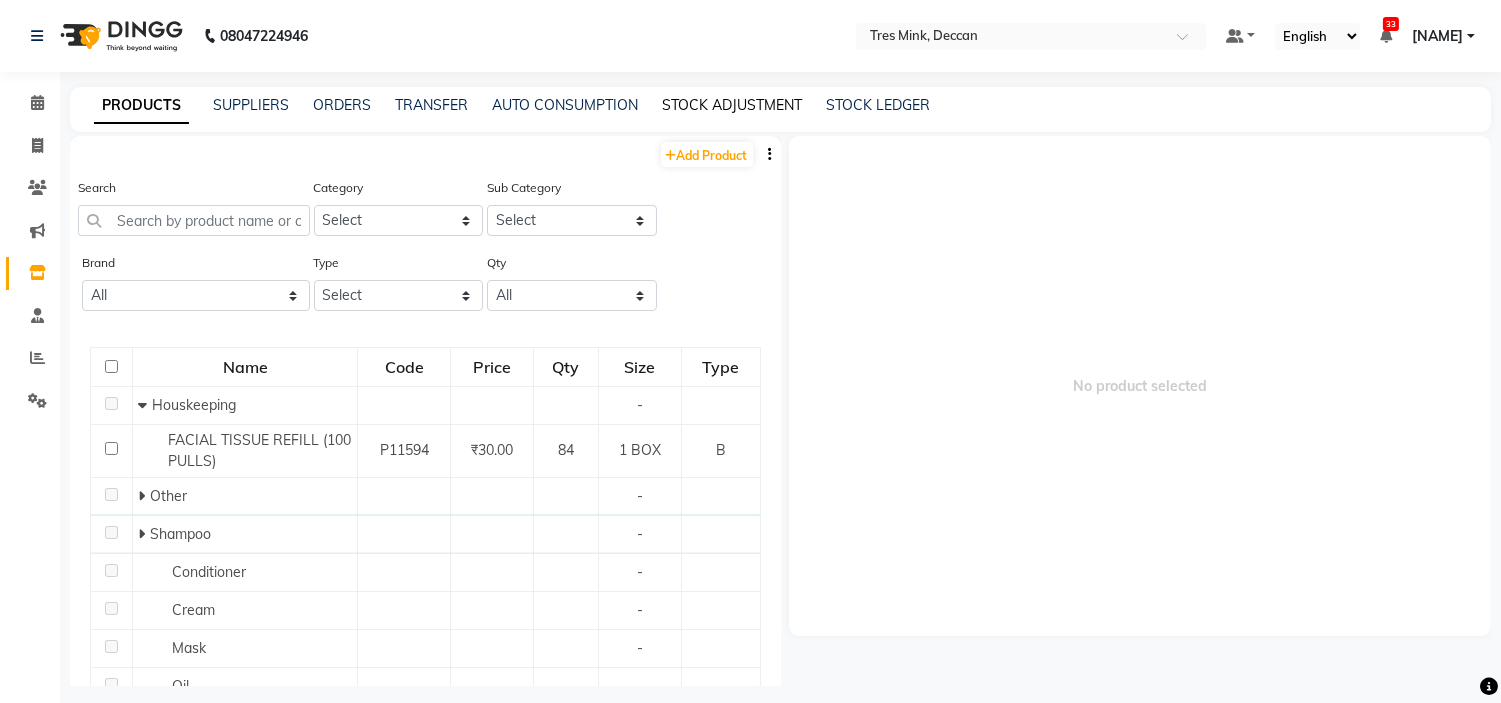 click on "STOCK ADJUSTMENT" 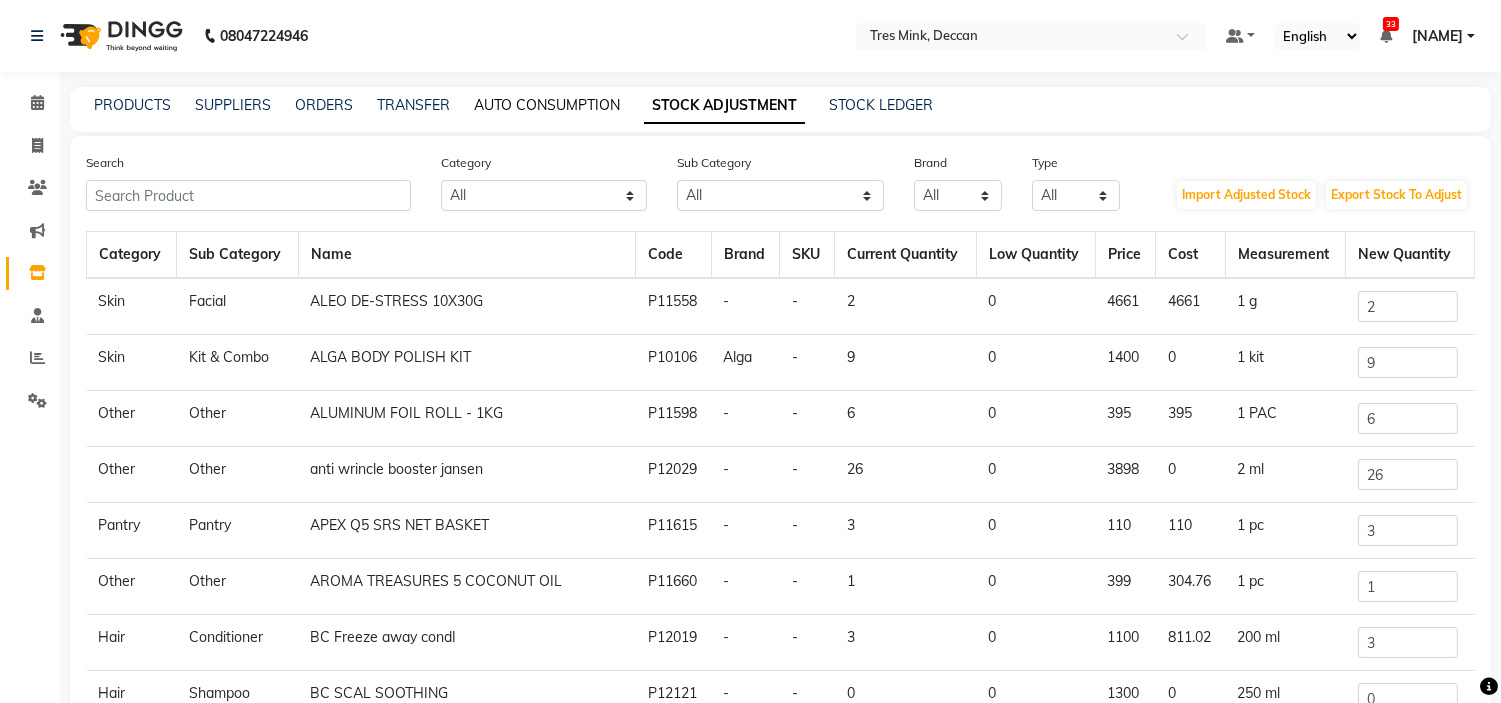 click on "AUTO CONSUMPTION" 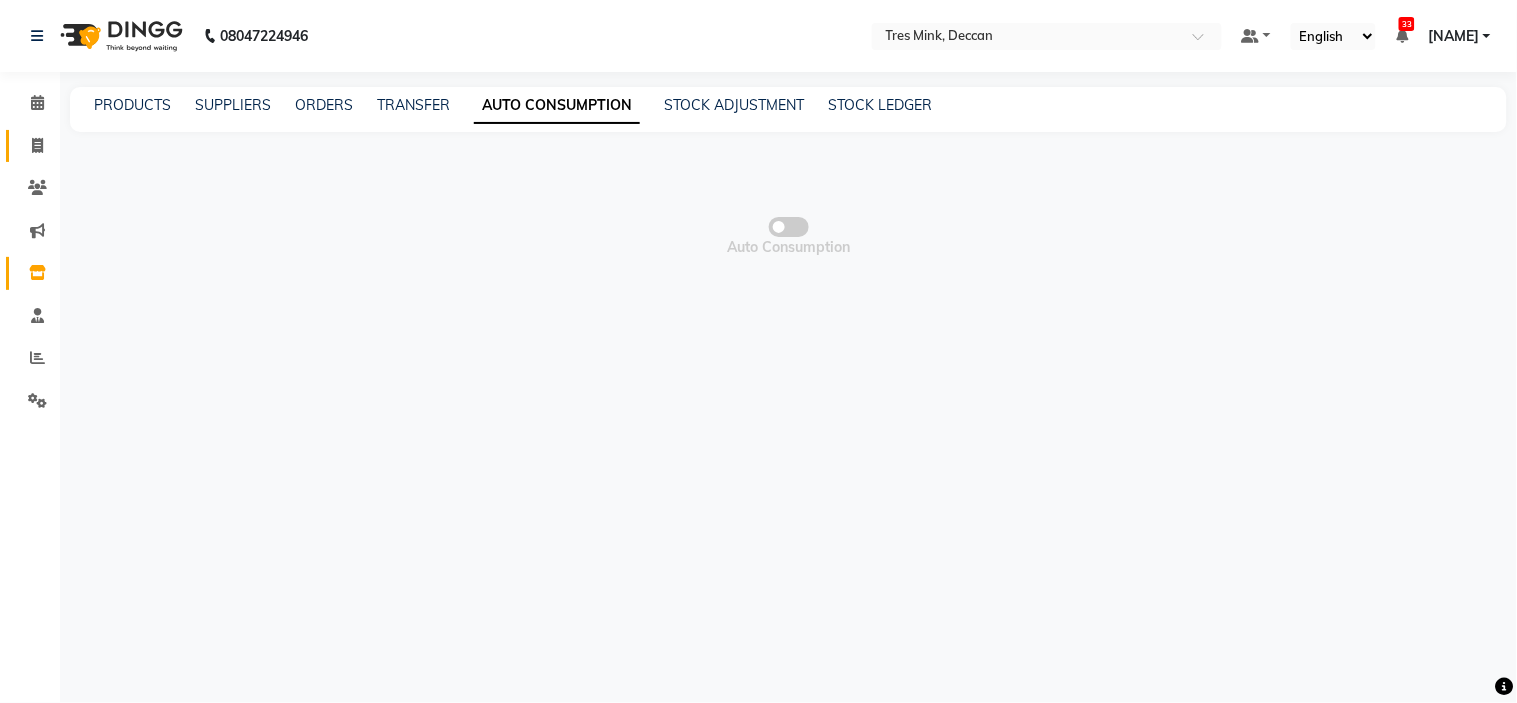 click 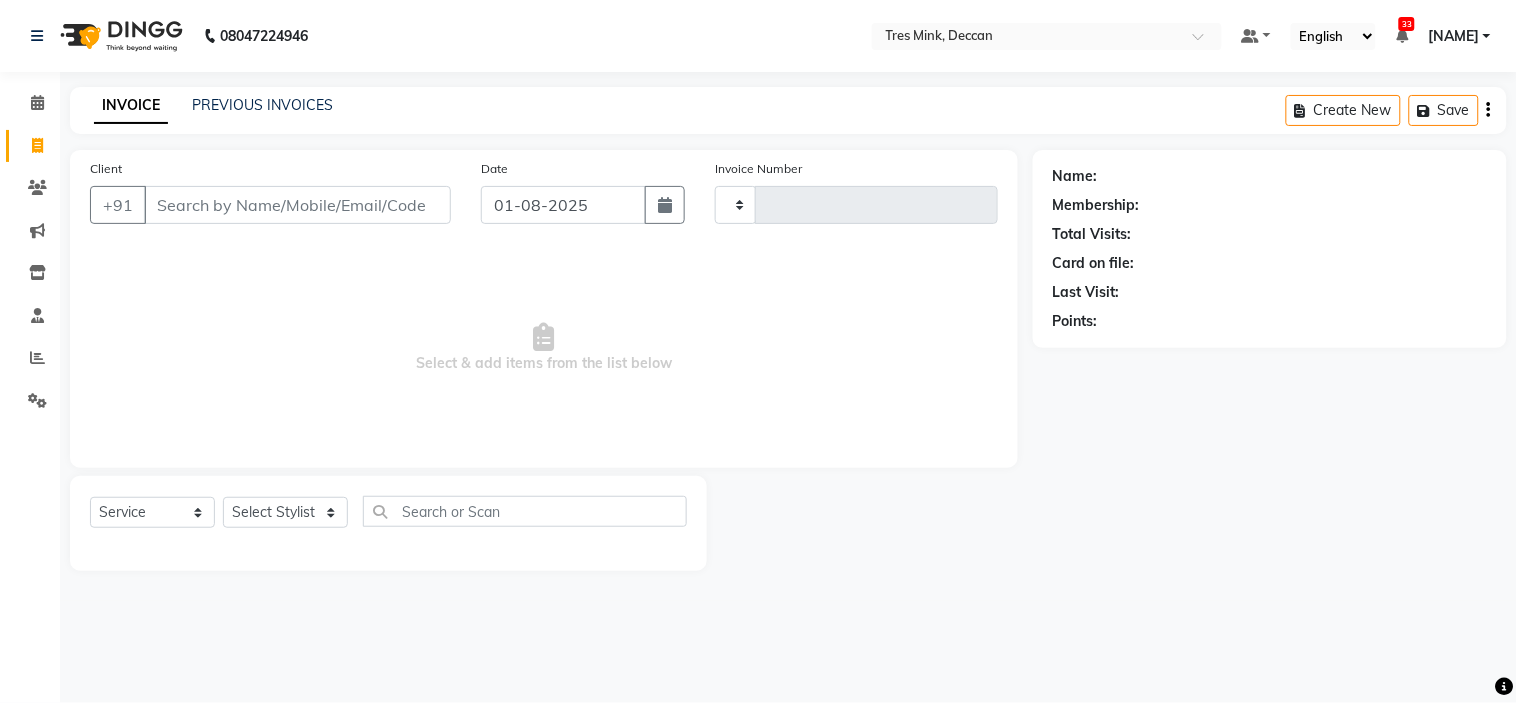 type on "0775" 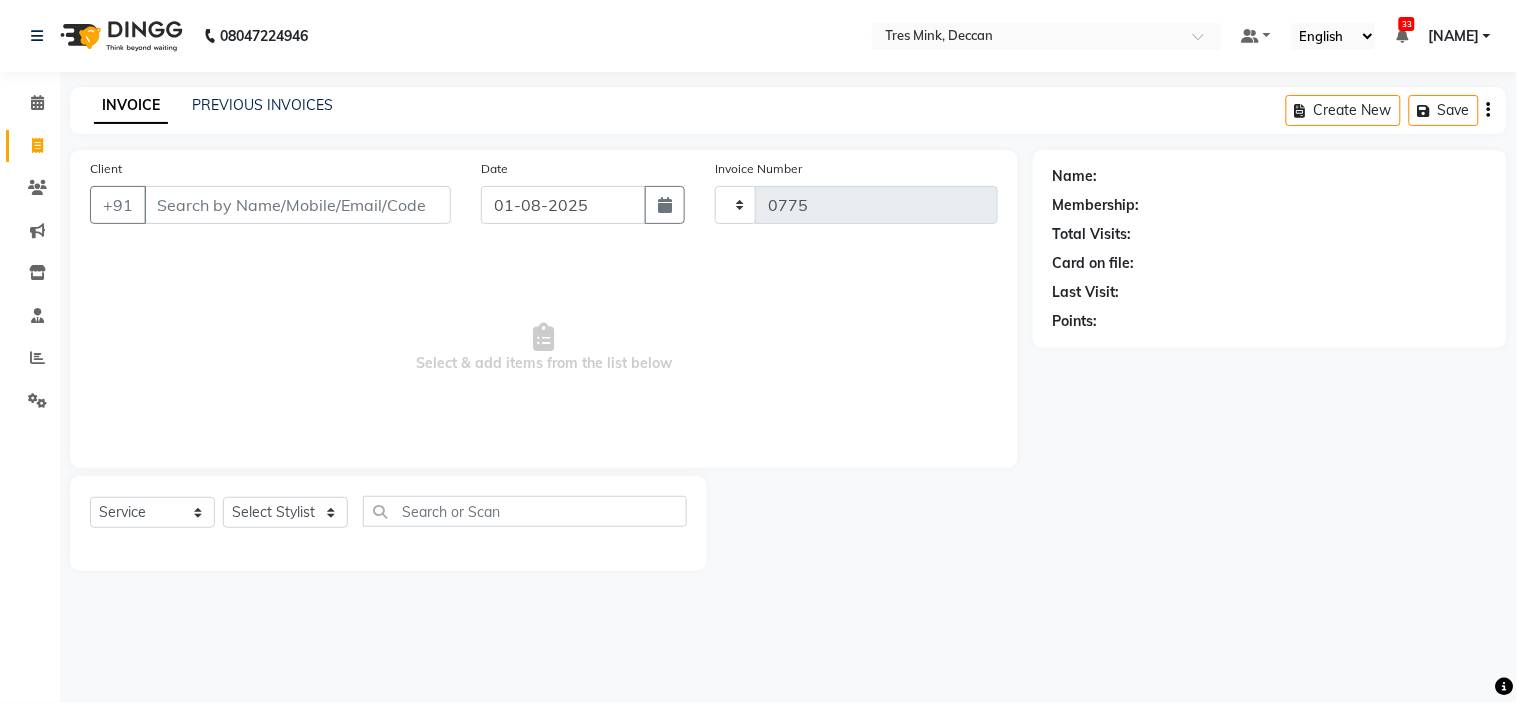select on "8055" 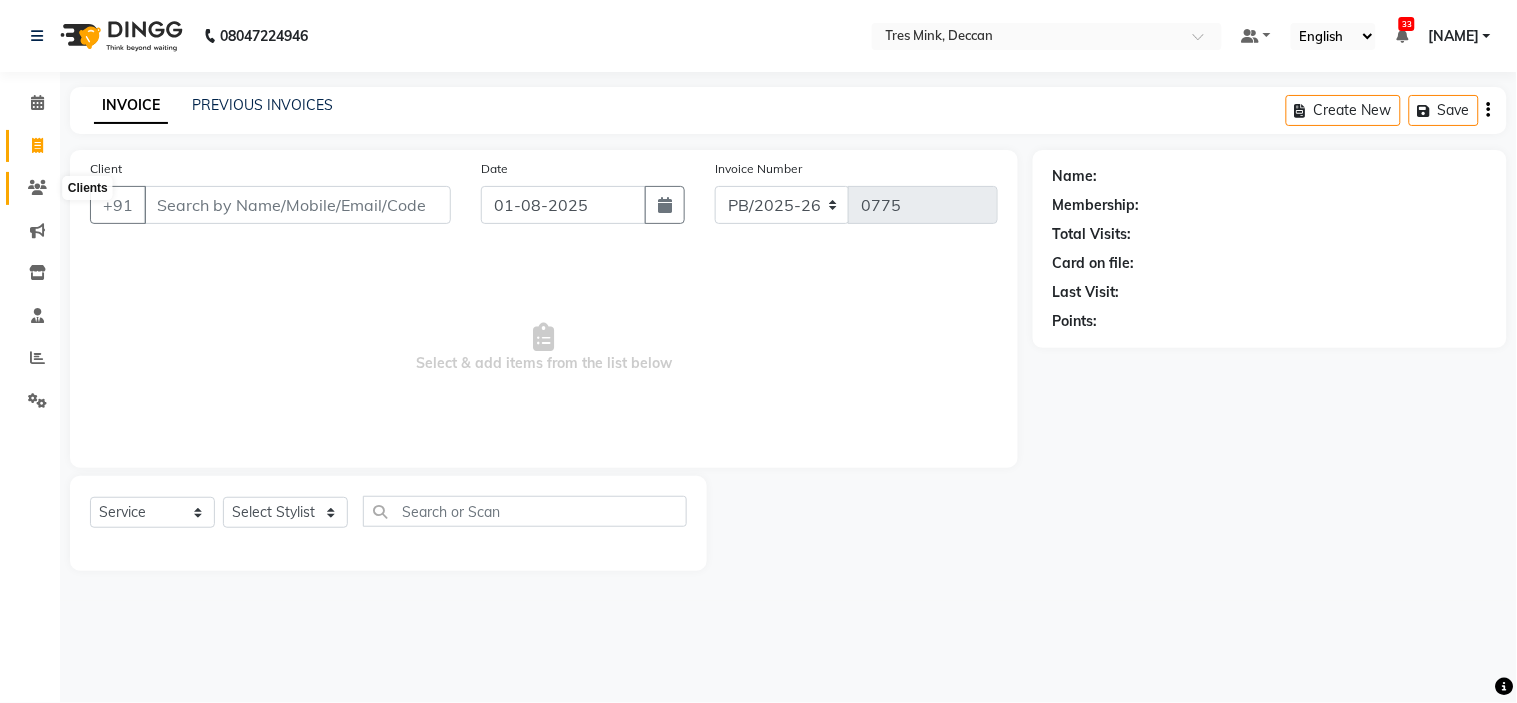 click 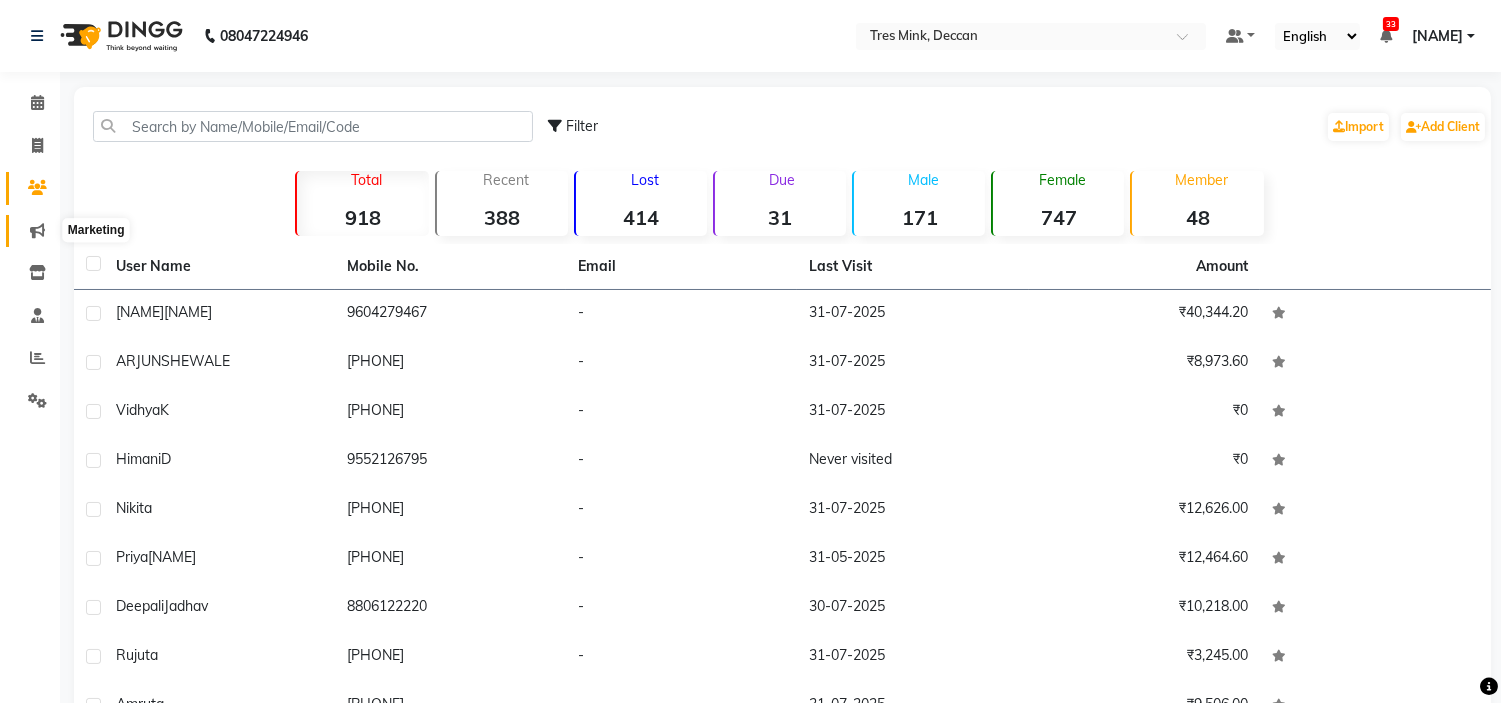click 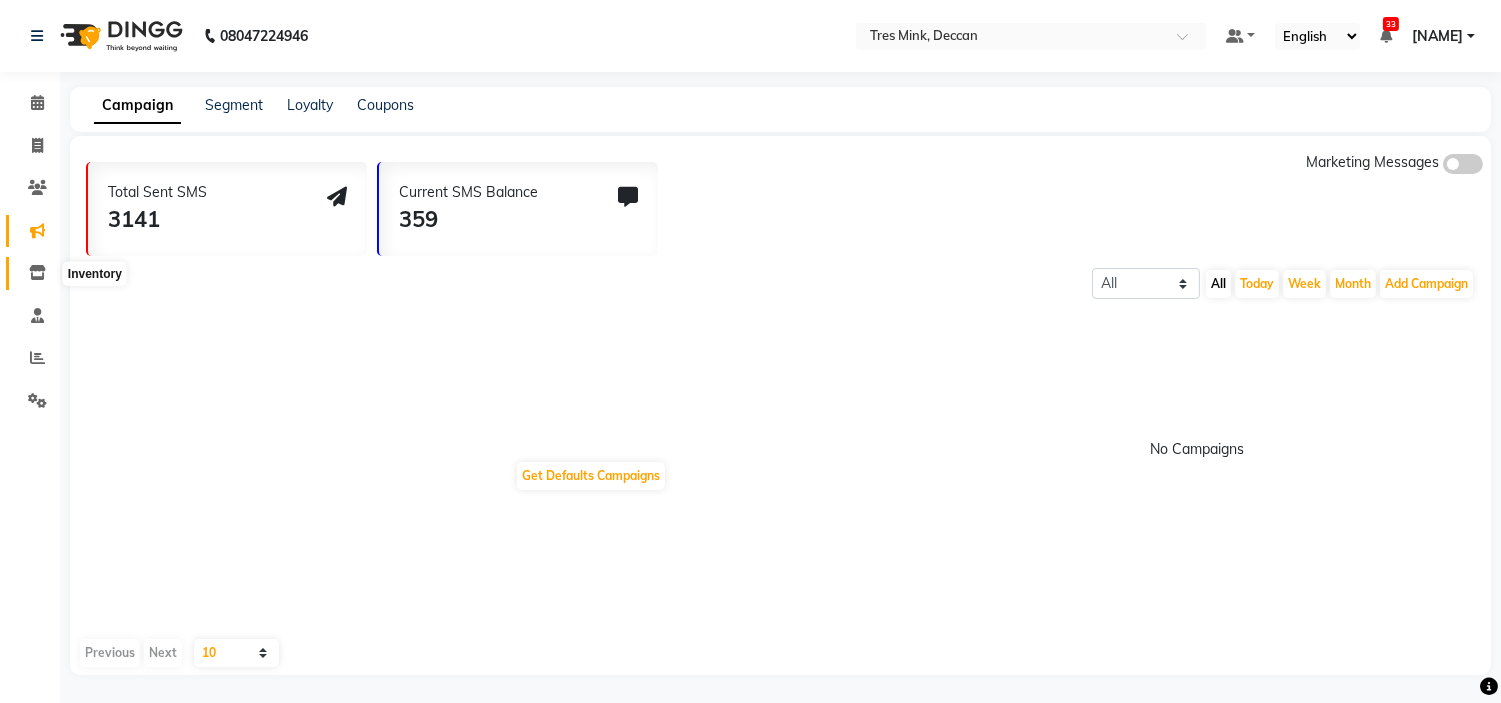click 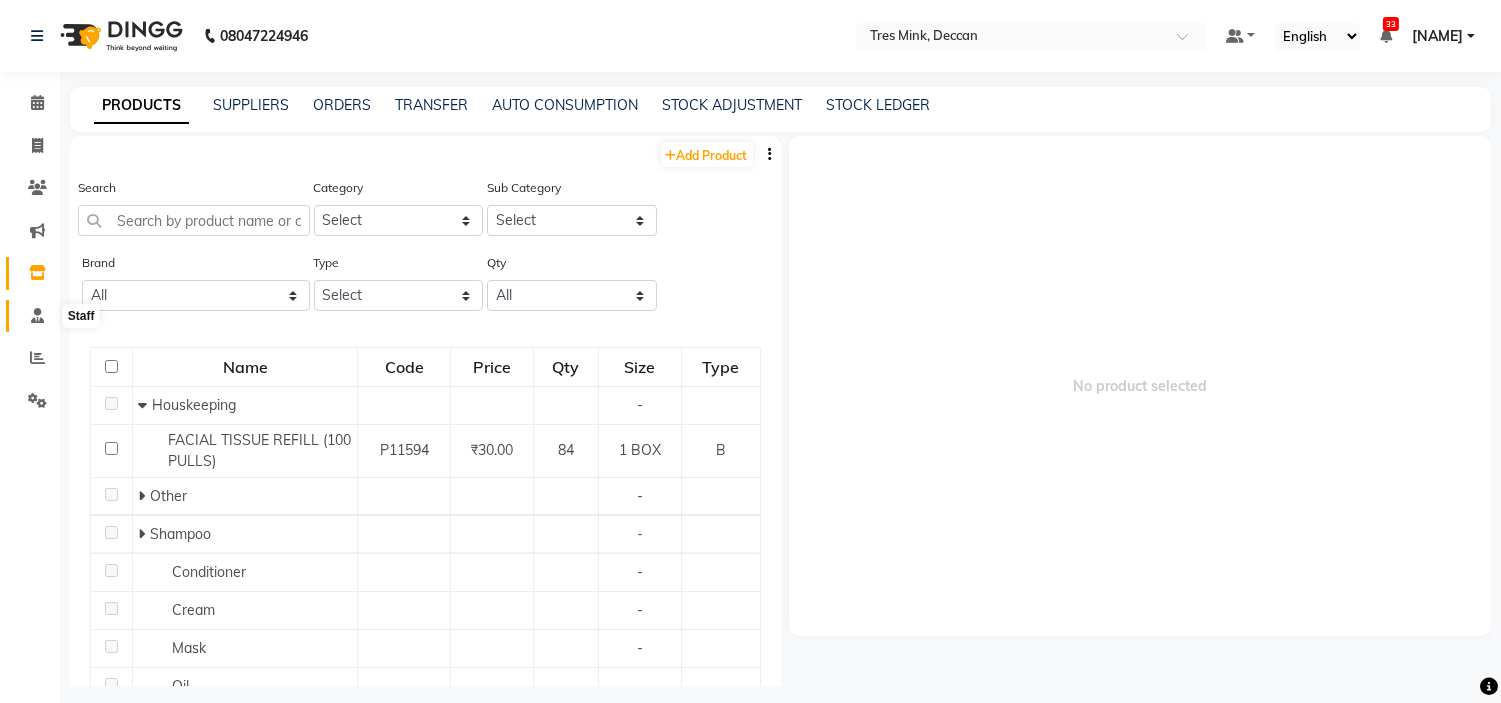 click 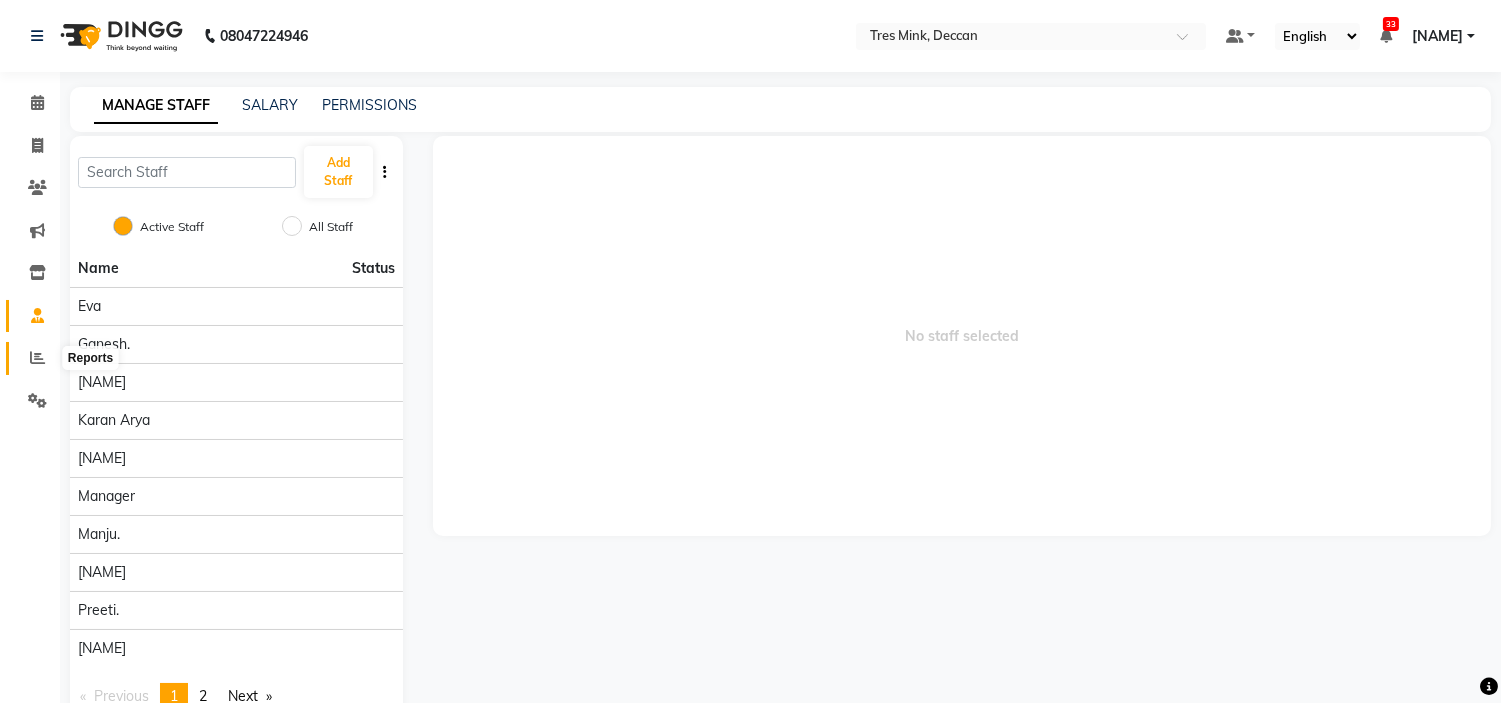 click 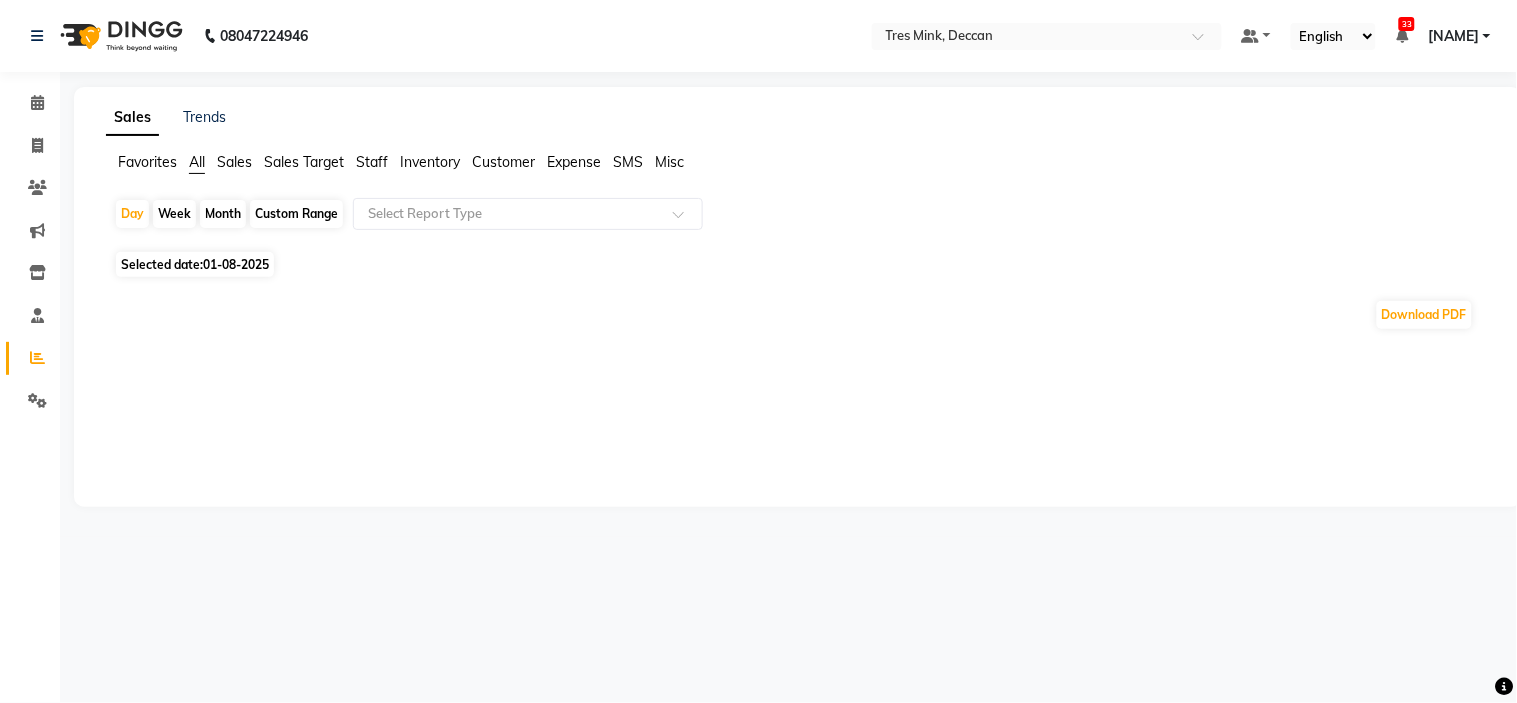 click on "01-08-2025" 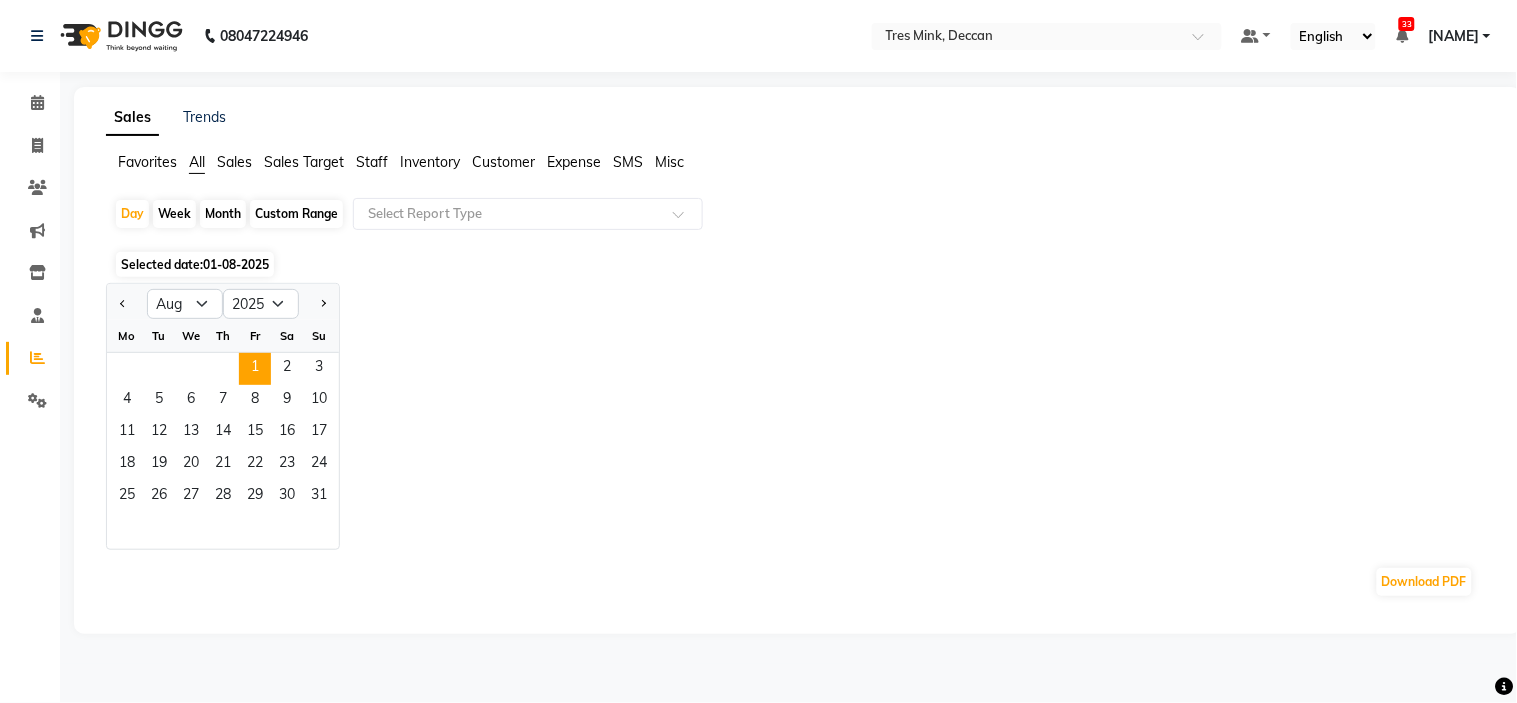 click on "Month" 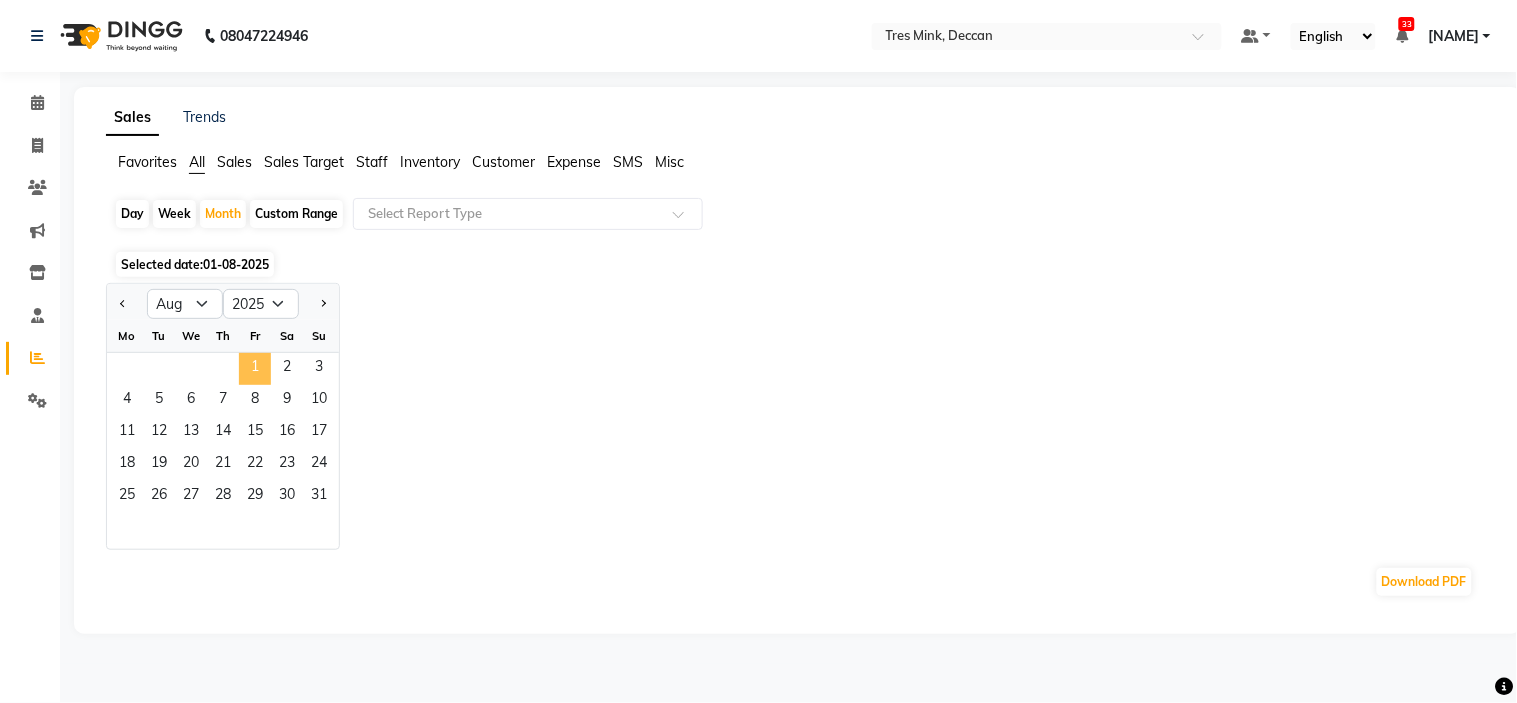 click on "1" 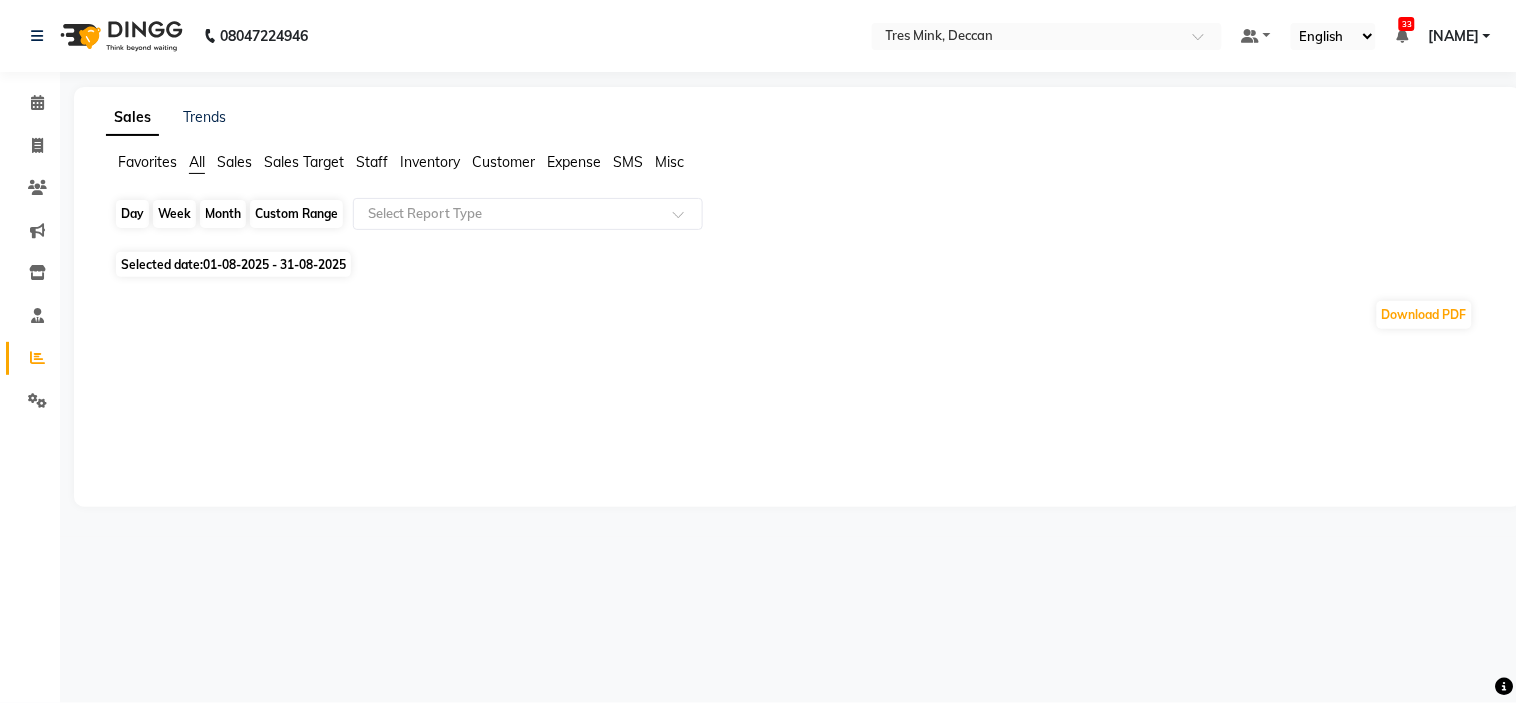 click on "Month" 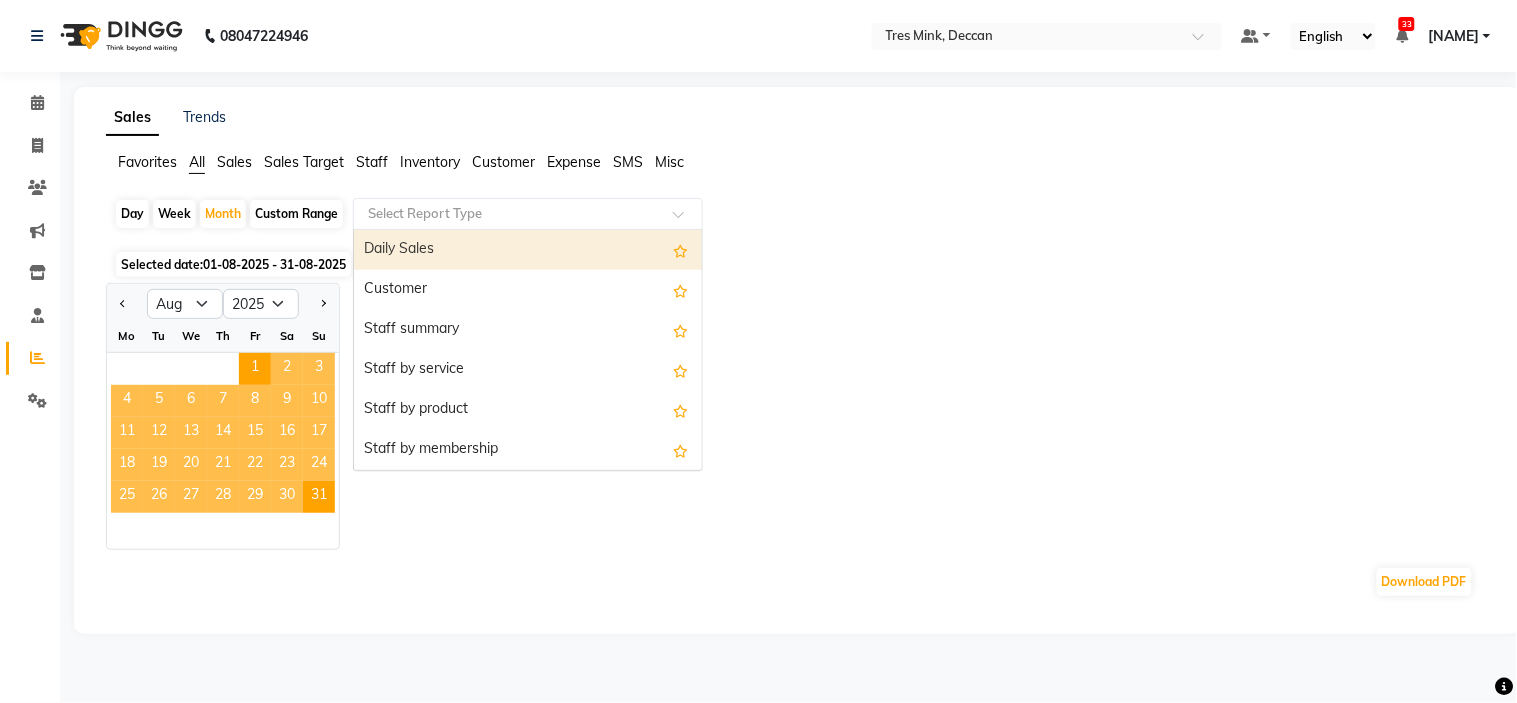 click 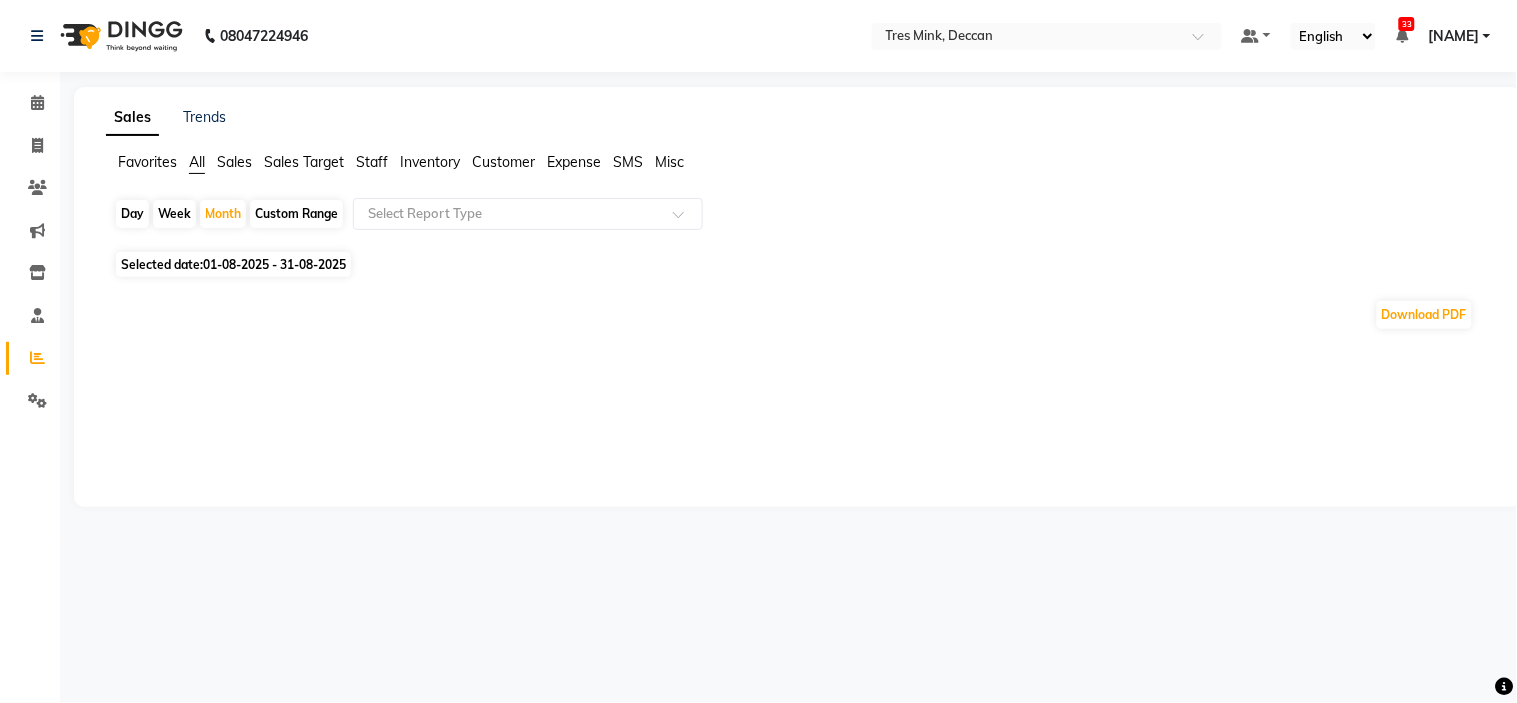 click on "Favorites" 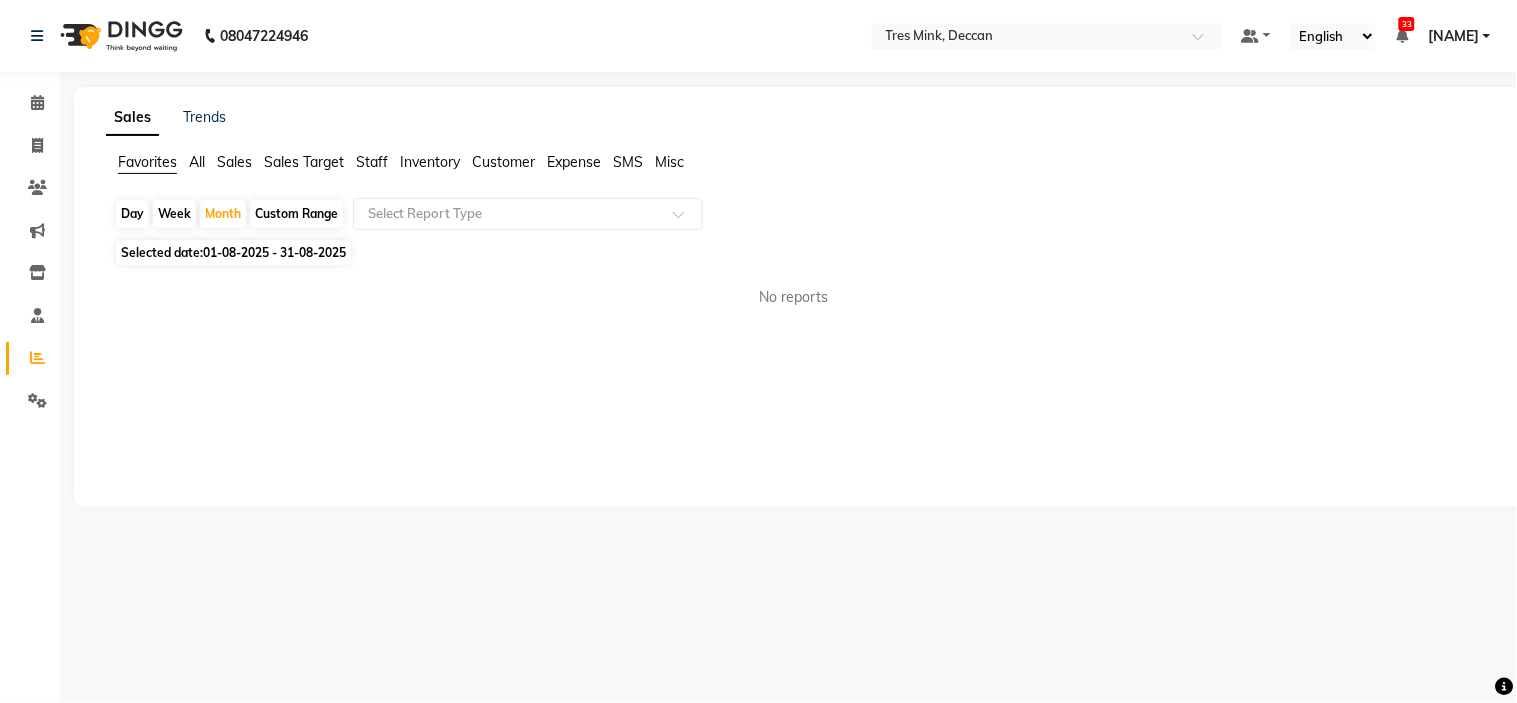 click on "No reports" 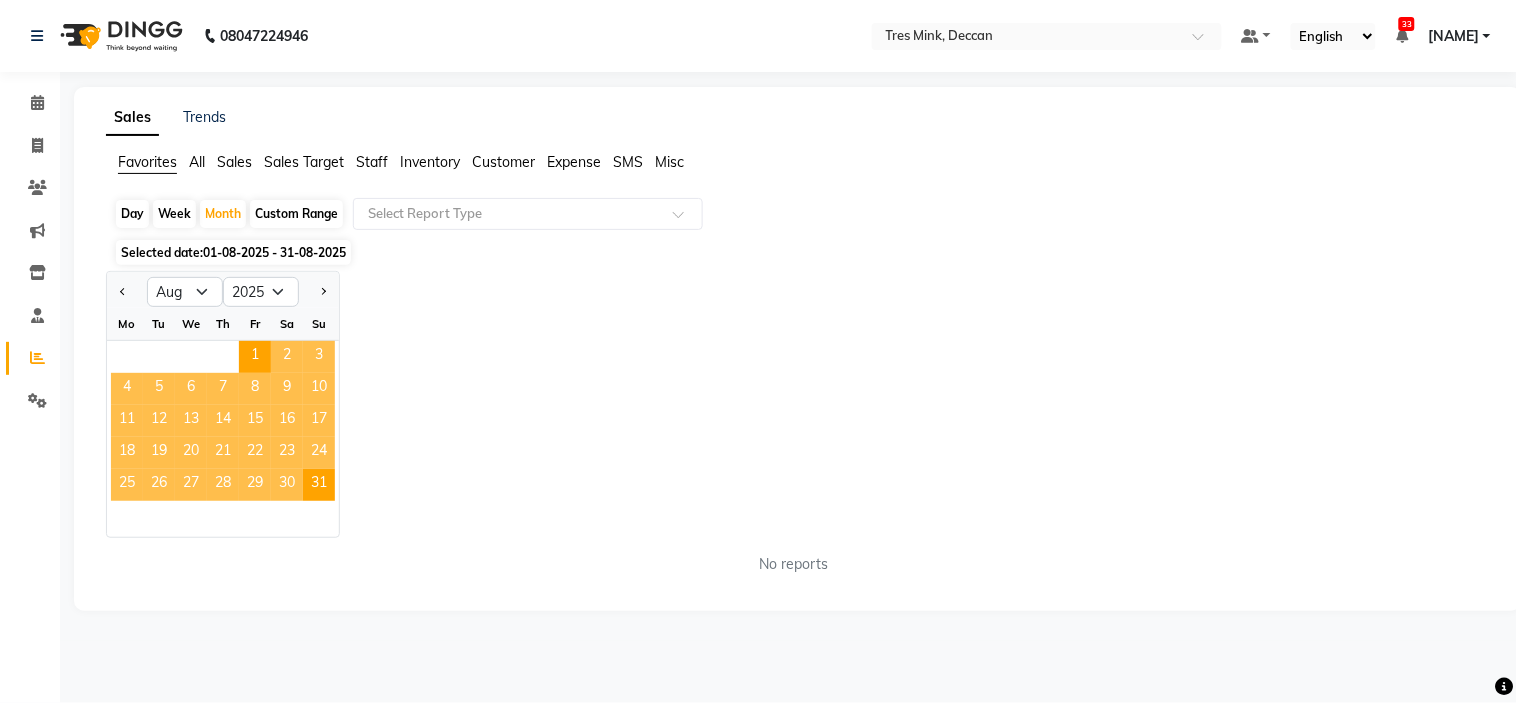 click on "1" 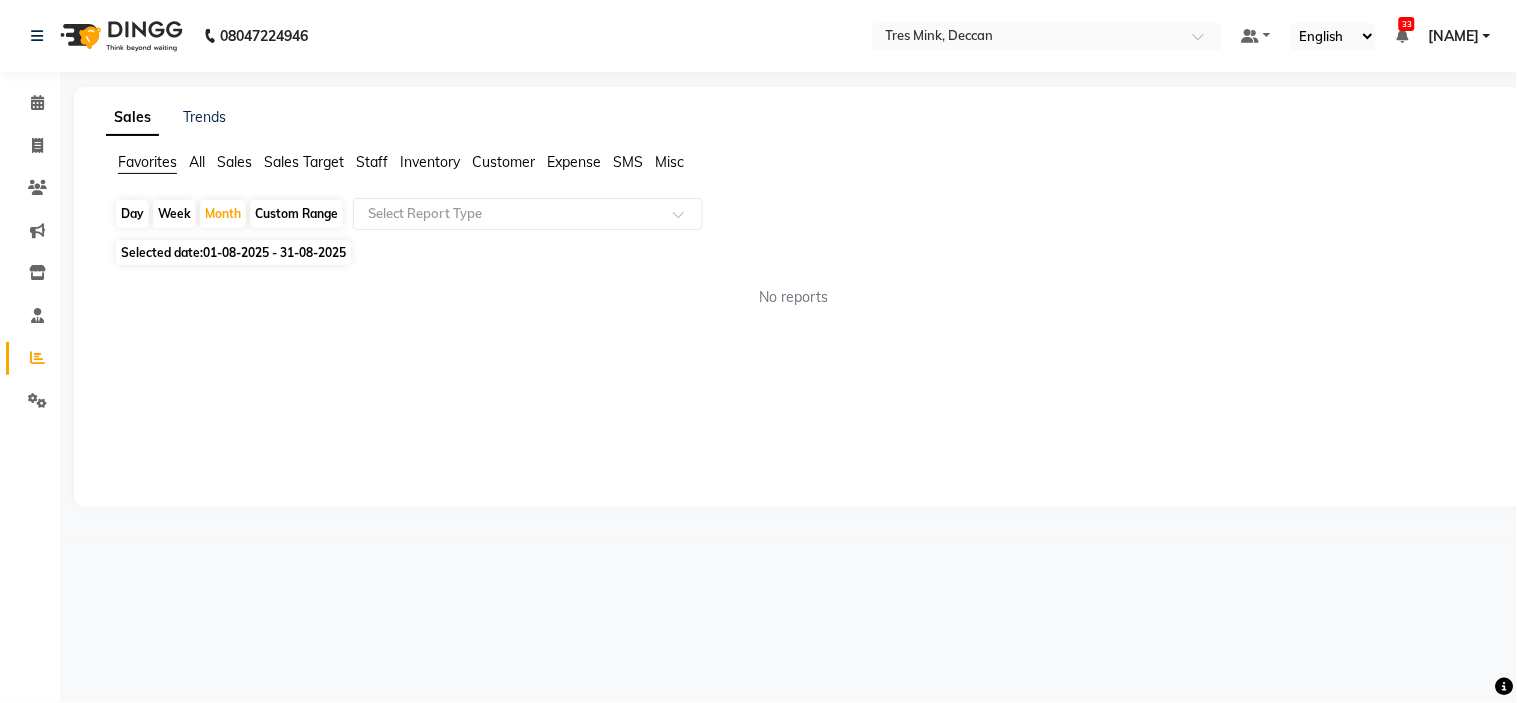 click on "Reports" 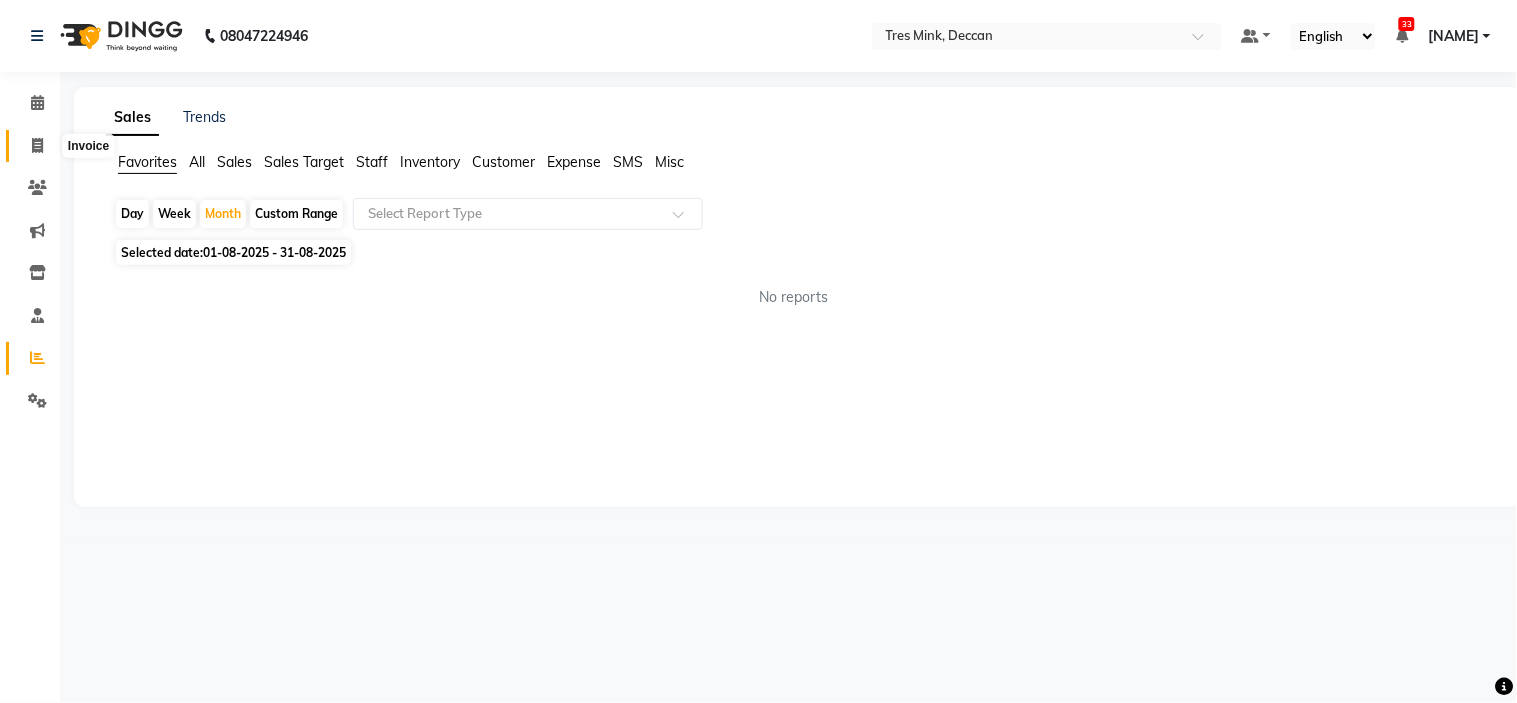 click 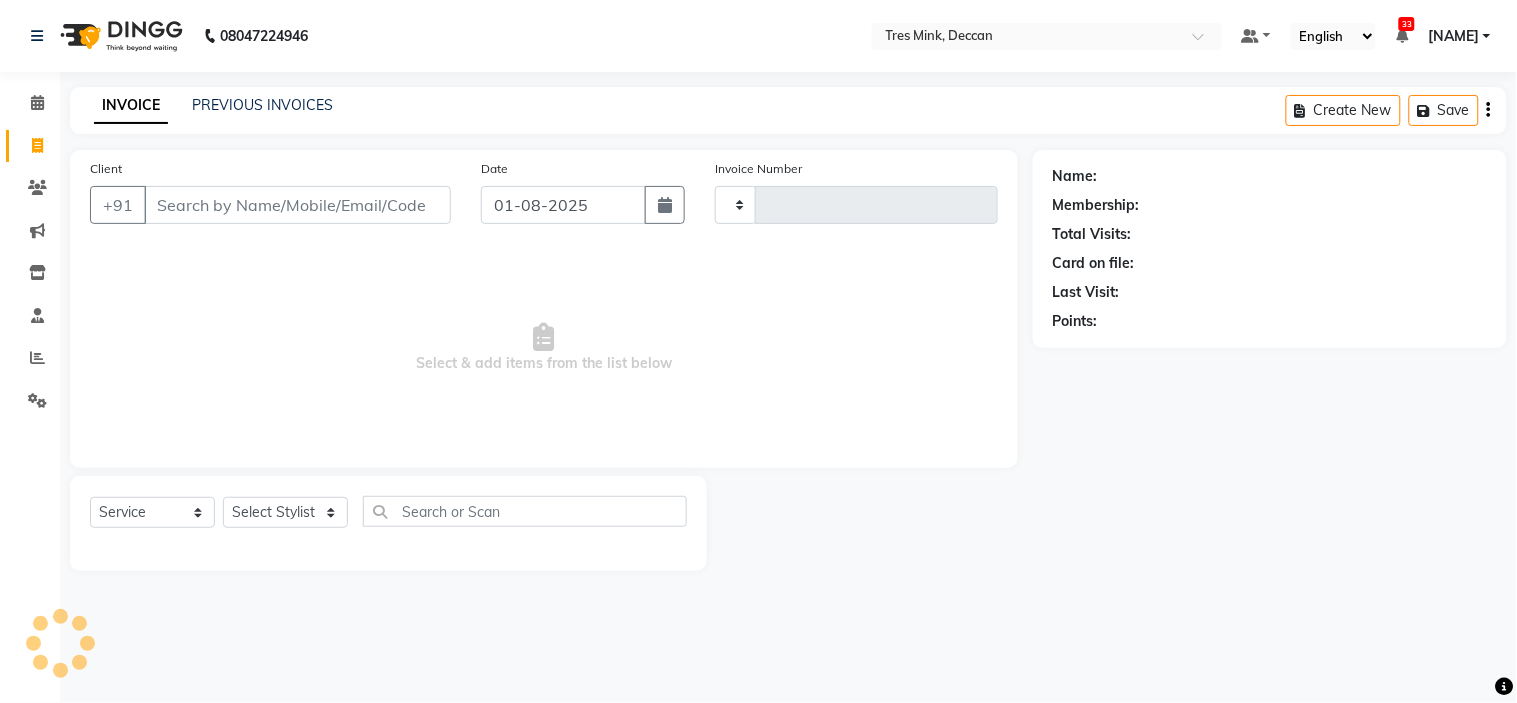 type on "0775" 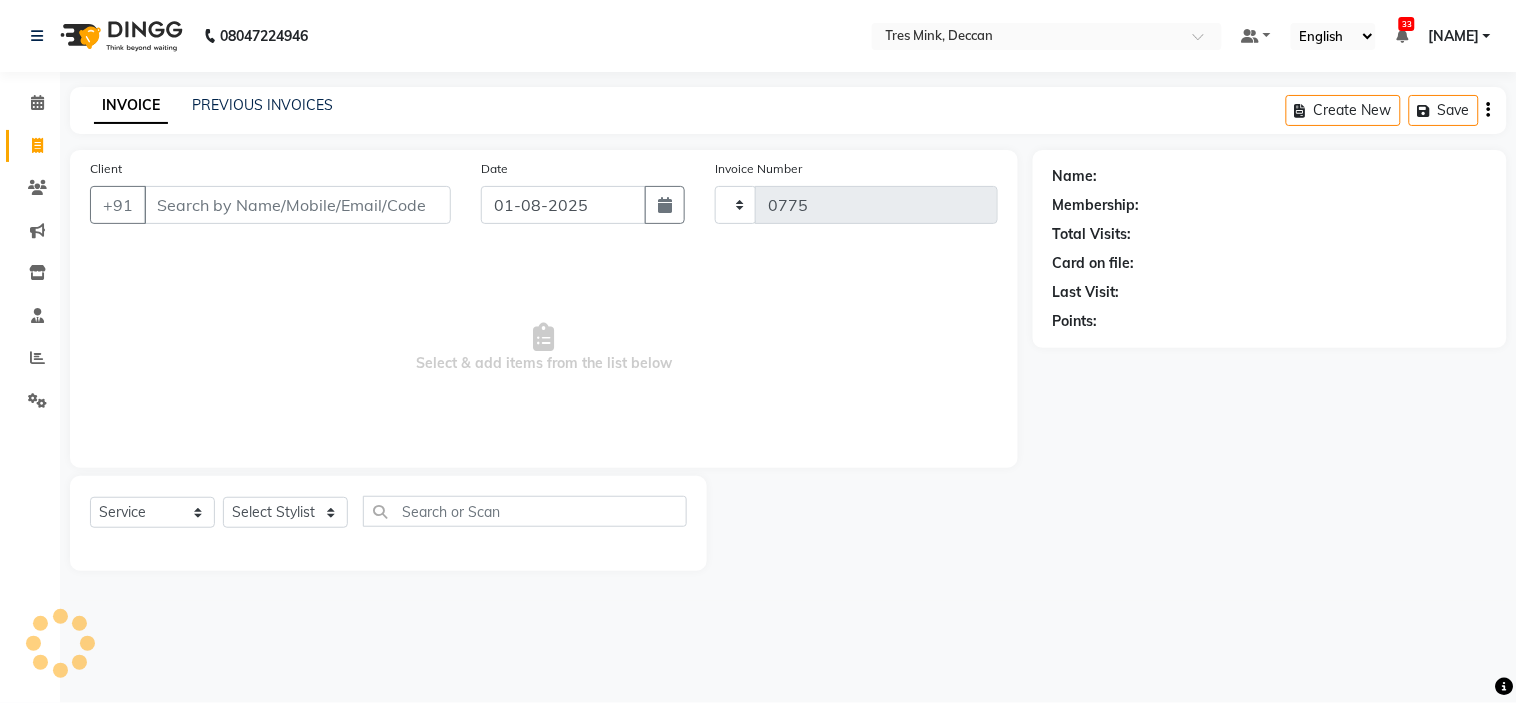 select on "8055" 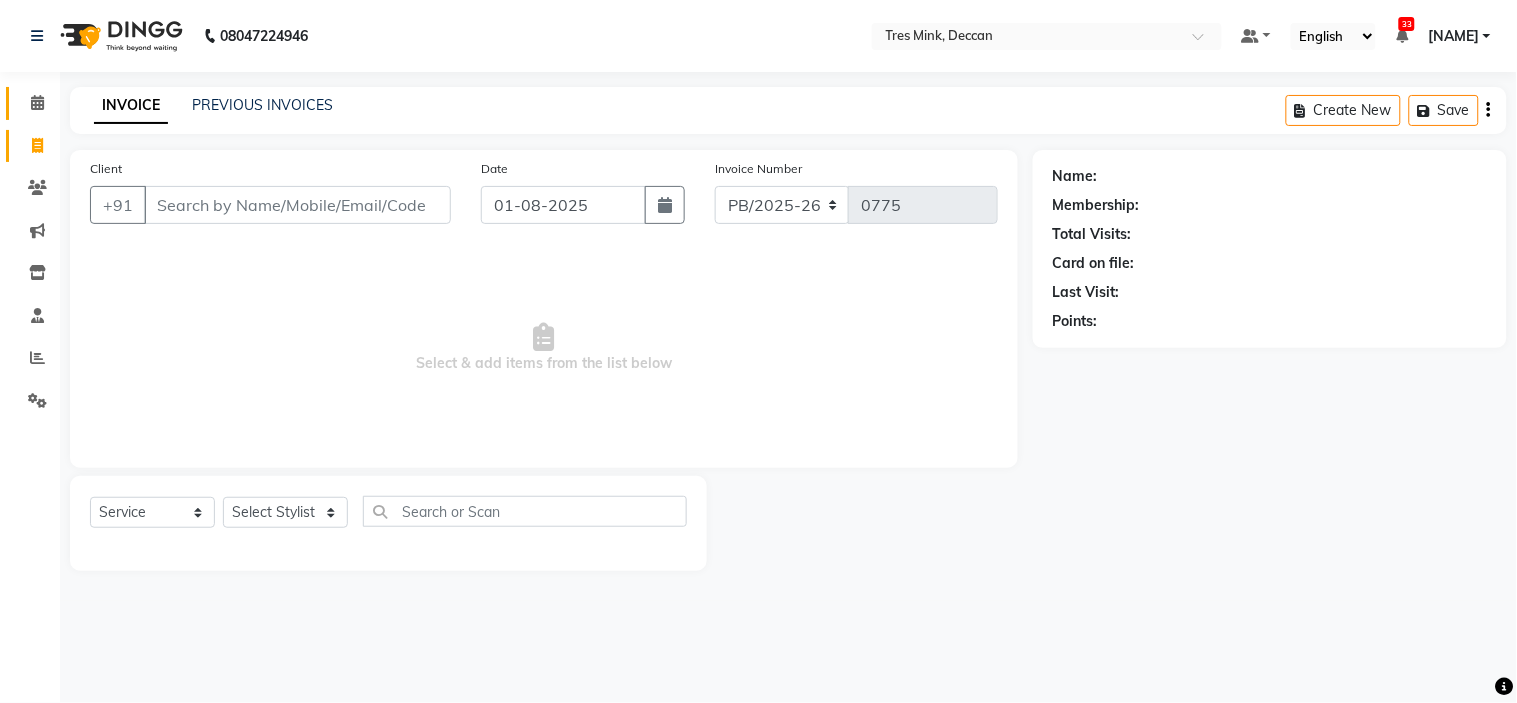 click on "Calendar" 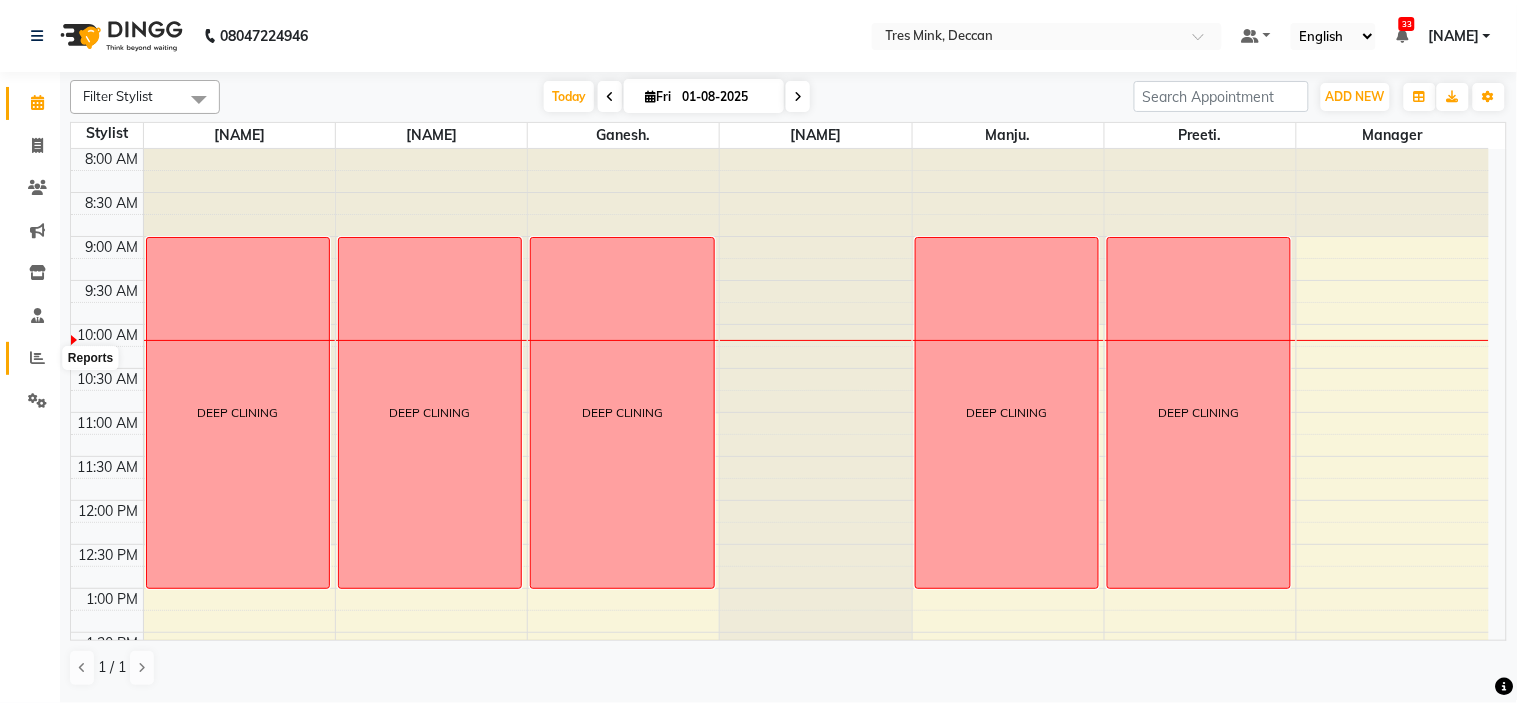 click 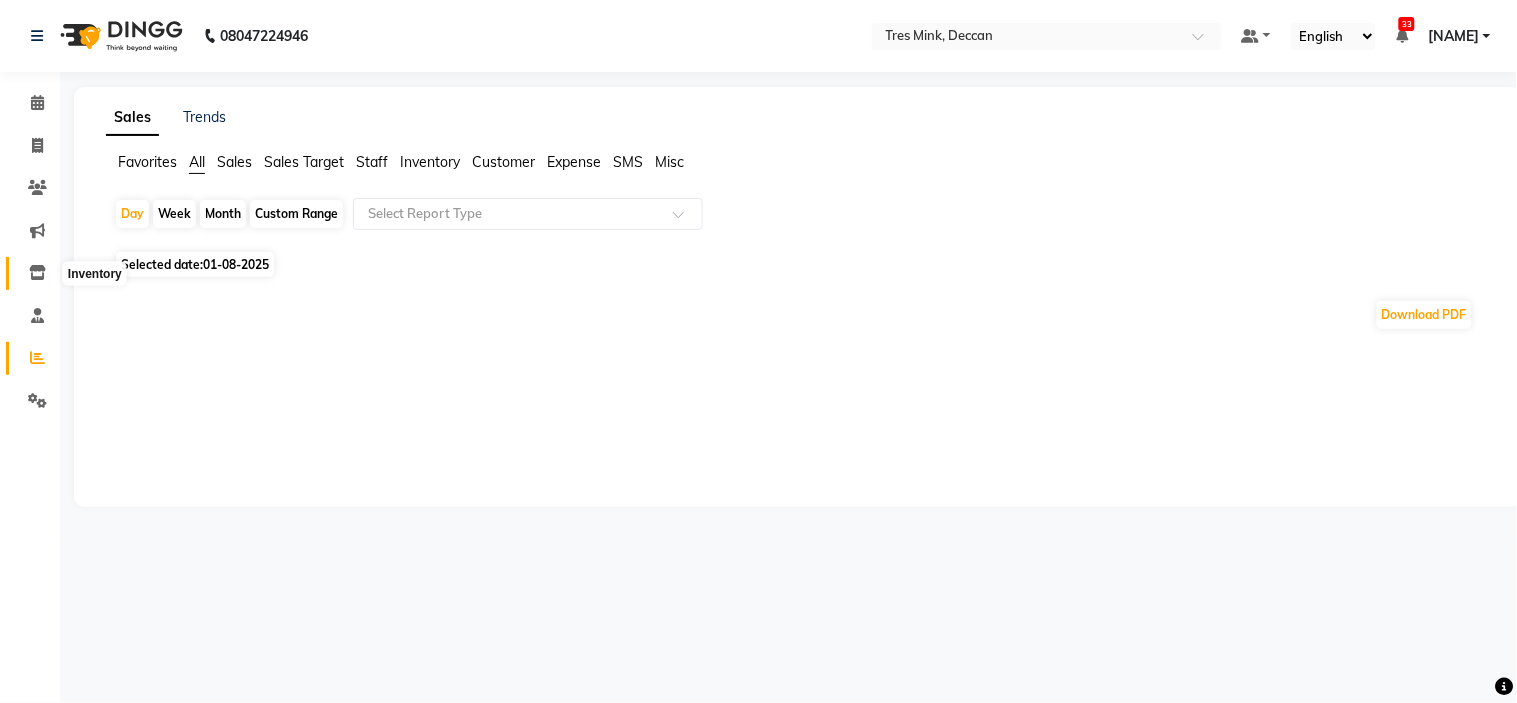click 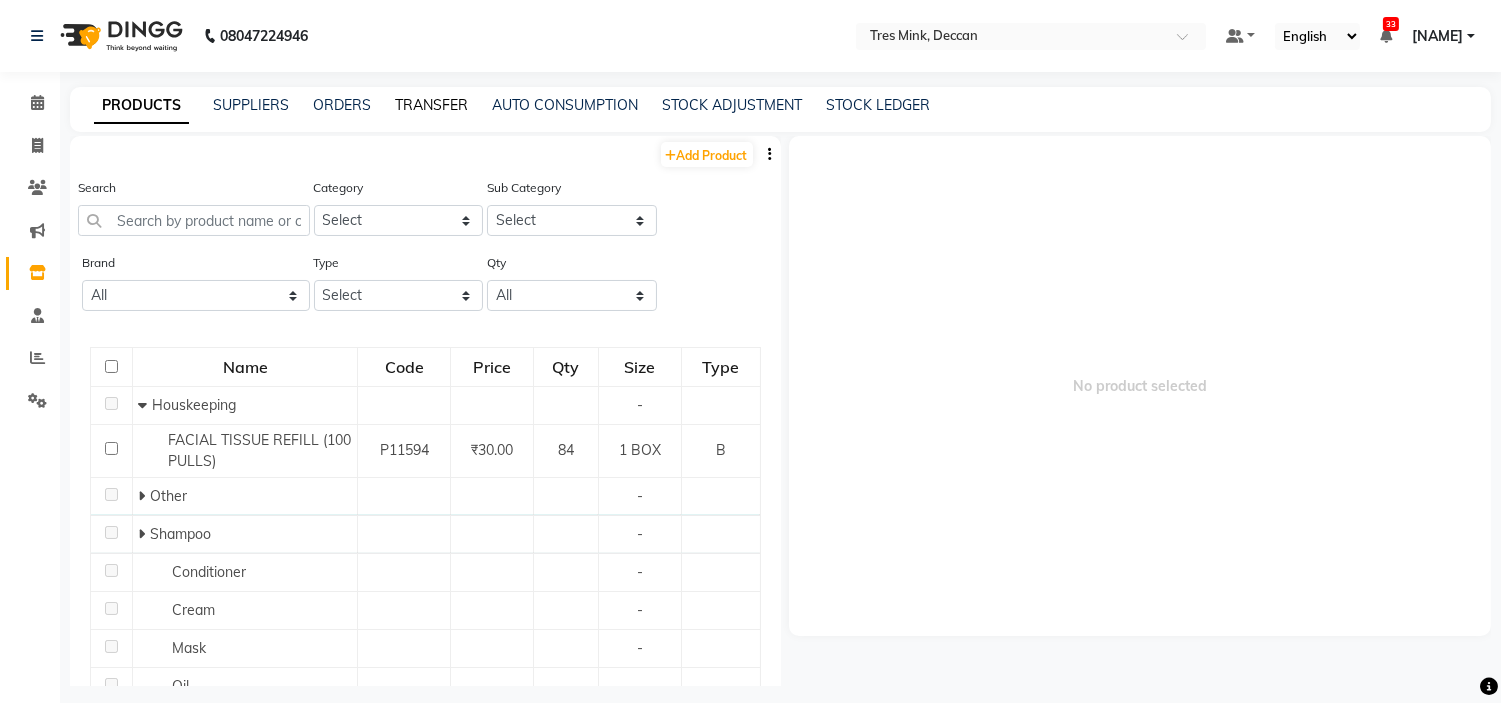 click on "TRANSFER" 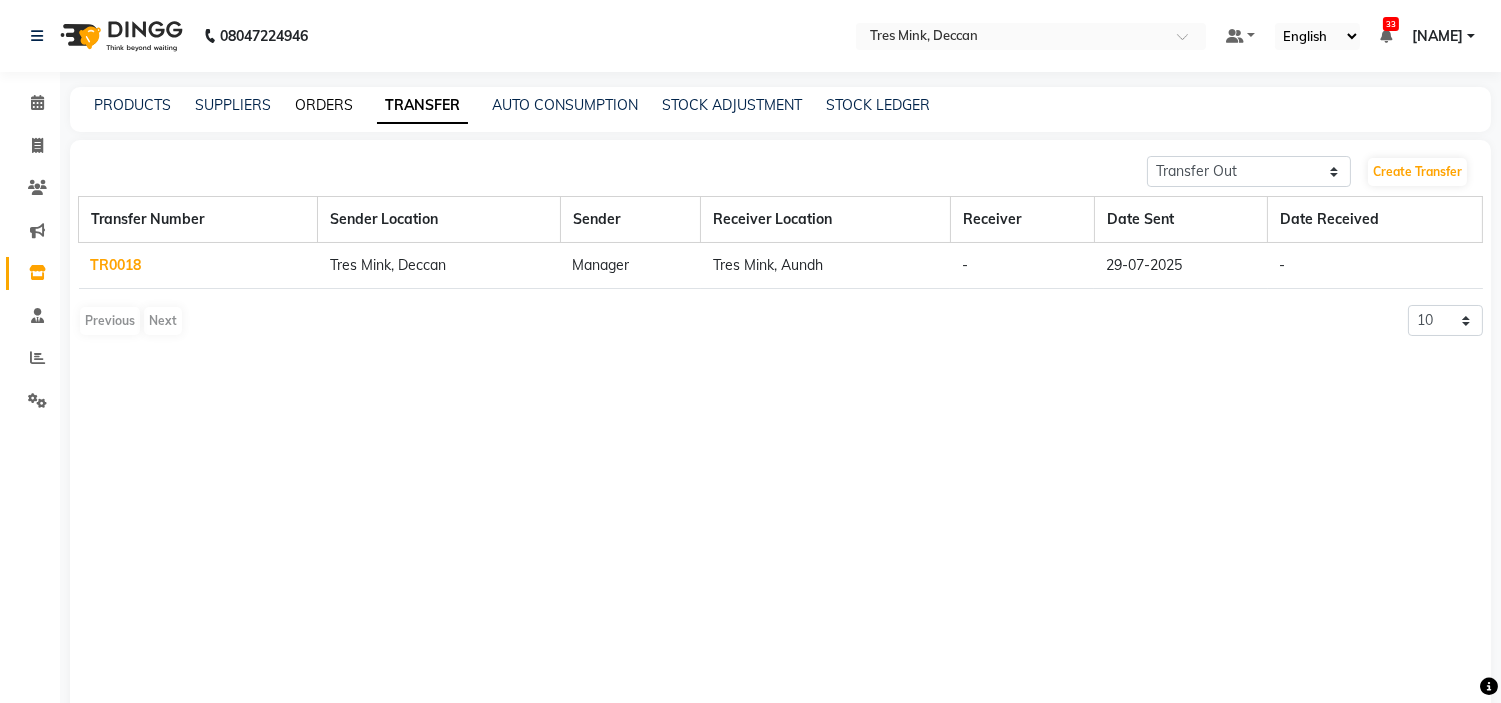 click on "ORDERS" 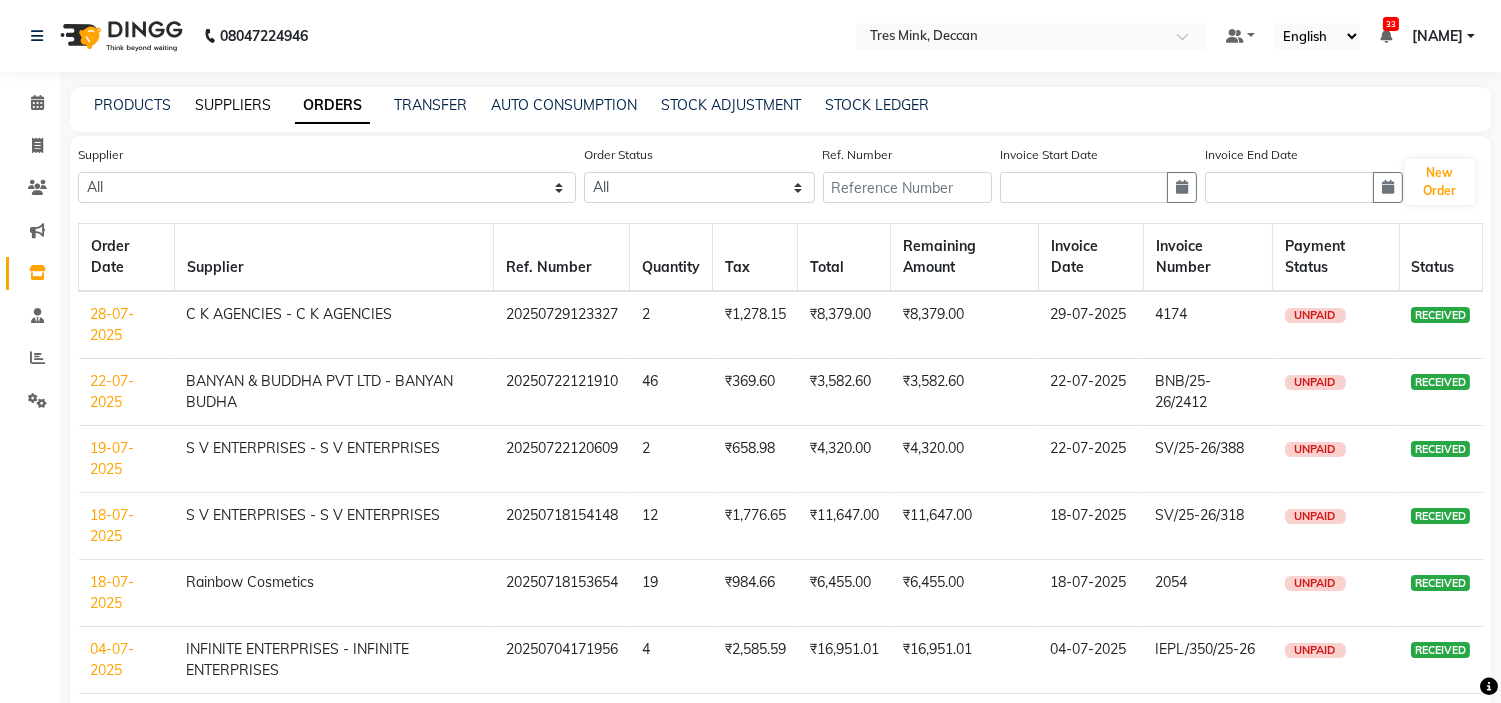 click on "SUPPLIERS" 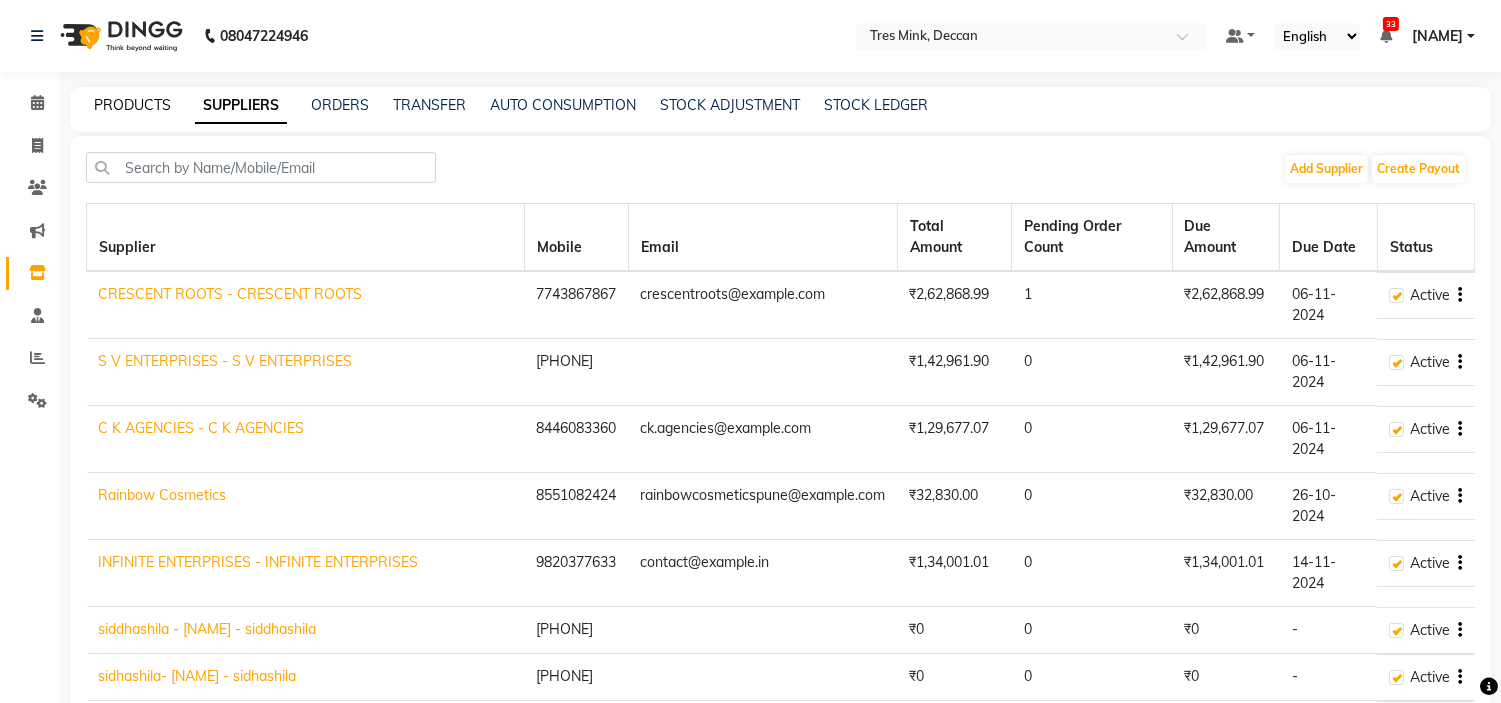 click on "PRODUCTS" 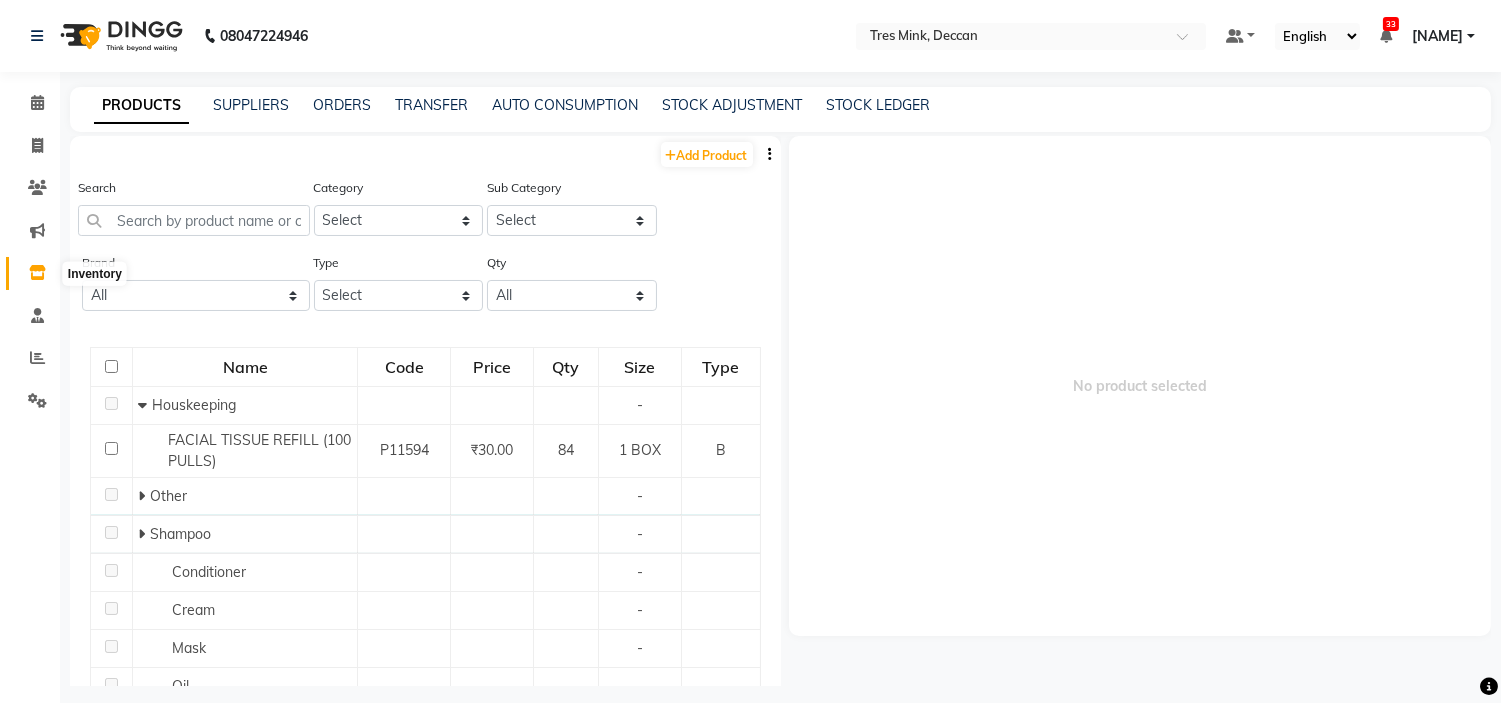 click 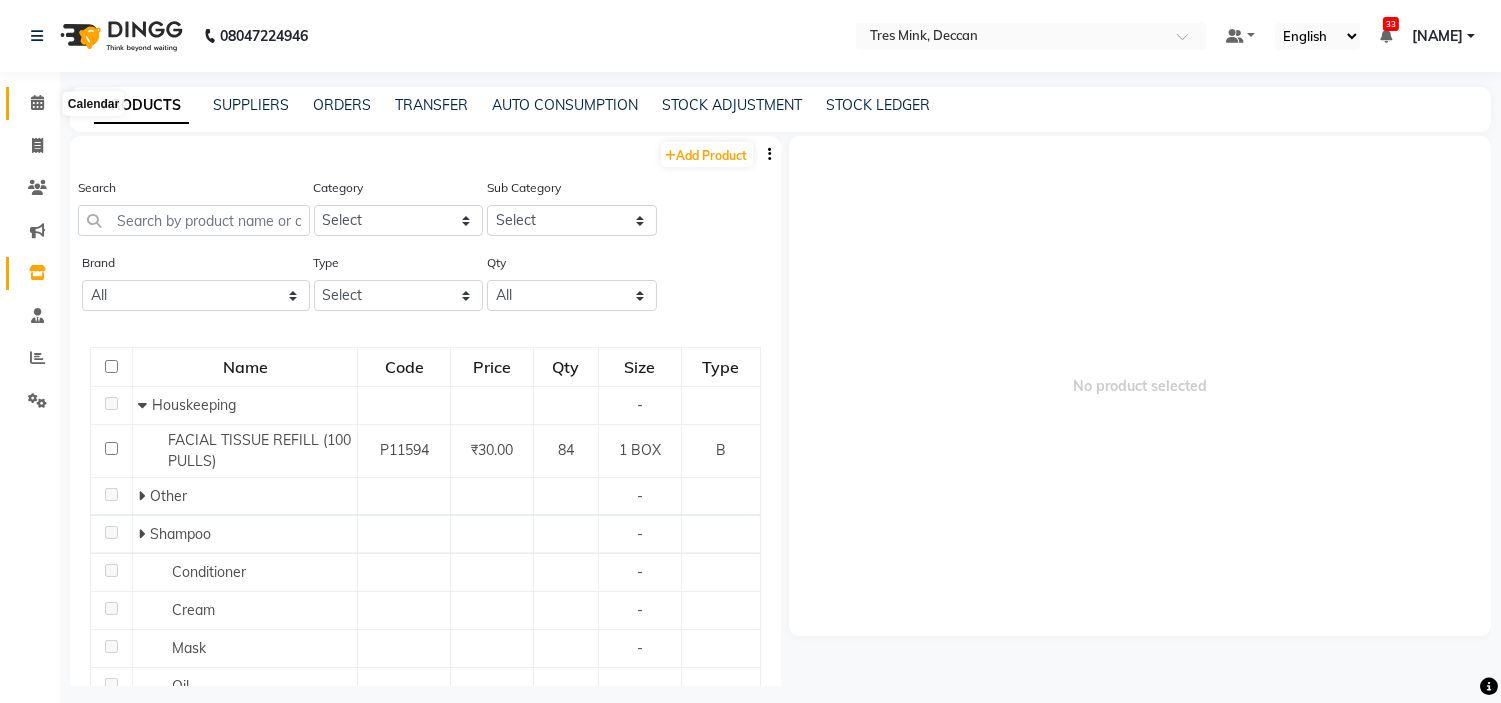 click 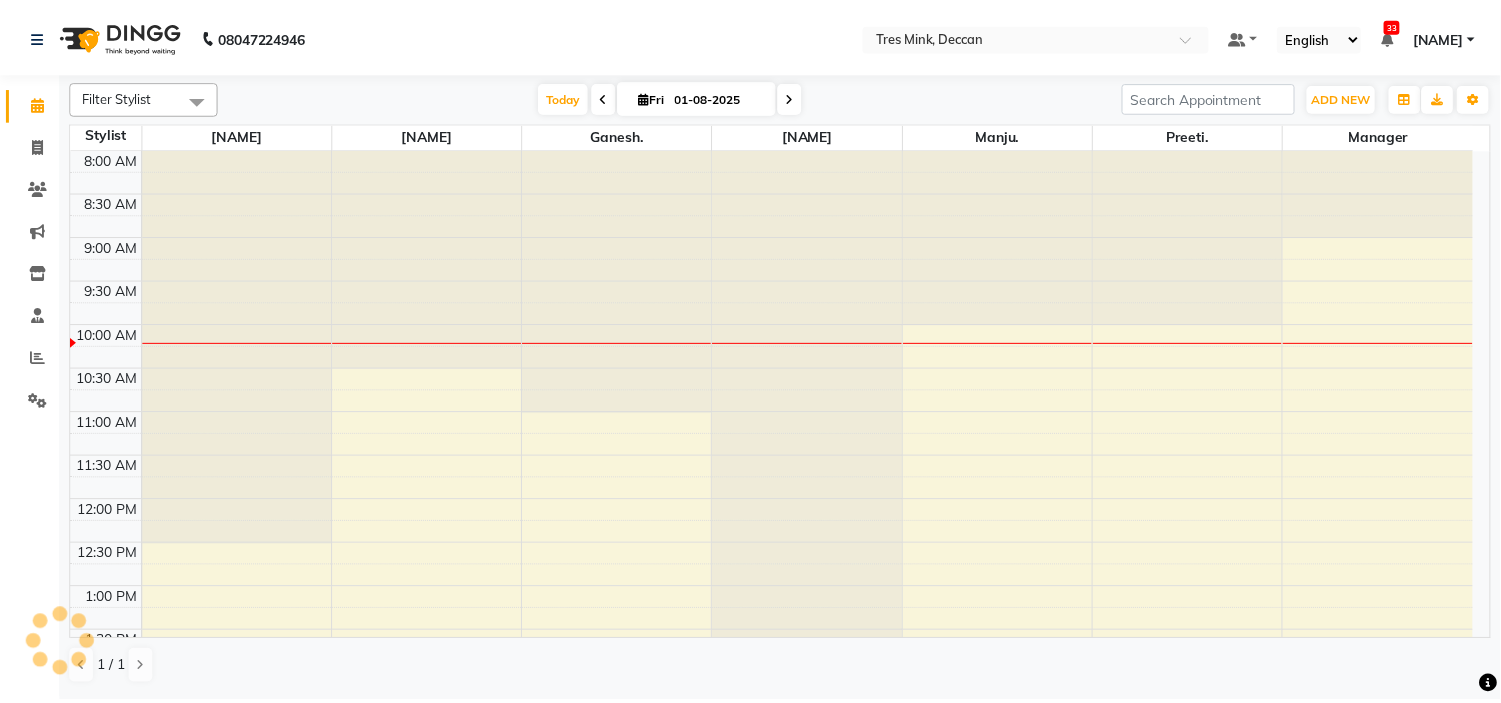scroll, scrollTop: 0, scrollLeft: 0, axis: both 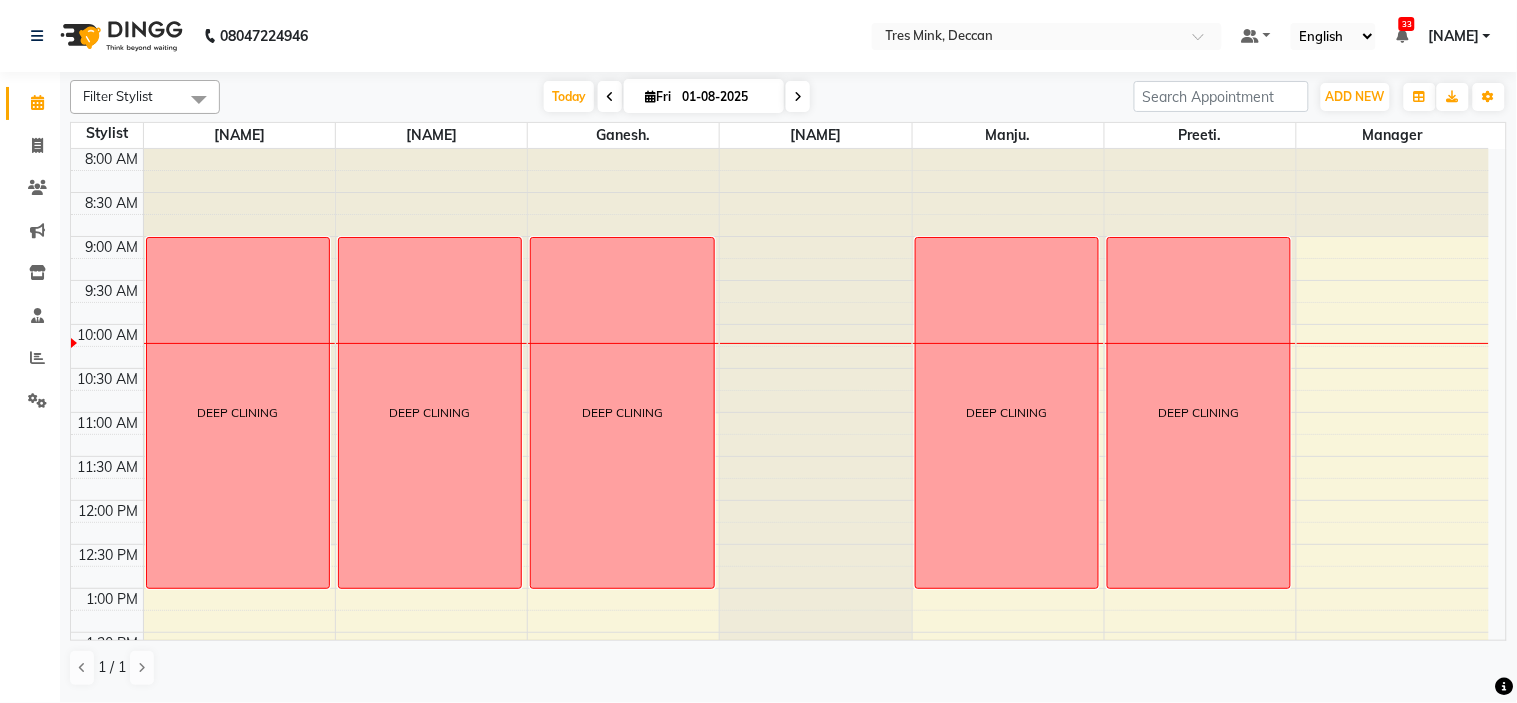 drag, startPoint x: 797, startPoint y: 333, endPoint x: 747, endPoint y: 200, distance: 142.088 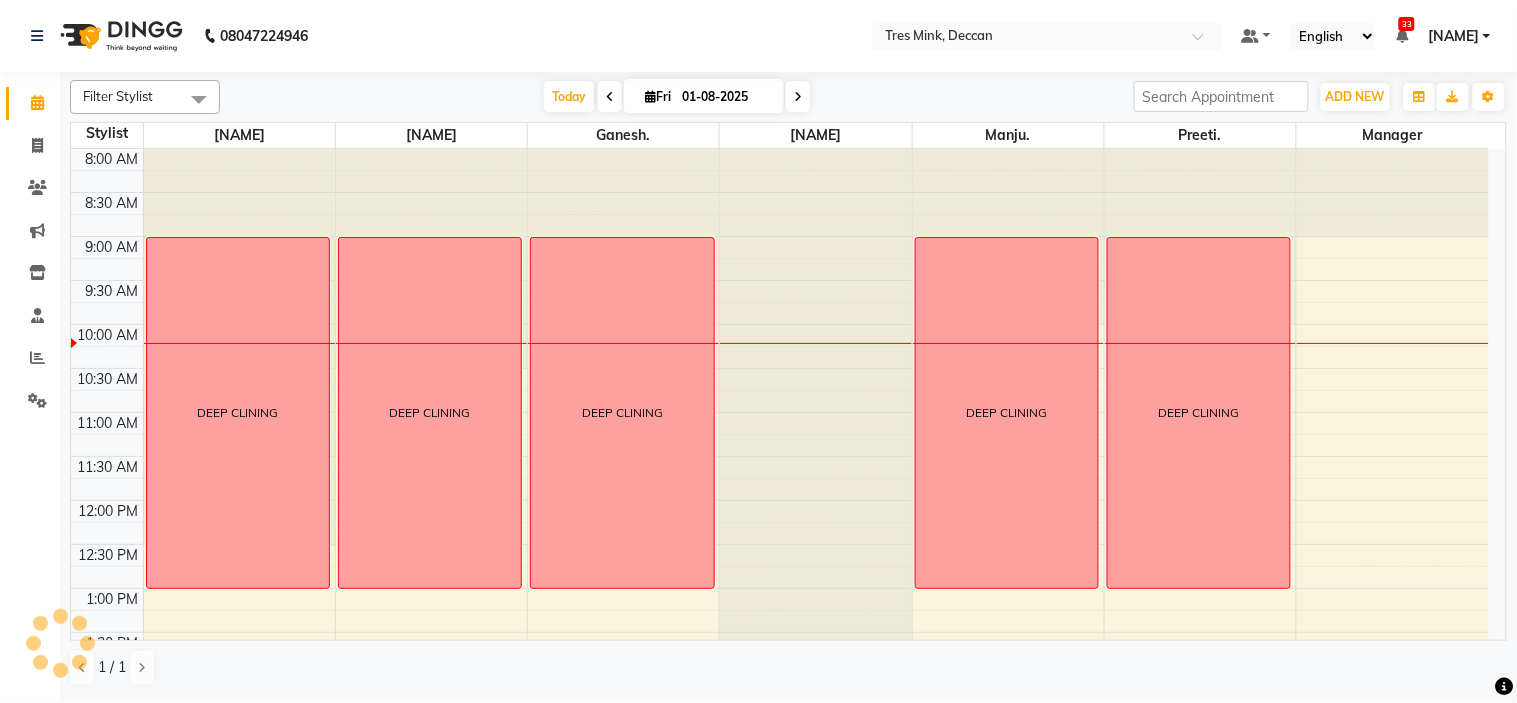 drag, startPoint x: 747, startPoint y: 200, endPoint x: 1462, endPoint y: 196, distance: 715.01117 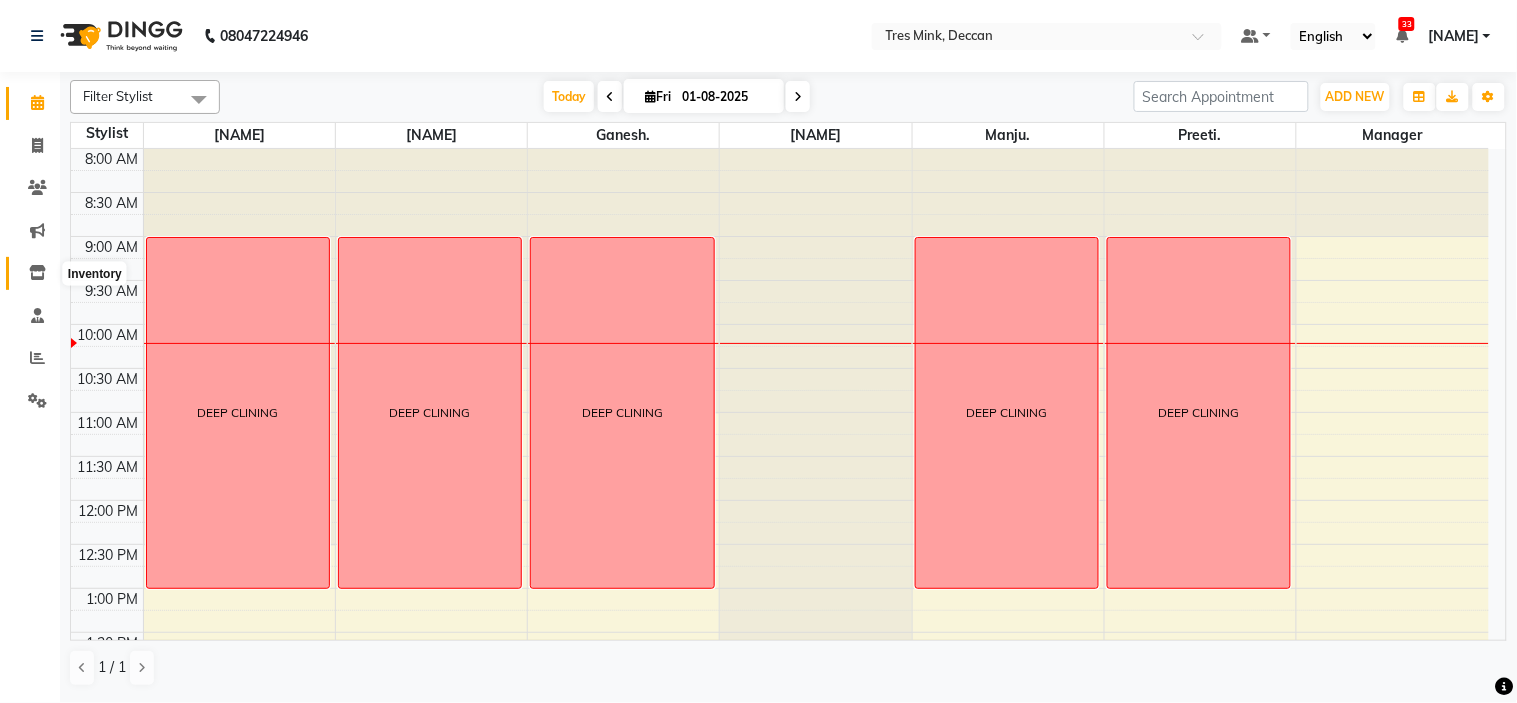 click 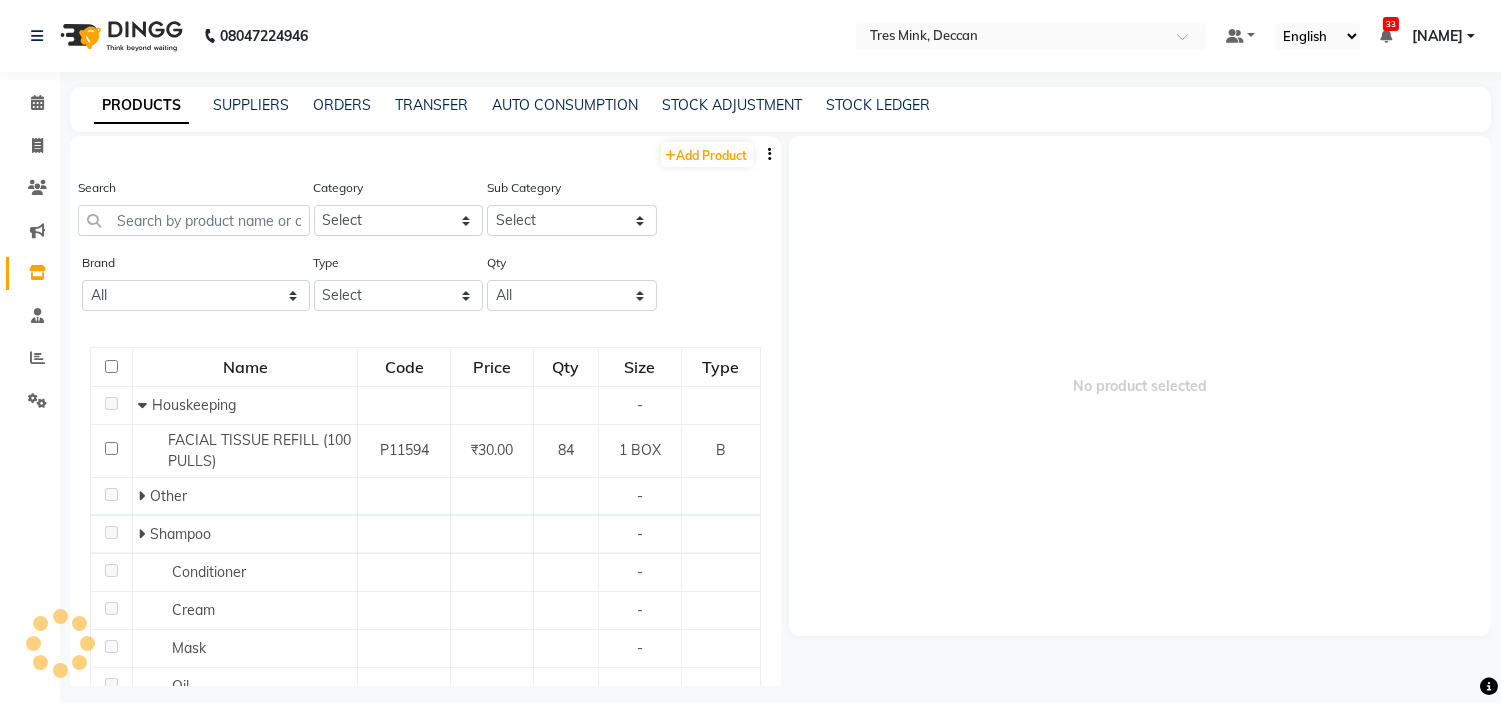 click on "PRODUCTS" 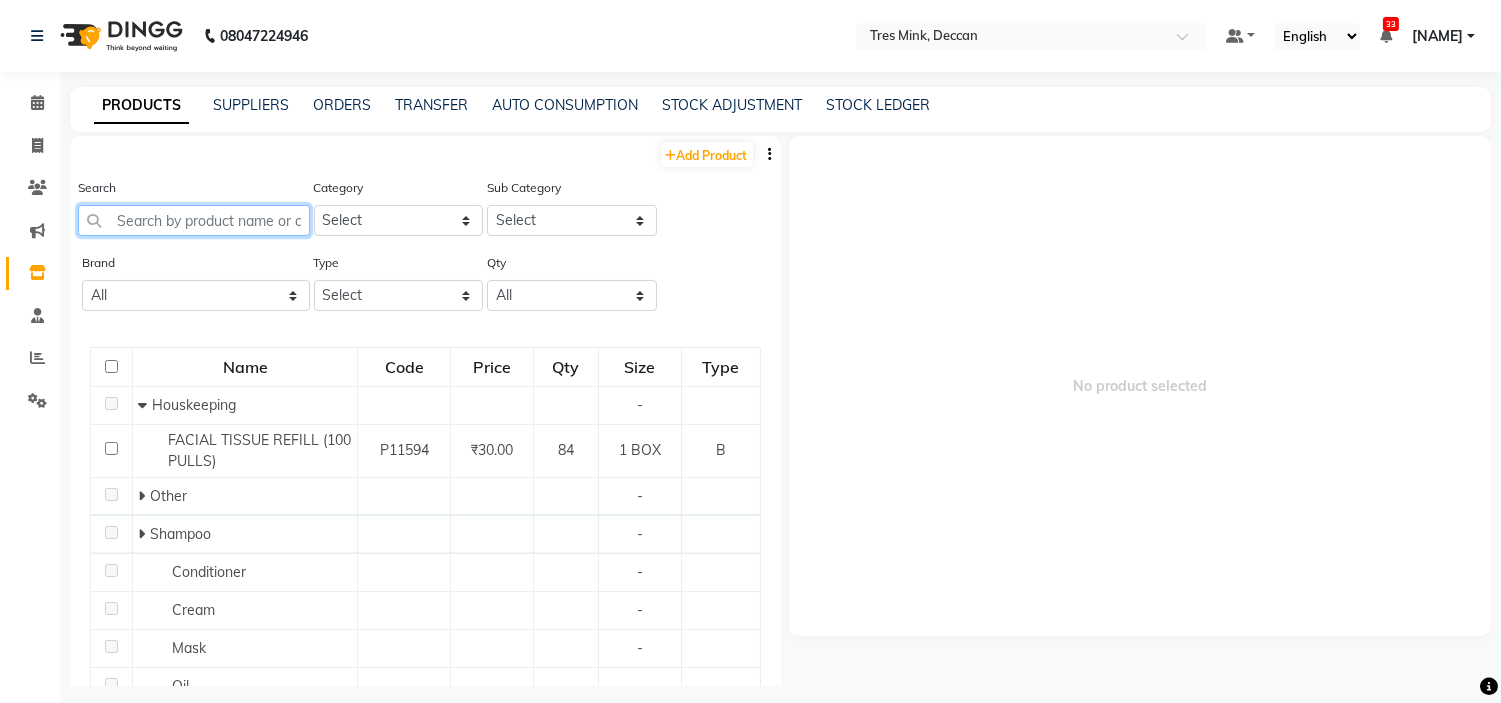 click 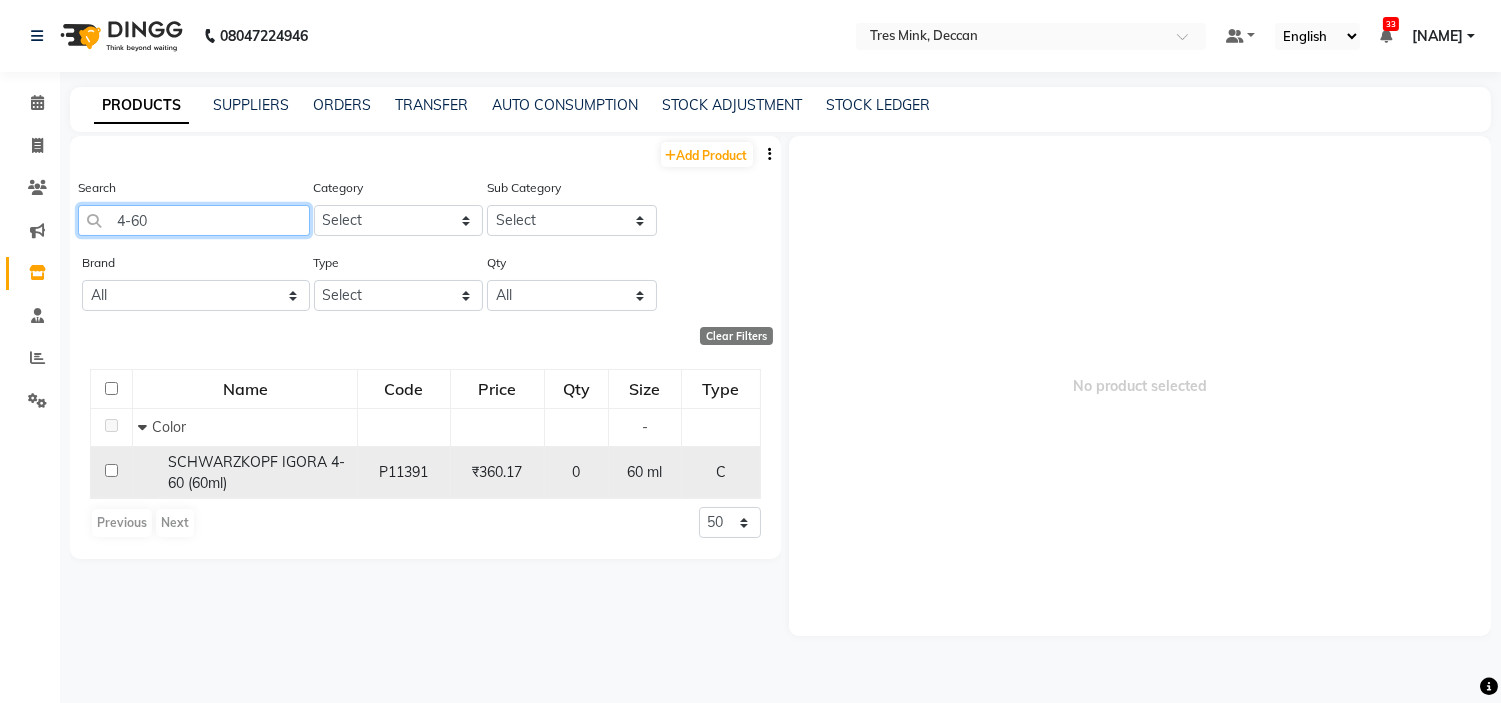 type on "4-60" 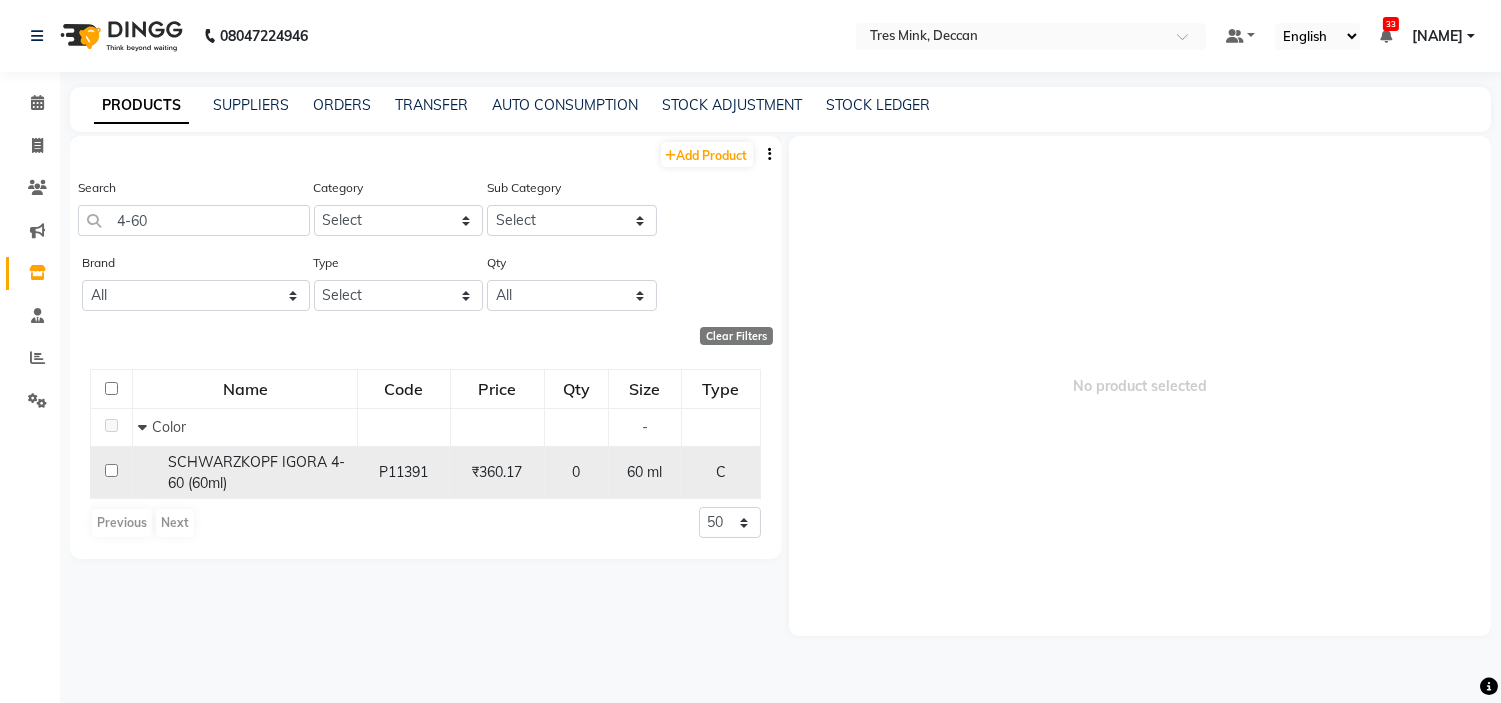 click 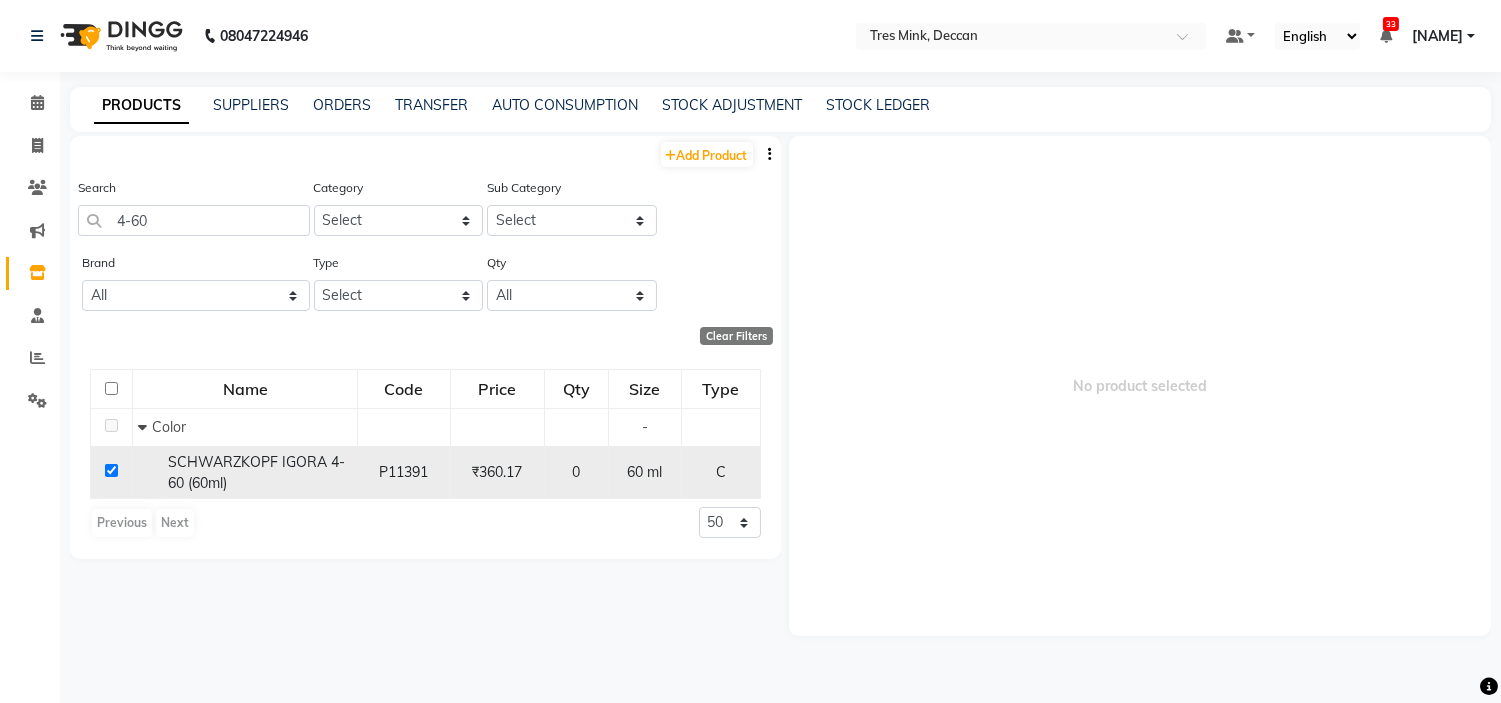 checkbox on "true" 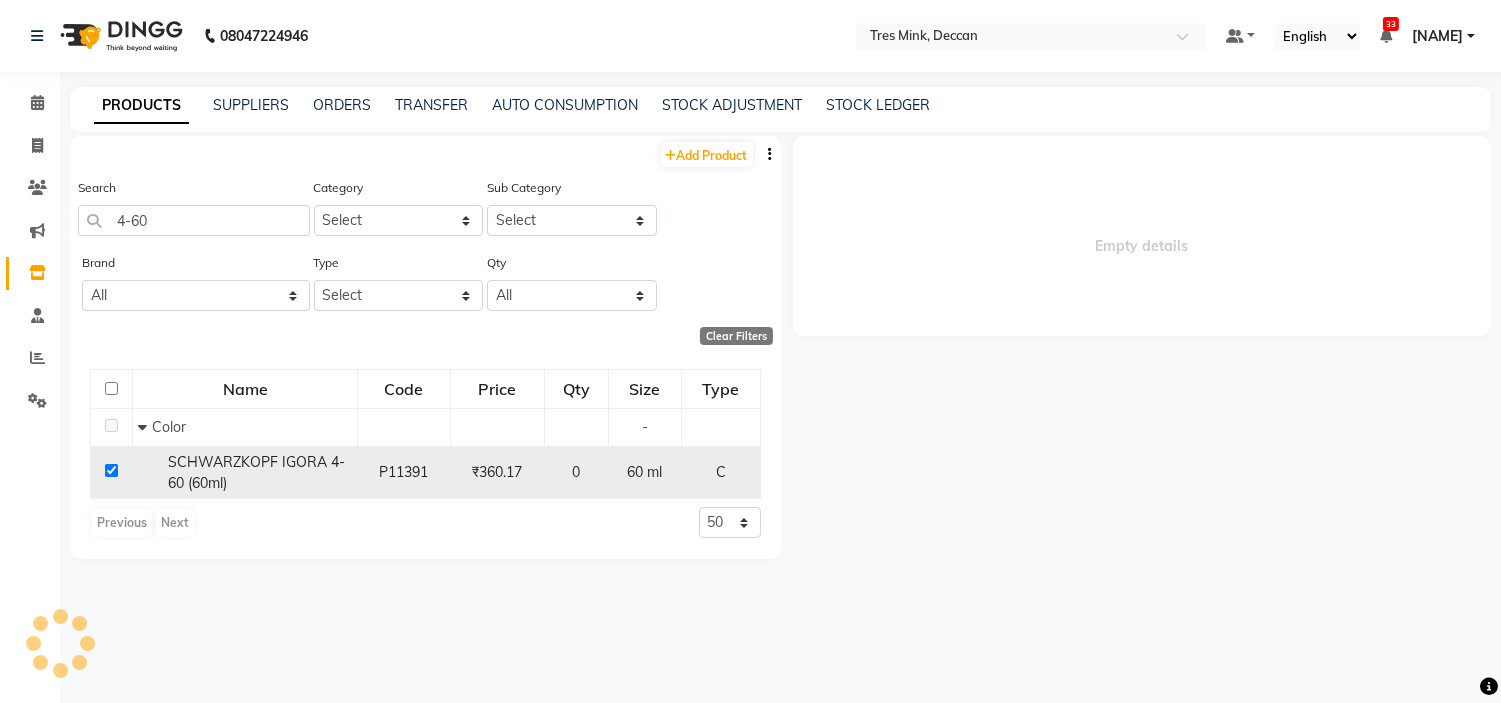 select 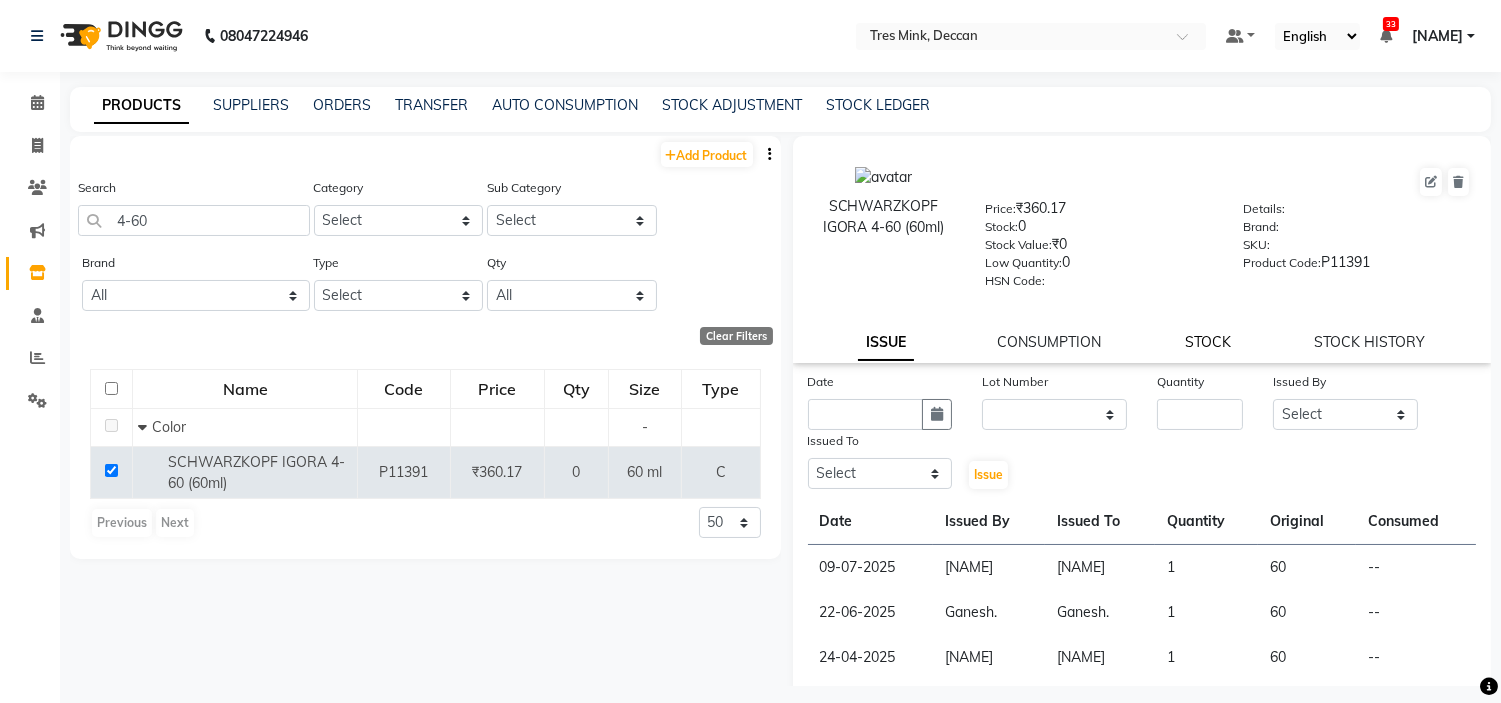 click on "STOCK" 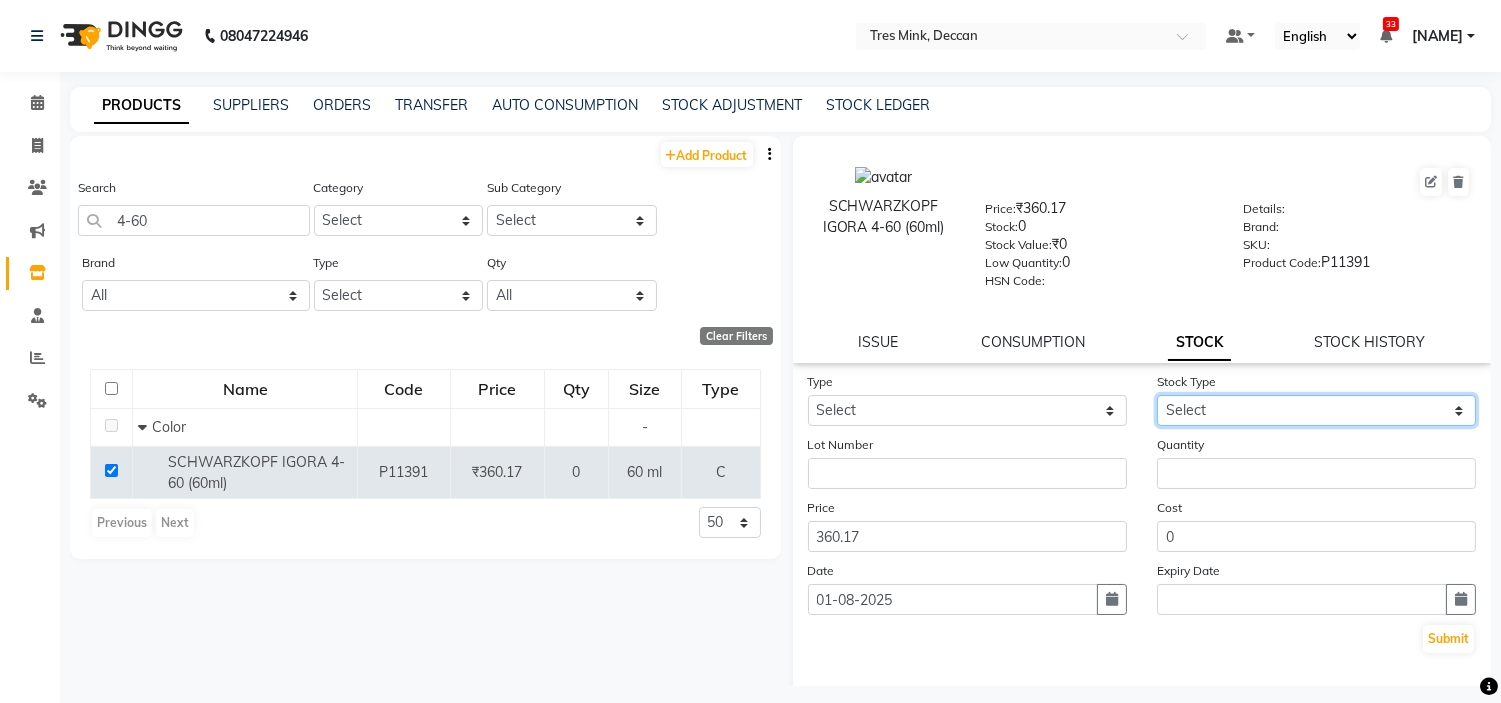 click on "Select" 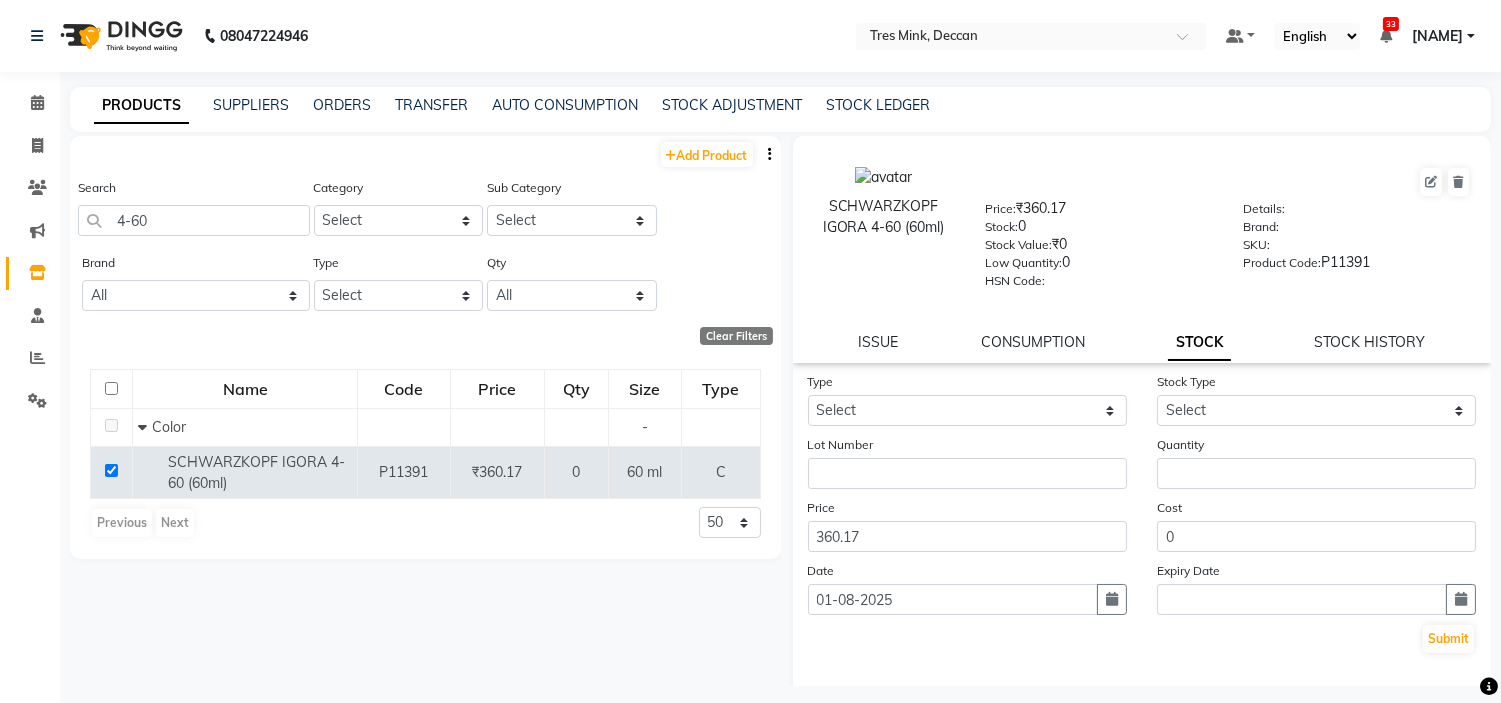 click on "Type Select In Out" 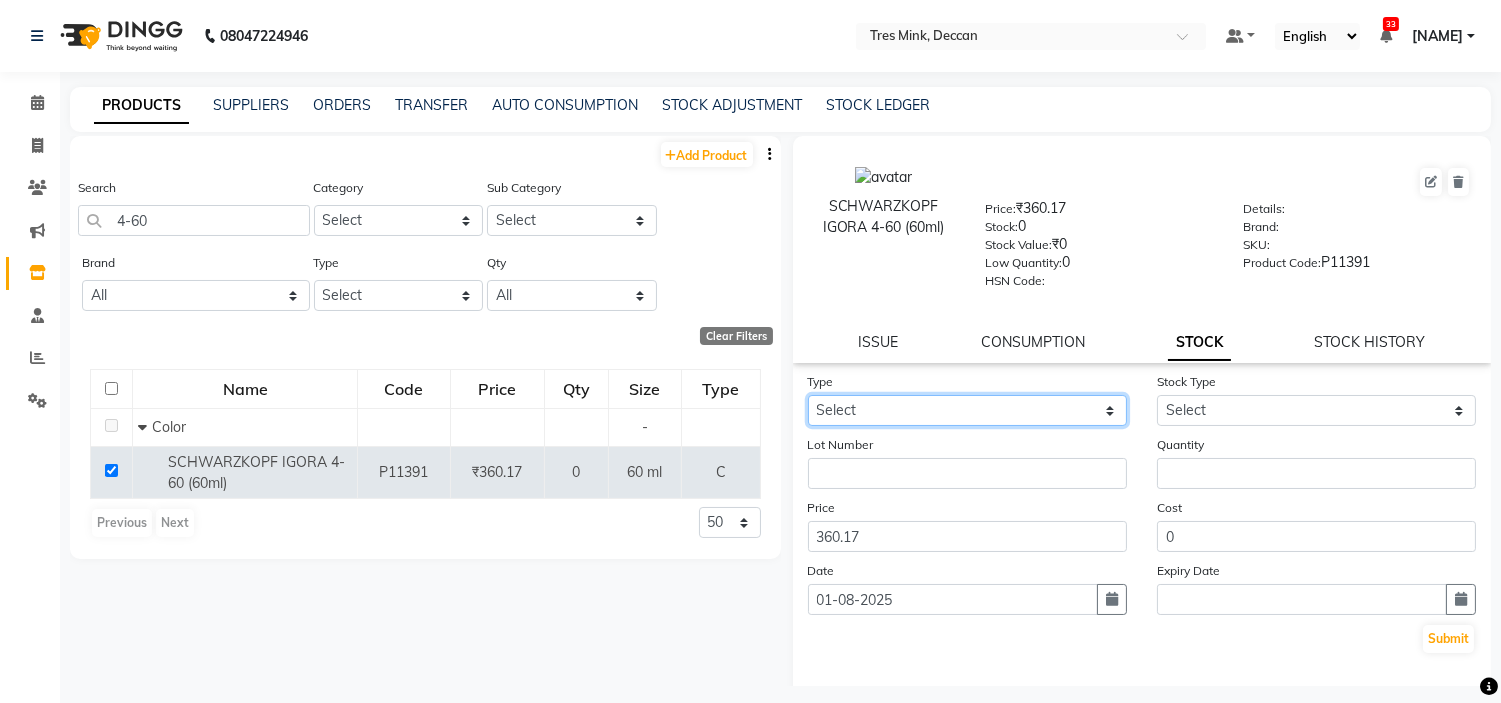 click on "Select In Out" 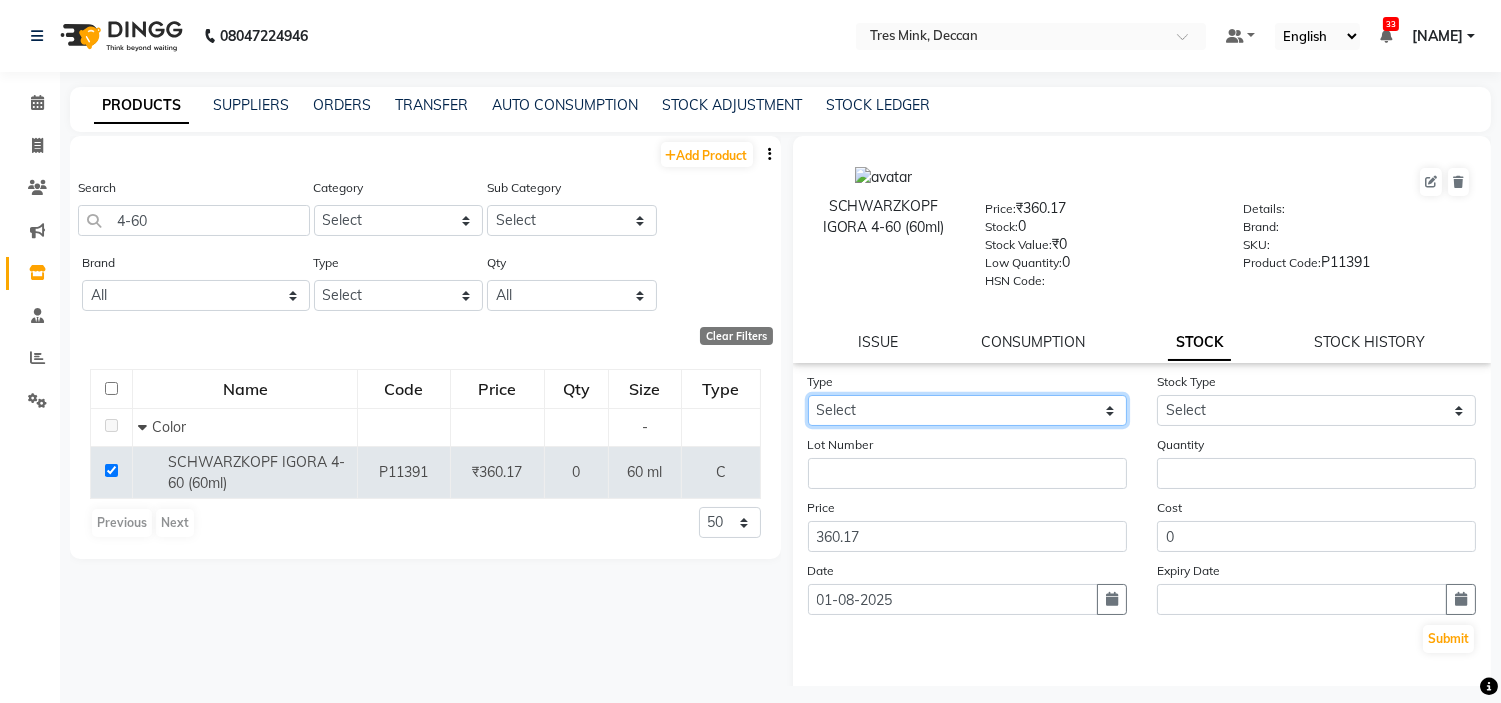select on "out" 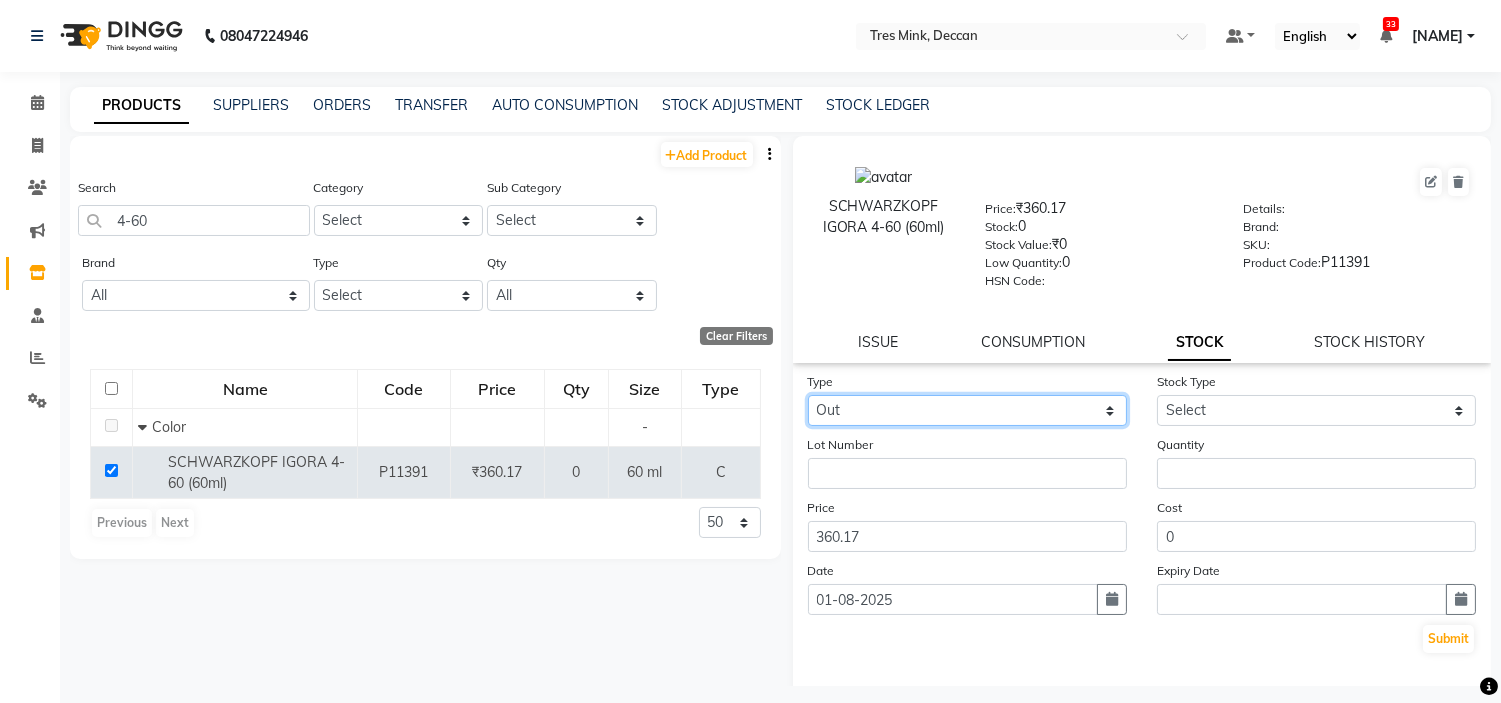 click on "Select In Out" 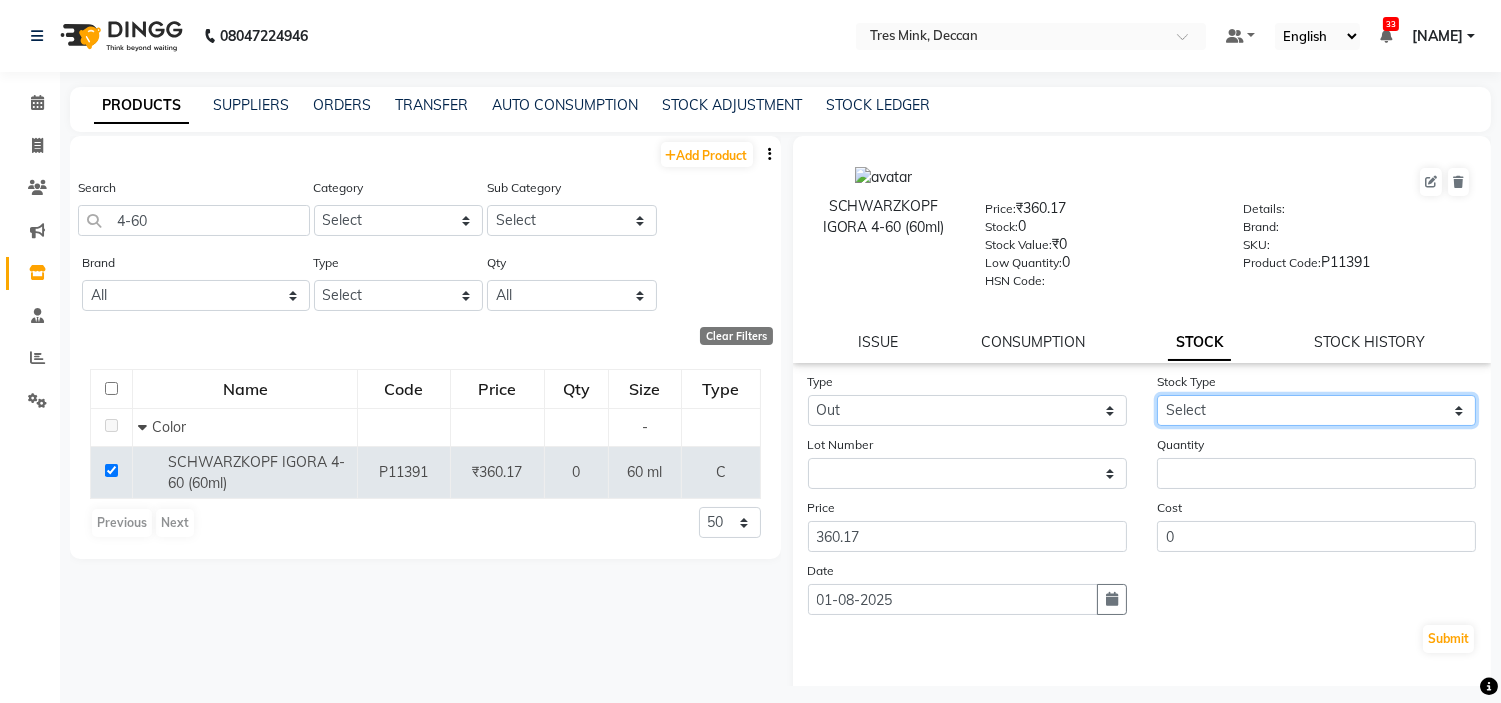 click on "Select Internal Use Damaged Expired Adjustment Return Other" 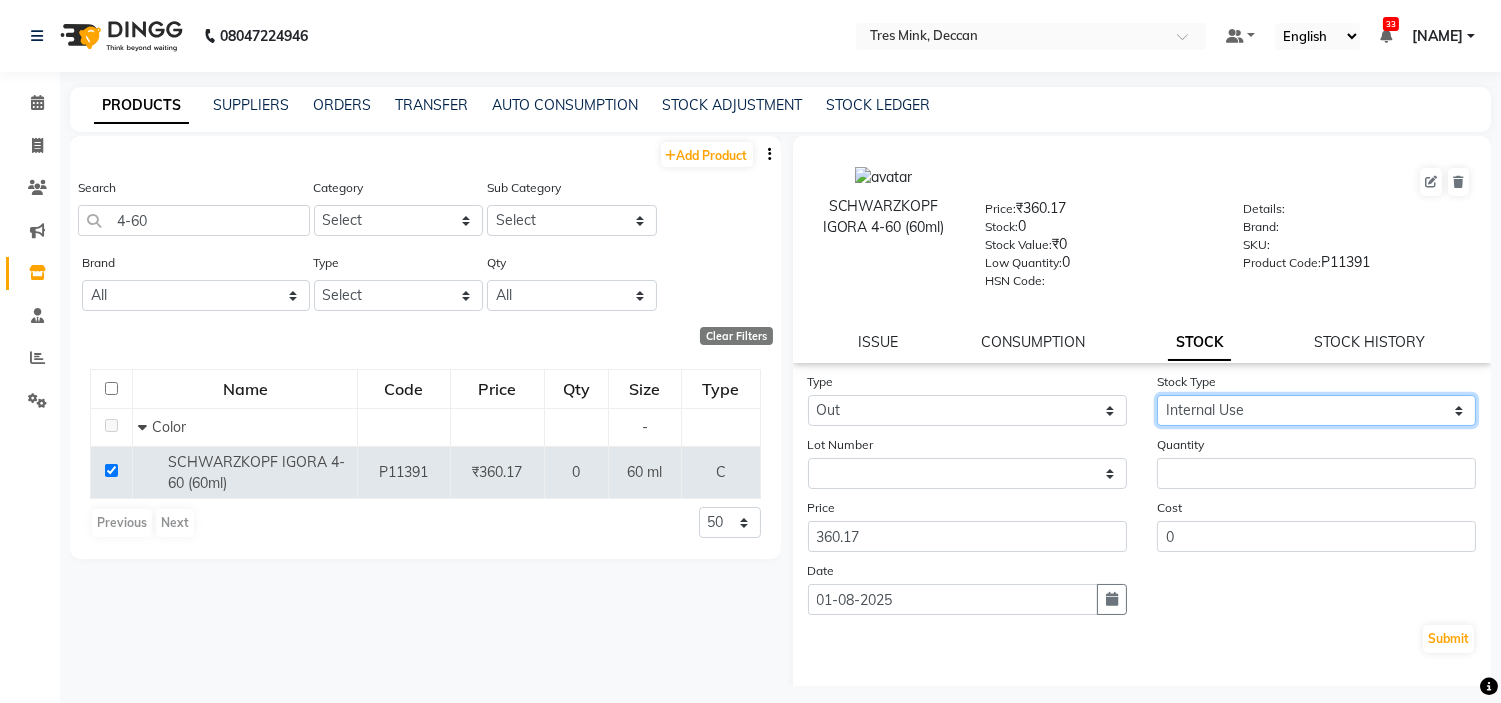 click on "Select Internal Use Damaged Expired Adjustment Return Other" 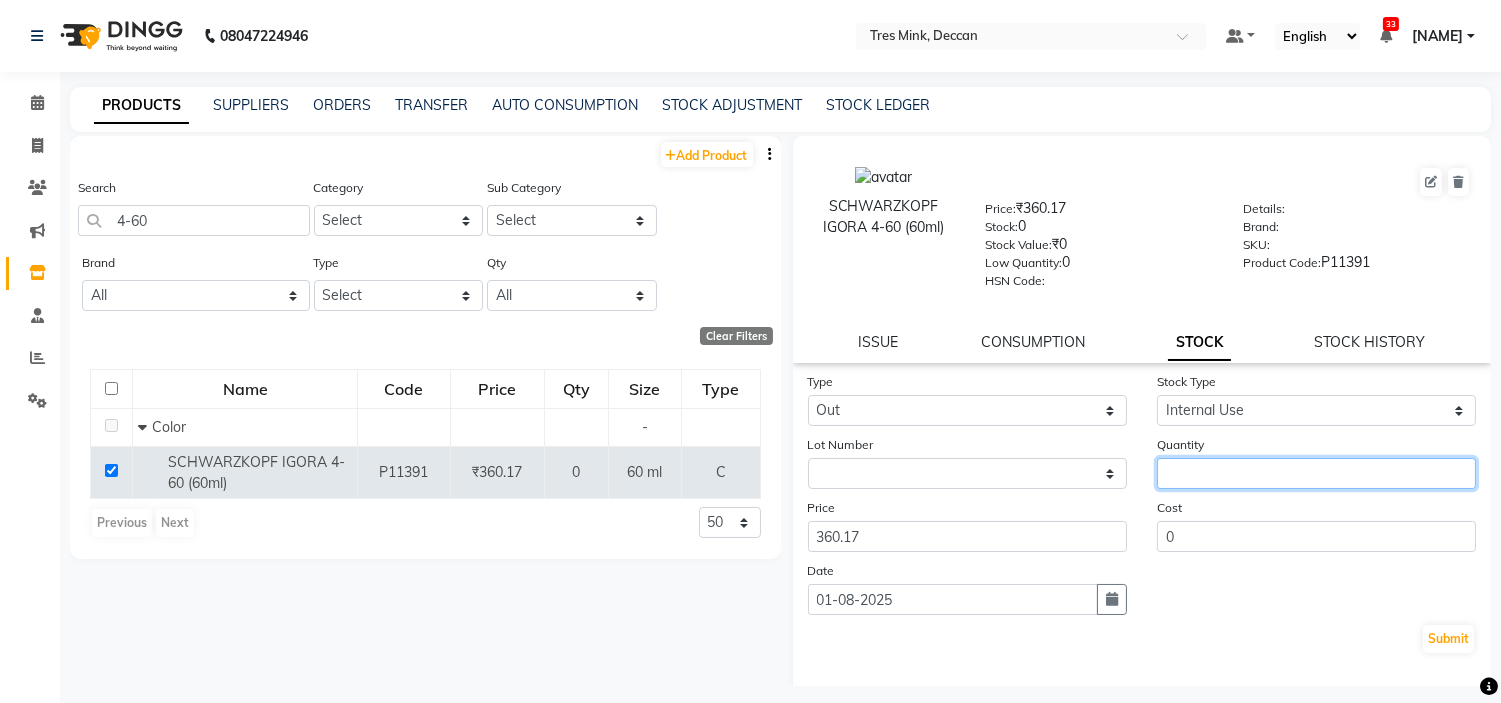 click 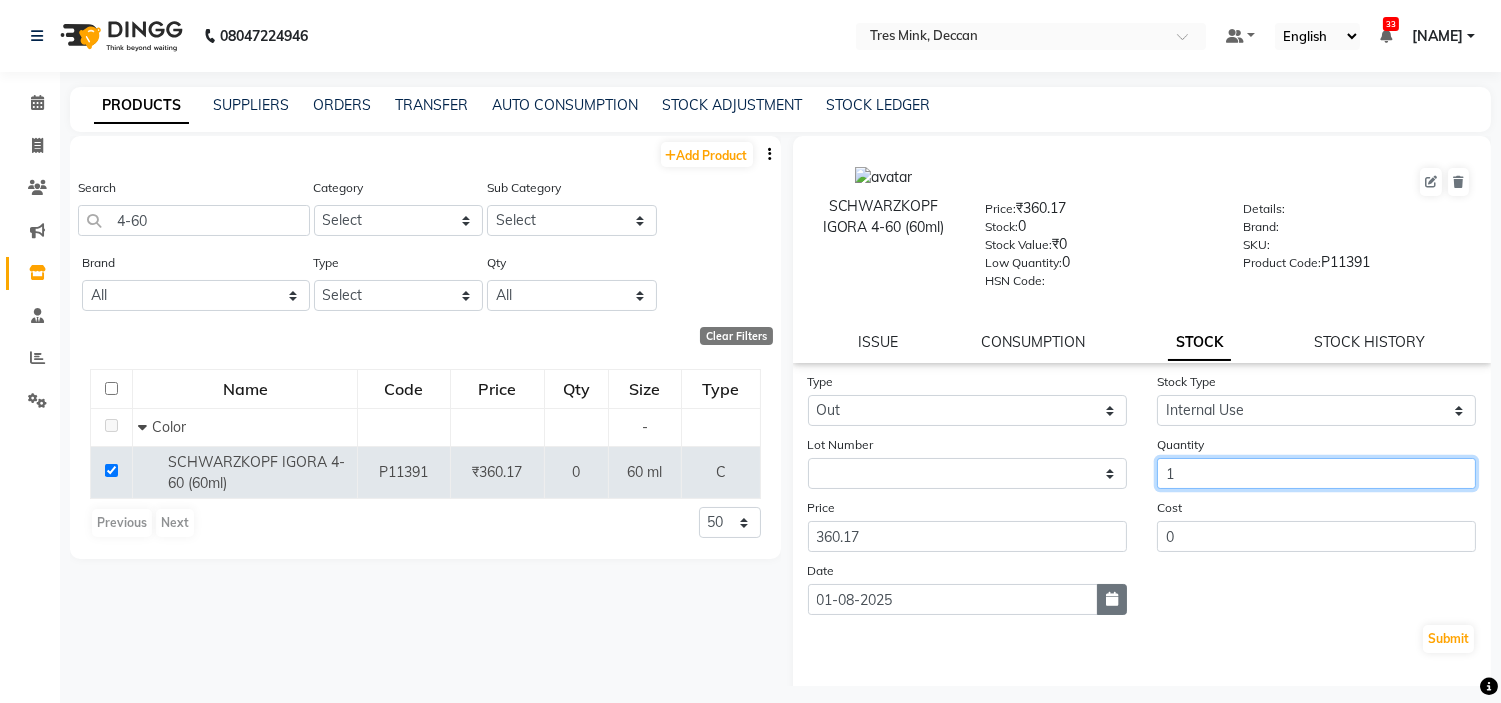 type on "1" 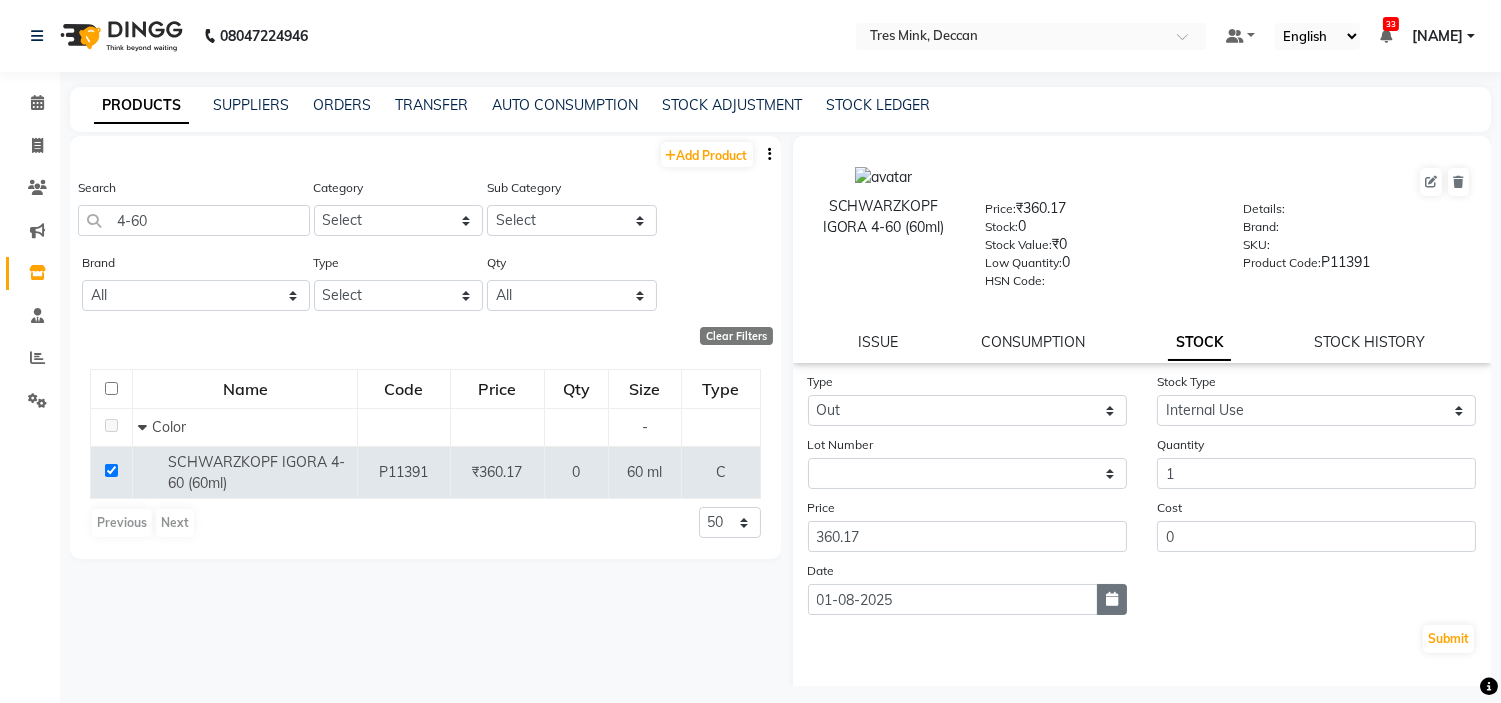 click 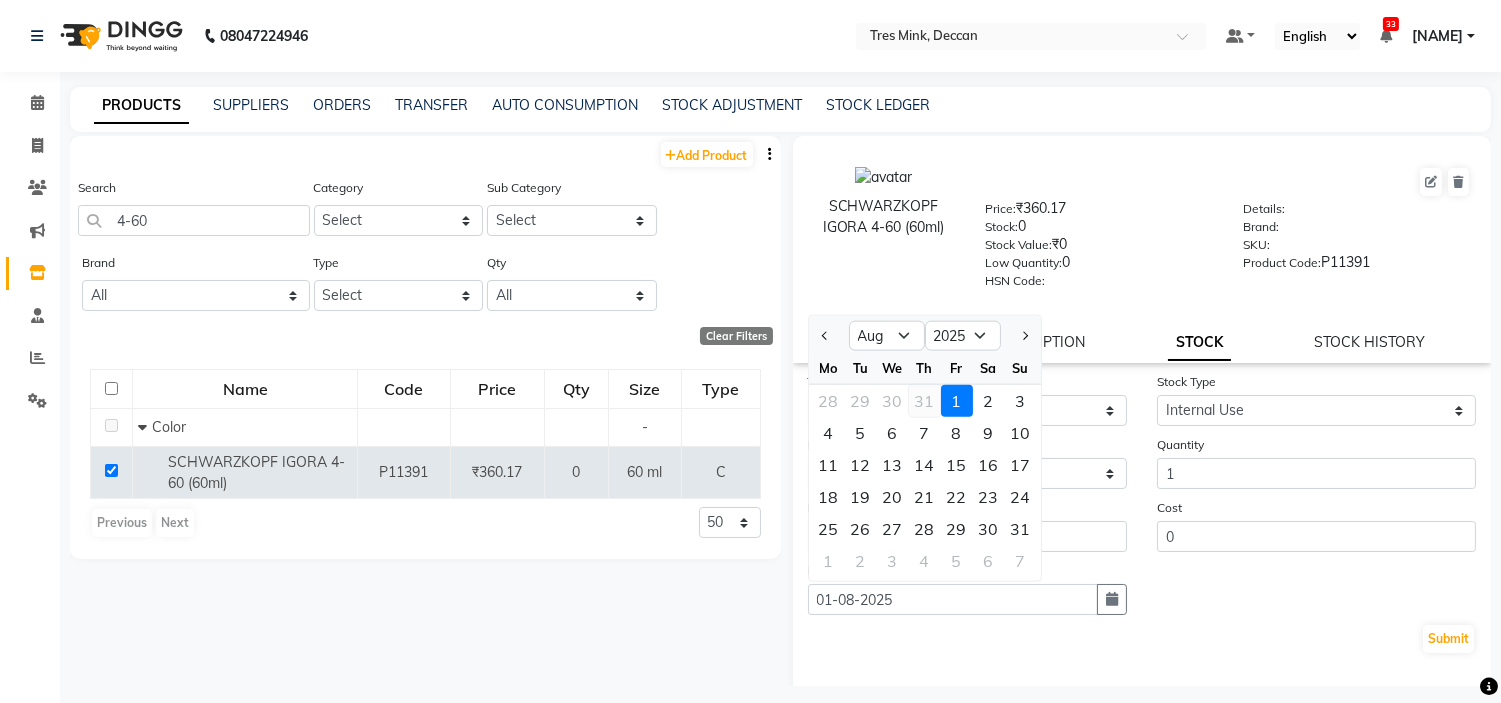 click on "31" 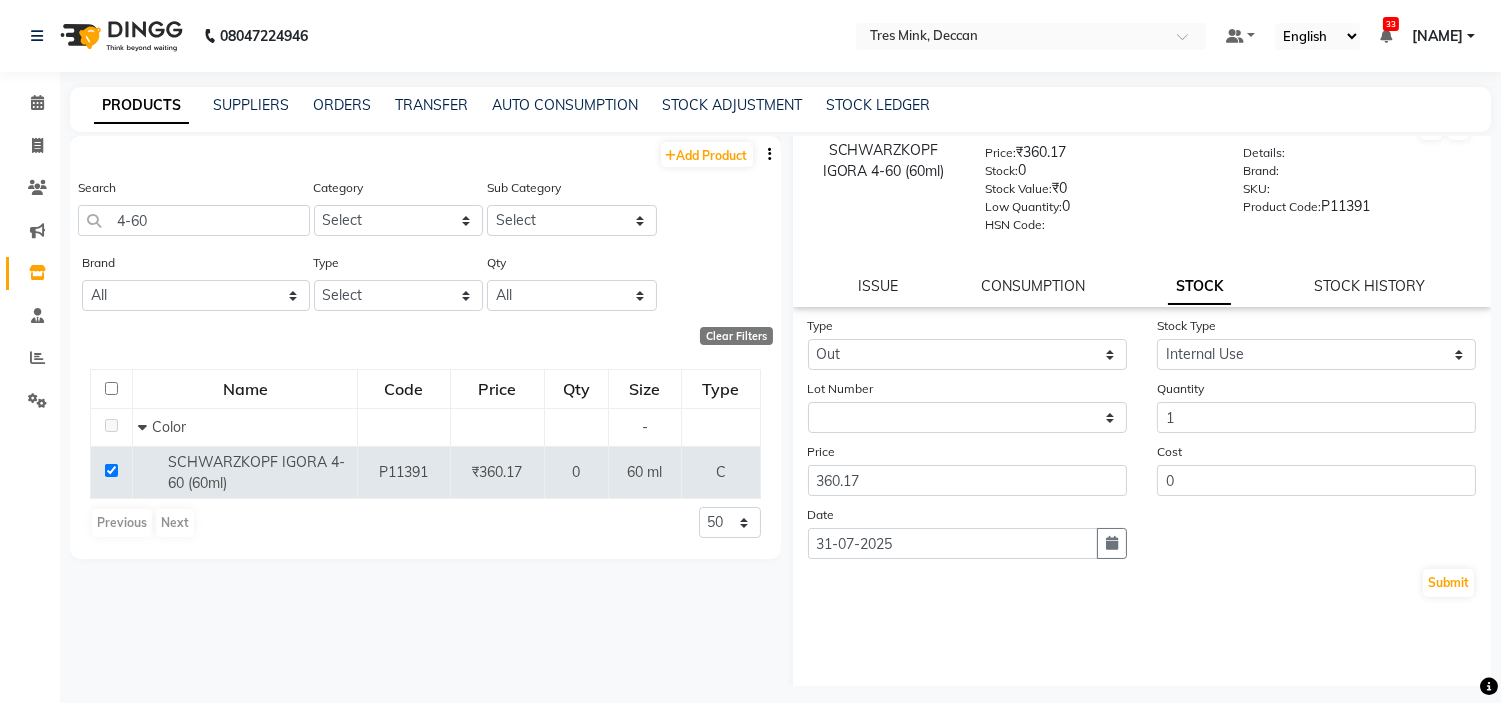 scroll, scrollTop: 85, scrollLeft: 0, axis: vertical 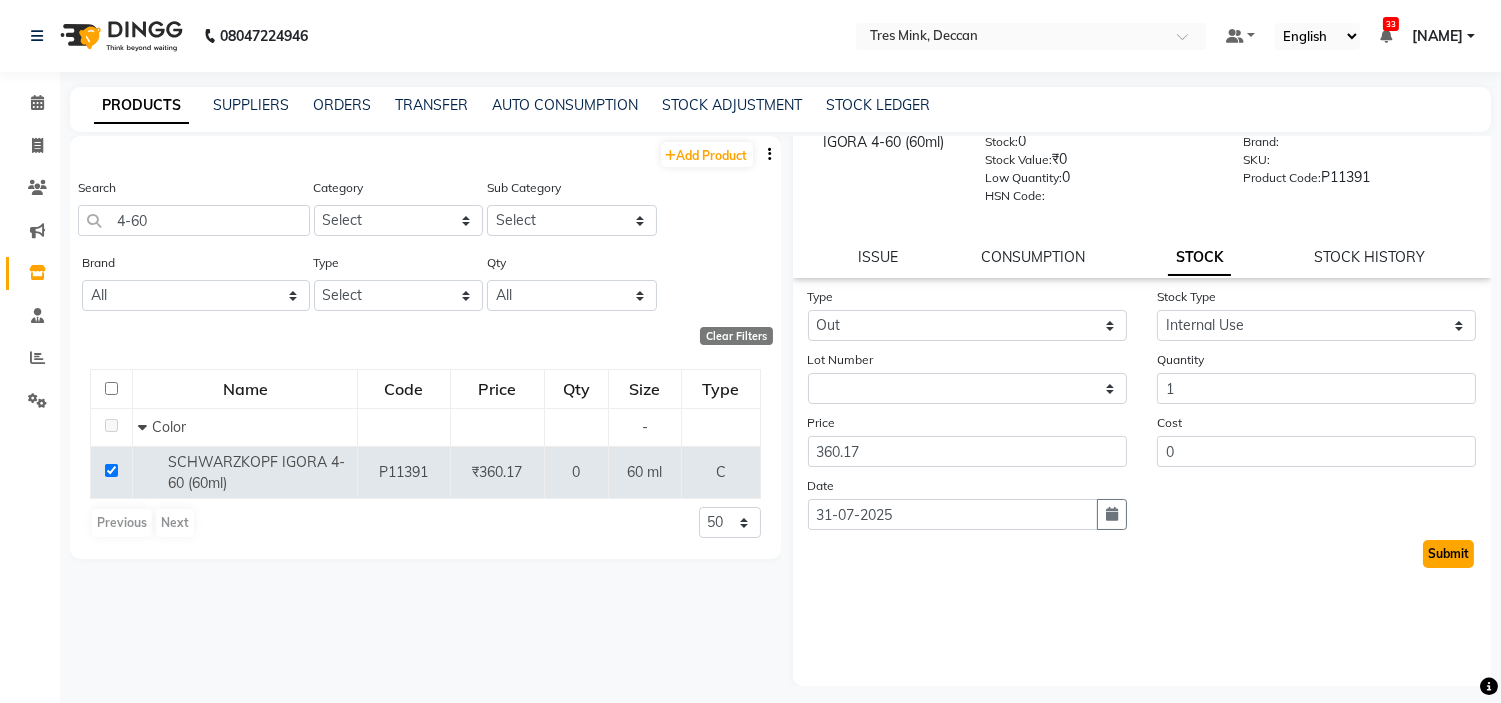 click on "Submit" 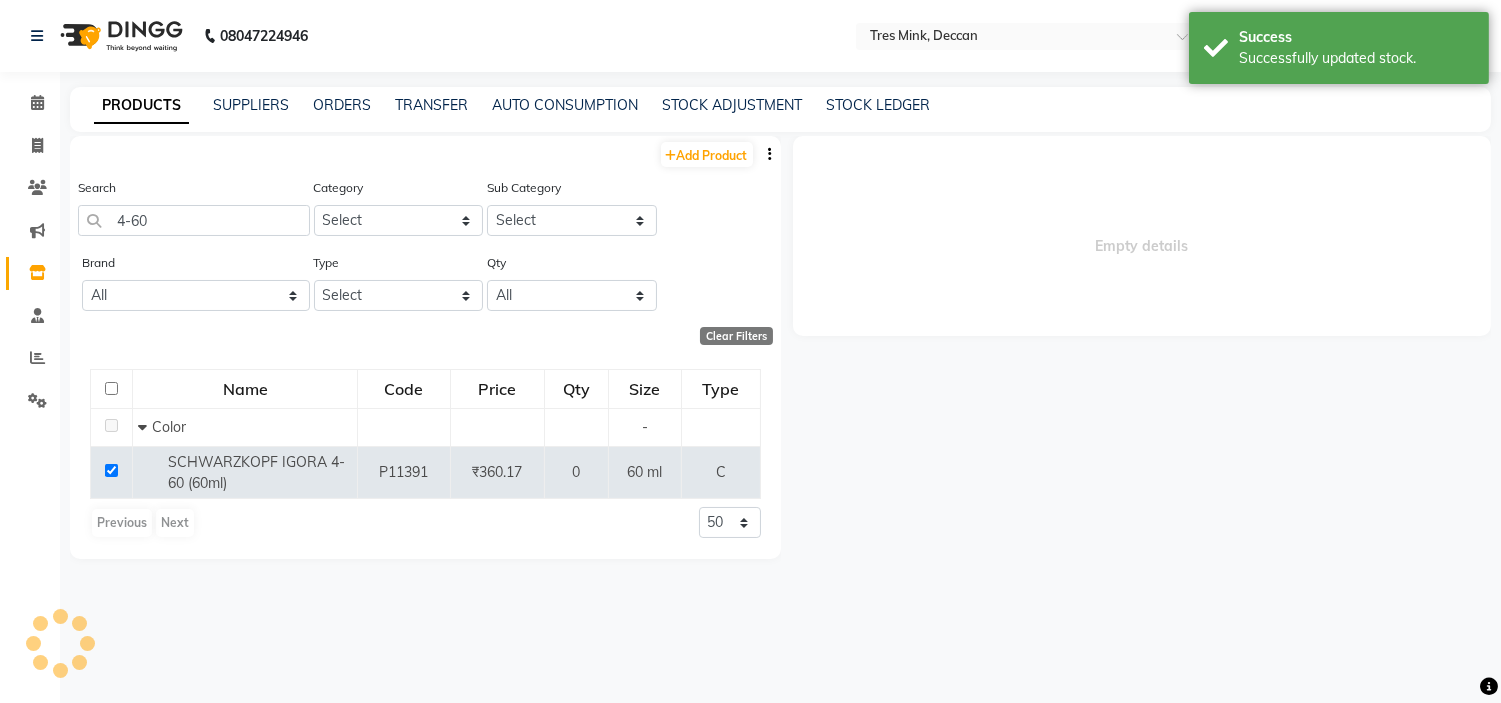 scroll, scrollTop: 0, scrollLeft: 0, axis: both 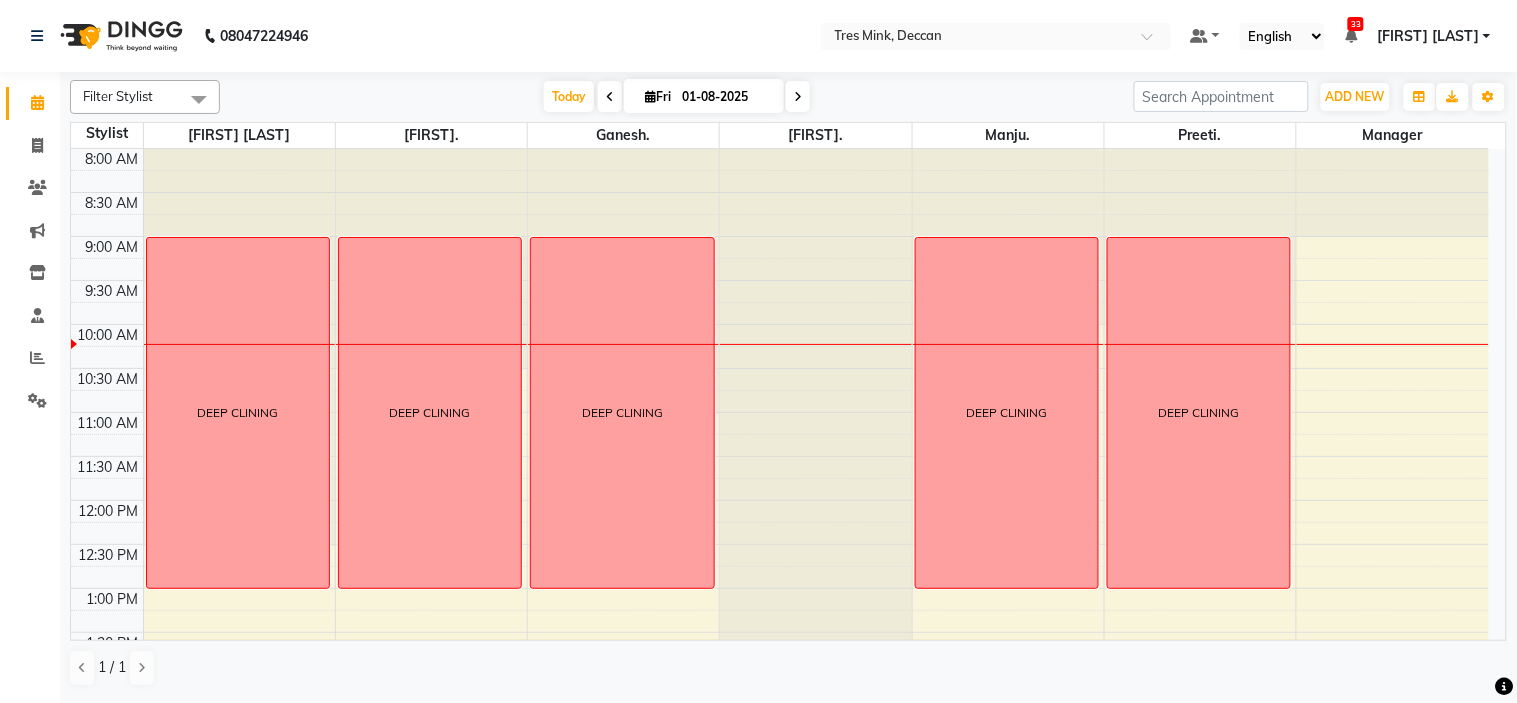 click at bounding box center (650, 96) 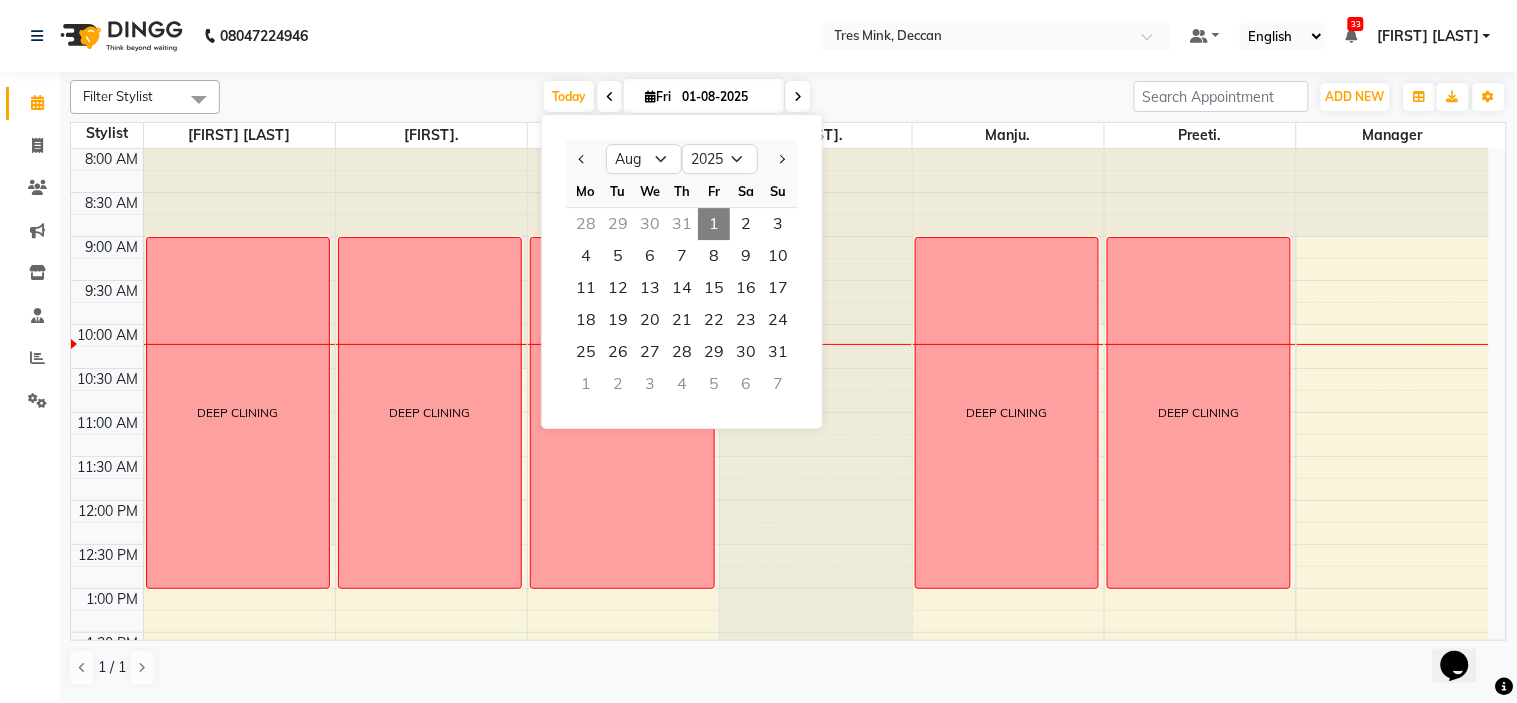 scroll, scrollTop: 0, scrollLeft: 0, axis: both 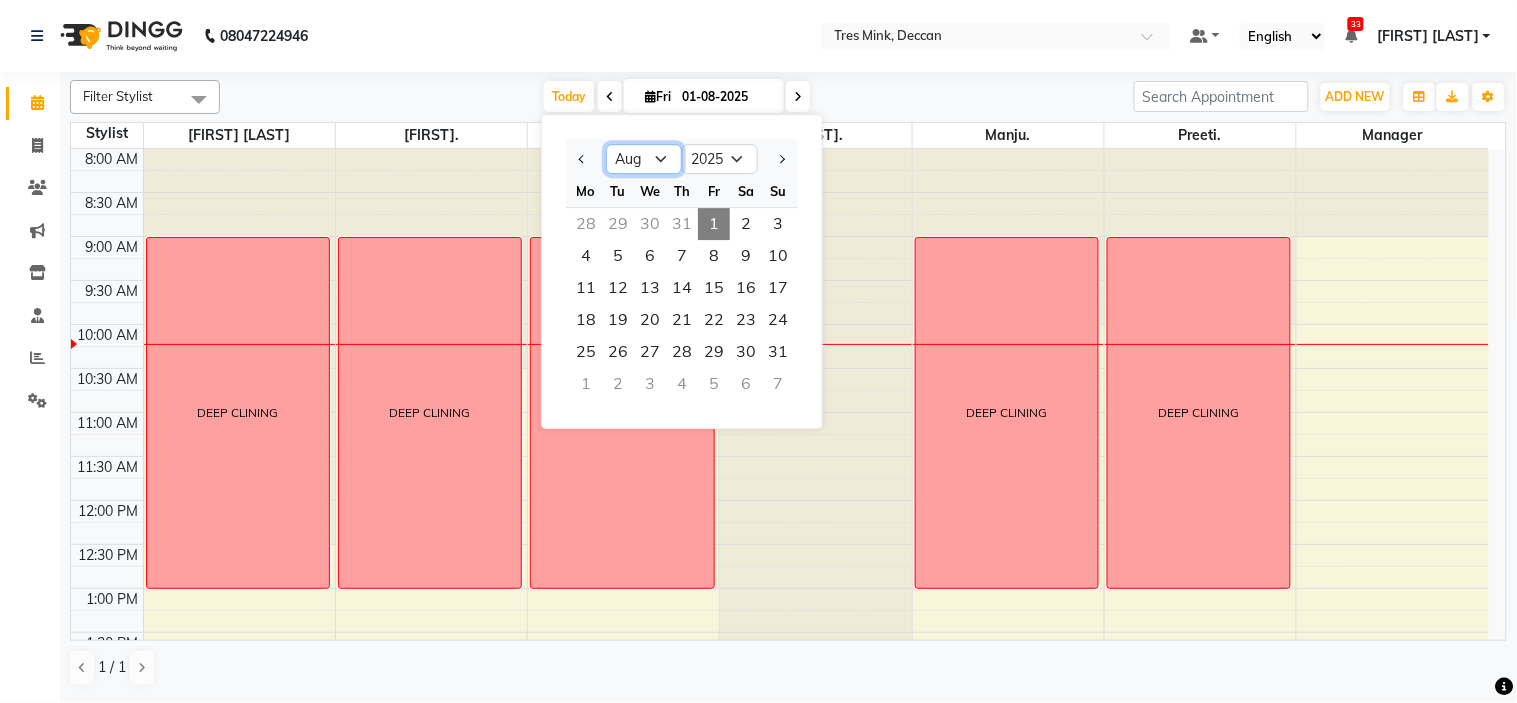 click on "Jan Feb Mar Apr May Jun Jul Aug Sep Oct Nov Dec" at bounding box center (644, 159) 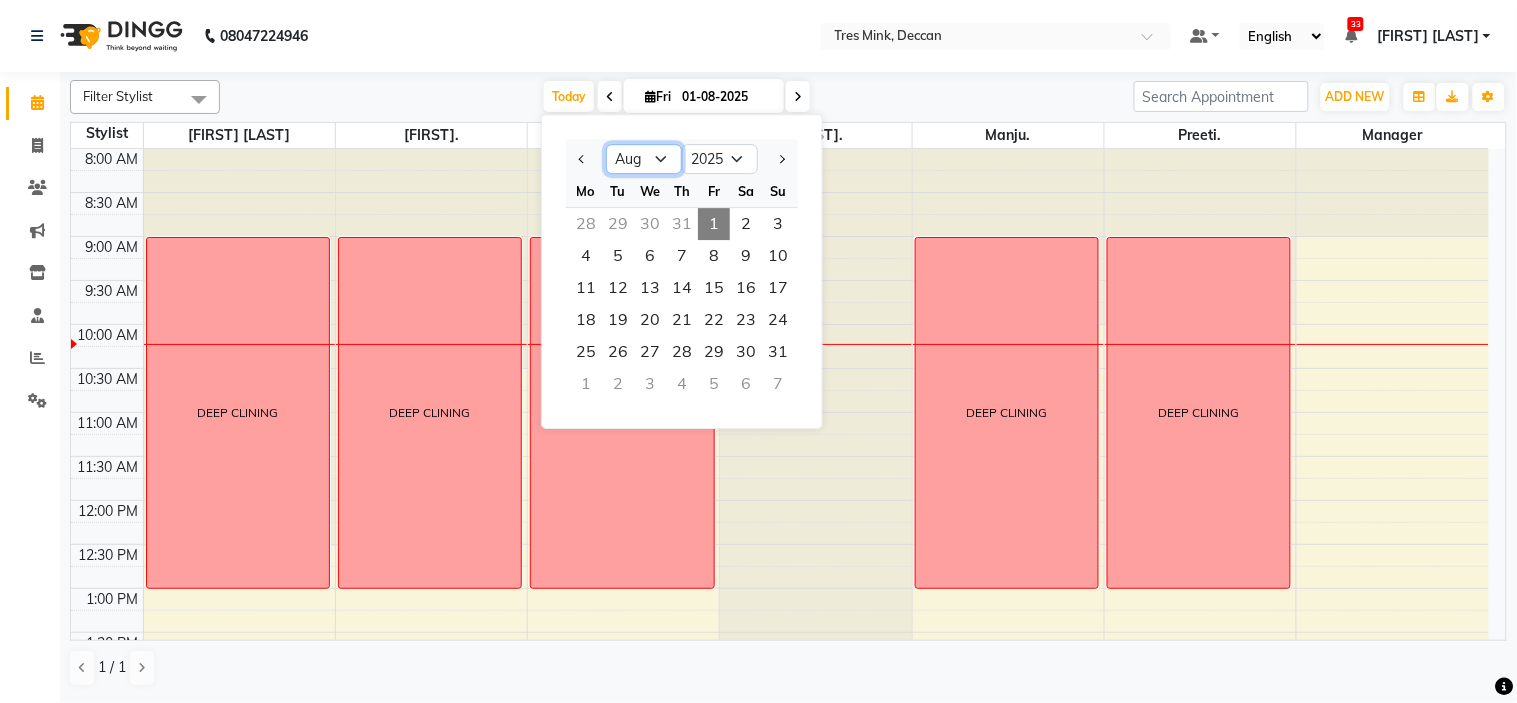 select on "9" 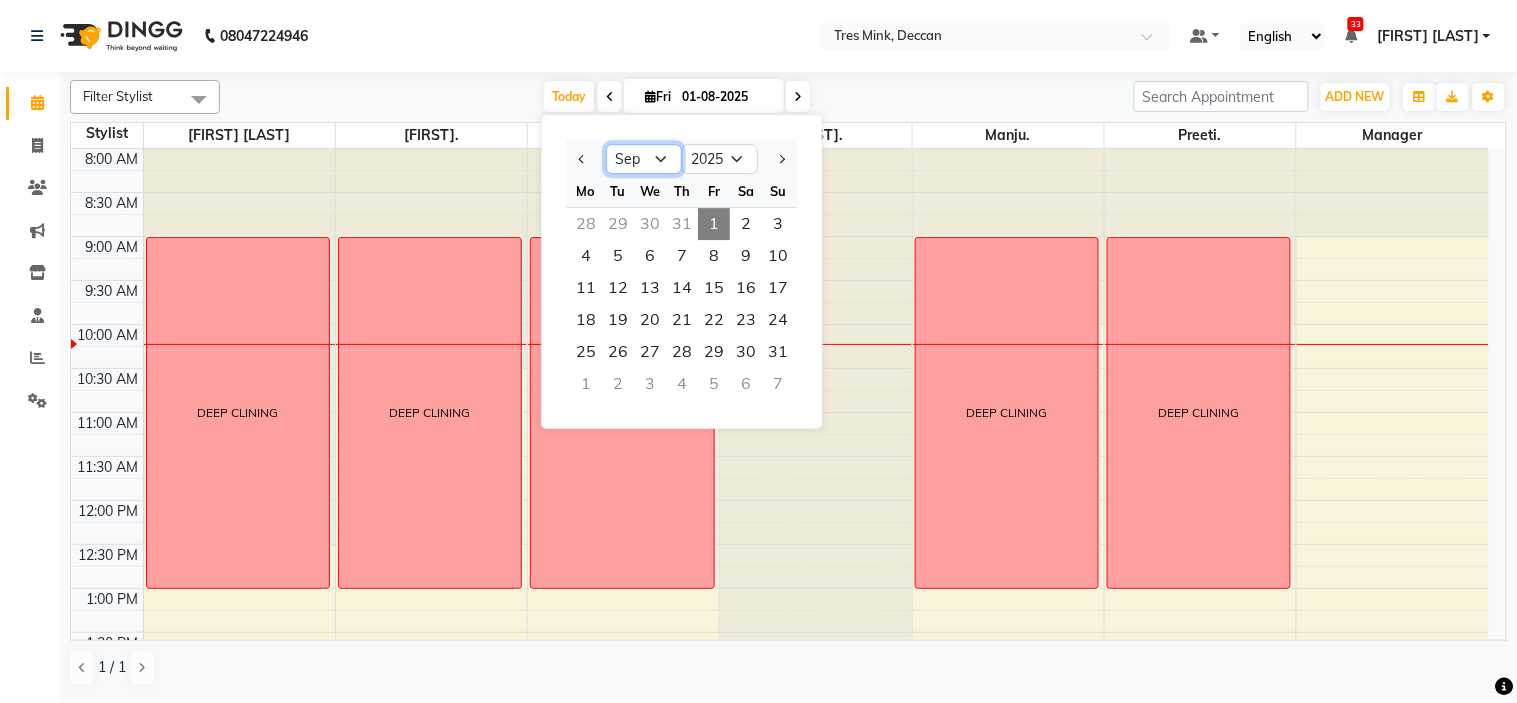 click on "Jan Feb Mar Apr May Jun Jul Aug Sep Oct Nov Dec" at bounding box center [644, 159] 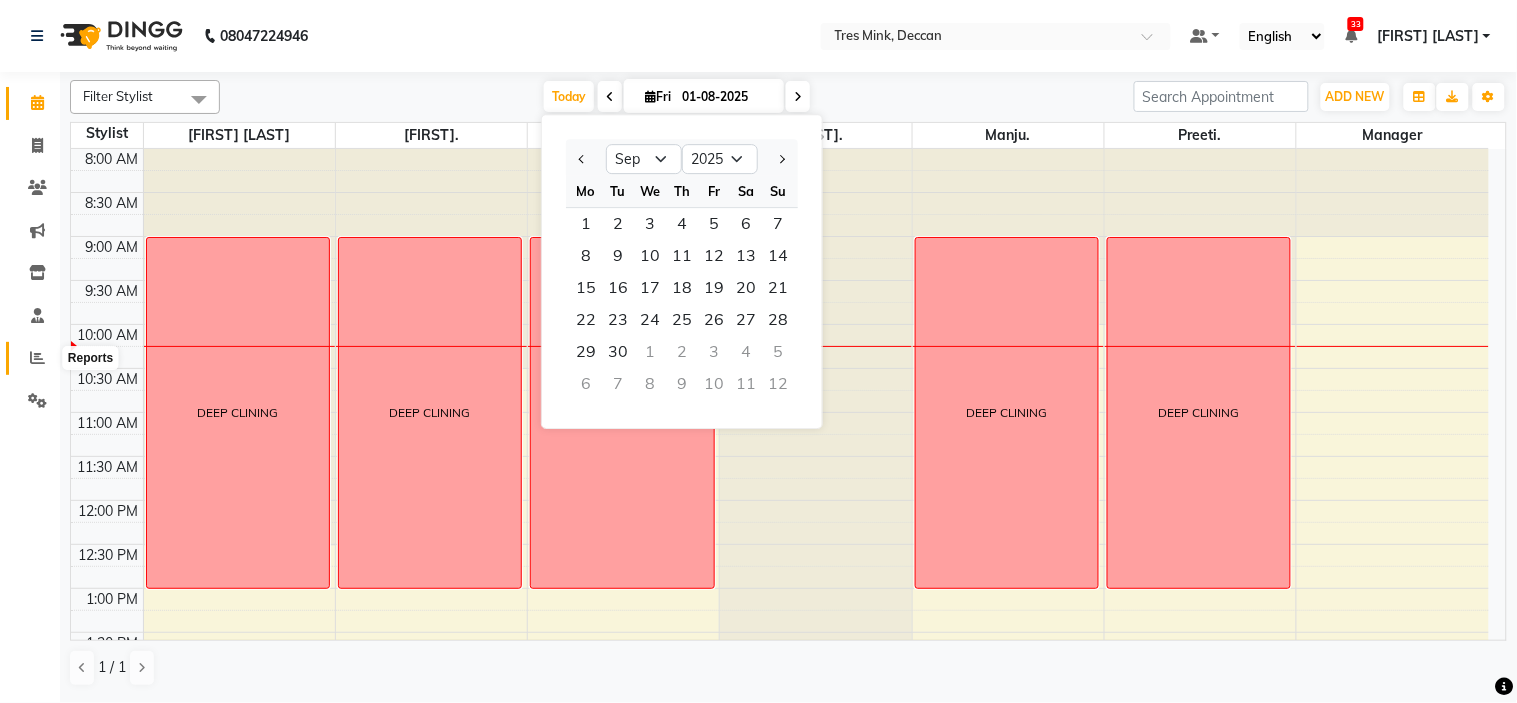 click 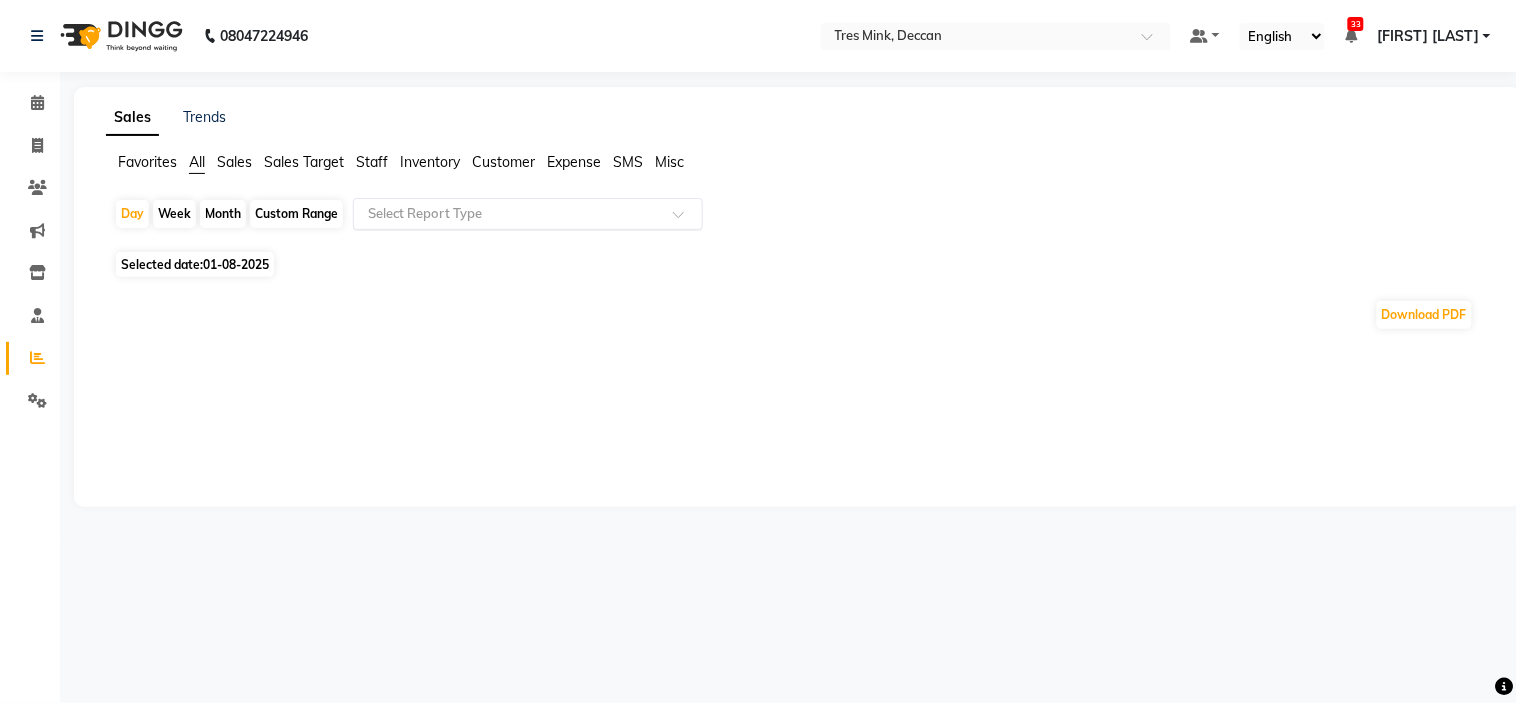 click 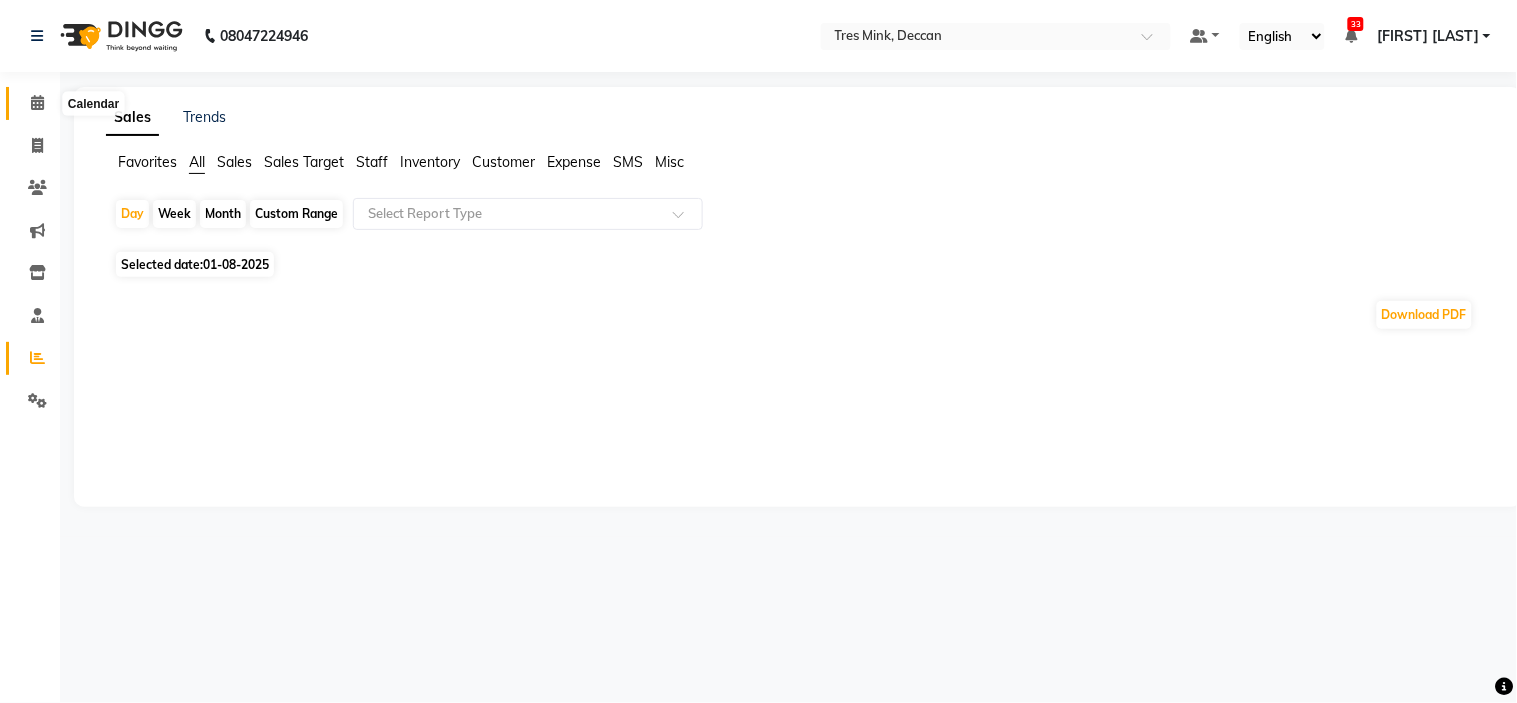 click 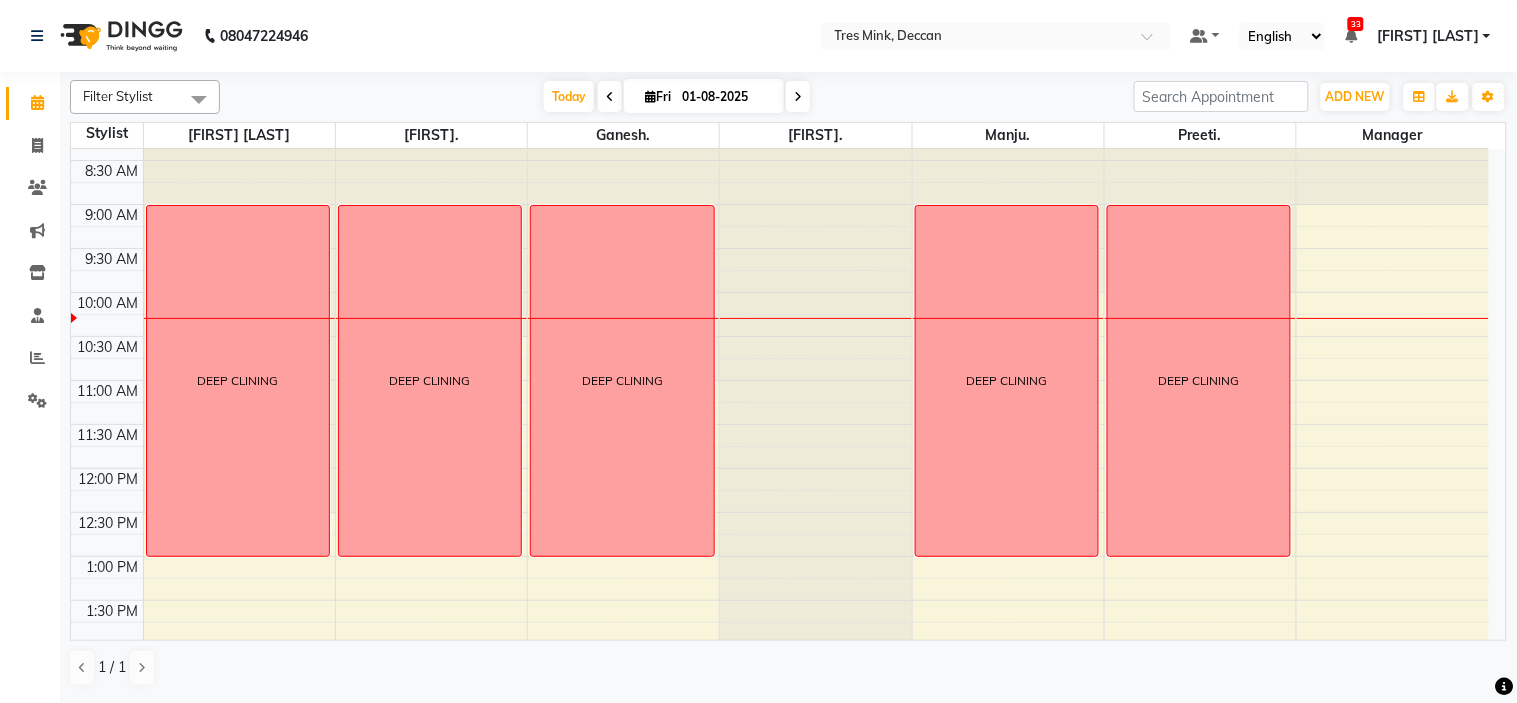 scroll, scrollTop: 0, scrollLeft: 0, axis: both 